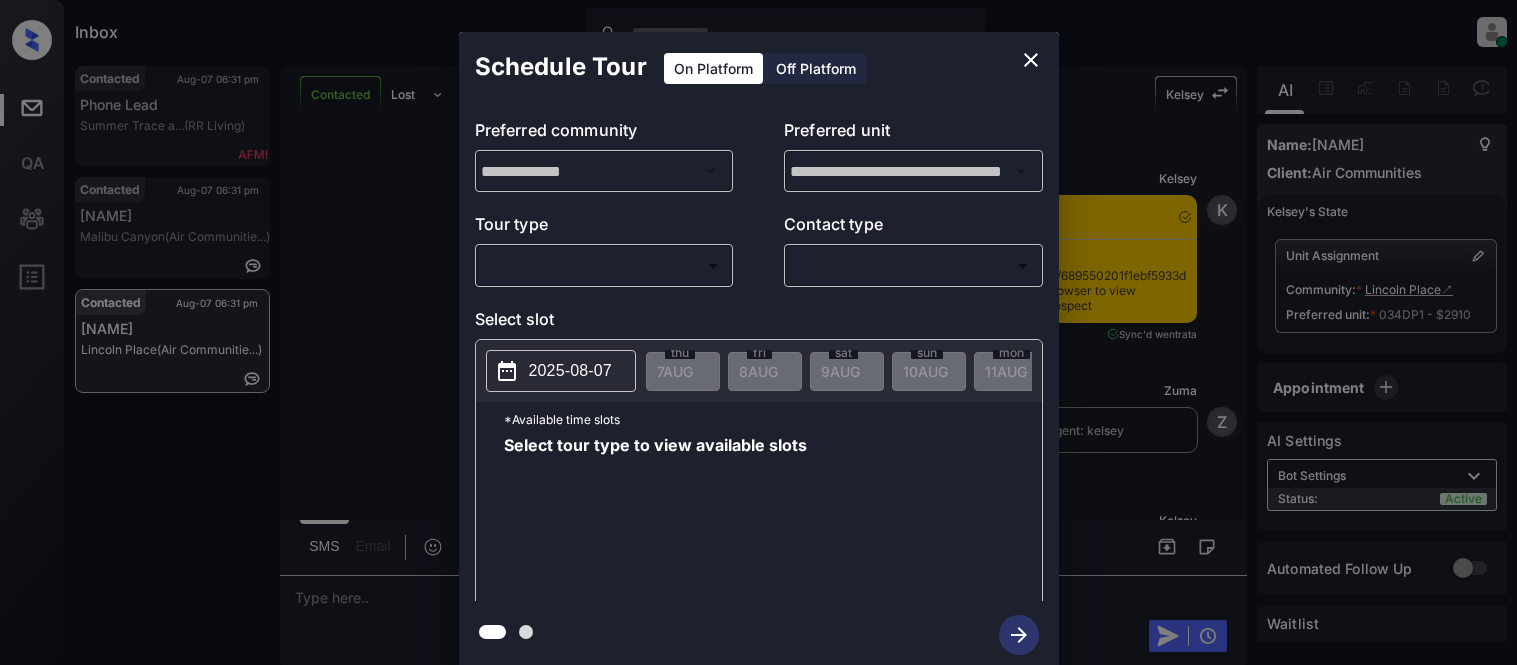 scroll, scrollTop: 0, scrollLeft: 0, axis: both 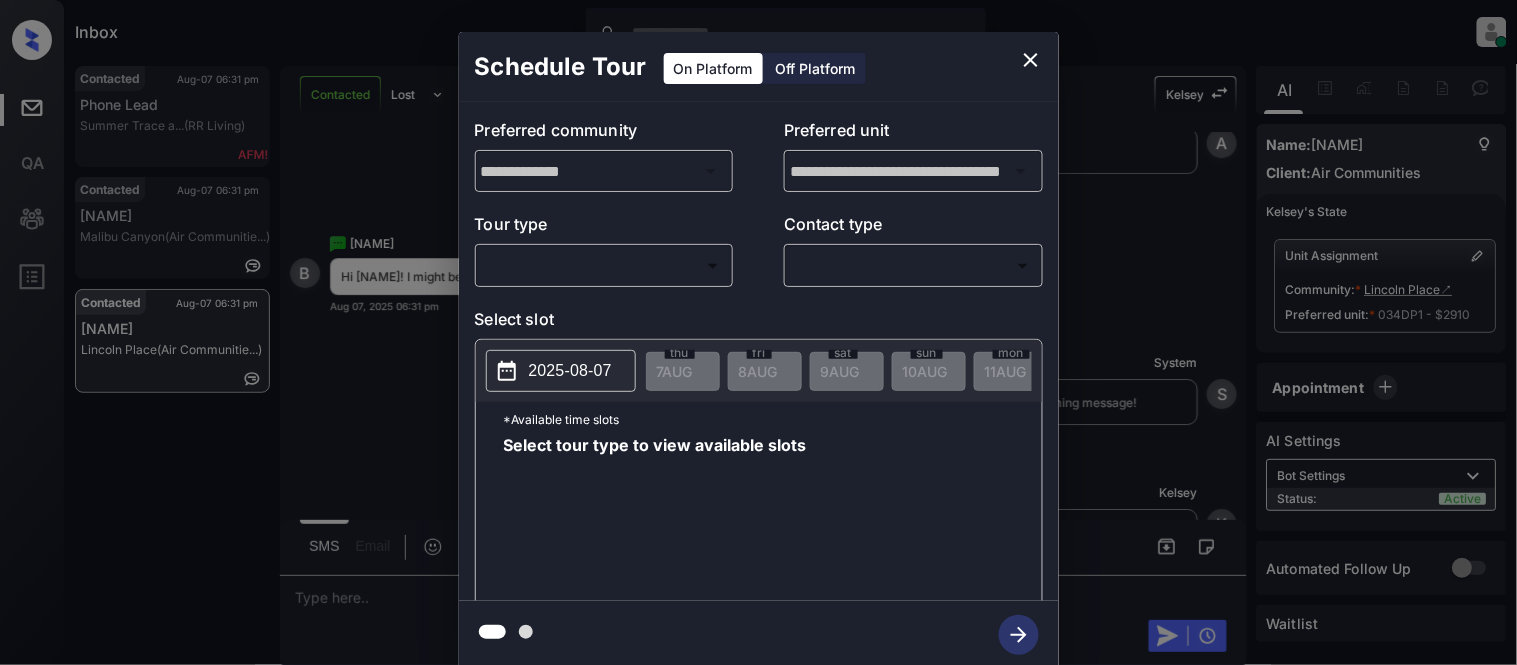 click on "Inbox [NAME] Online Set yourself   offline Set yourself   on break Profile Switch to  light  mode Sign out Contacted Aug-07 06:31 pm   Phone Lead Summer Trace a...  (RR Living) Contacted Aug-07 06:31 pm   [NAME] Malibu Canyon  (Air Communitie...) Contacted Aug-07 06:31 pm   [NAME] Lincoln Place  (Air Communitie...) Contacted Lost Lead Sentiment: Angry Upon sliding the acknowledgement:  Lead will move to lost stage. * ​ SMS and call option will be set to opt out. AFM will be turned off for the lead. [NAME] New Message [NAME] Notes Note: https://conversation.getzuma.com/689550201f1ebf5933d6aa07 - Paste this link into your browser to view [NAME]’s conversation with the prospect Aug 07, 2025 06:17 pm  Sync'd w  entrata K New Message Zuma Lead transferred to leasing agent: [NAME] Aug 07, 2025 06:17 pm Z New Message [NAME] Aug 07, 2025 06:17 pm K New Message Agent Lead created via emailParser in Inbound stage. A Agent" at bounding box center (758, 332) 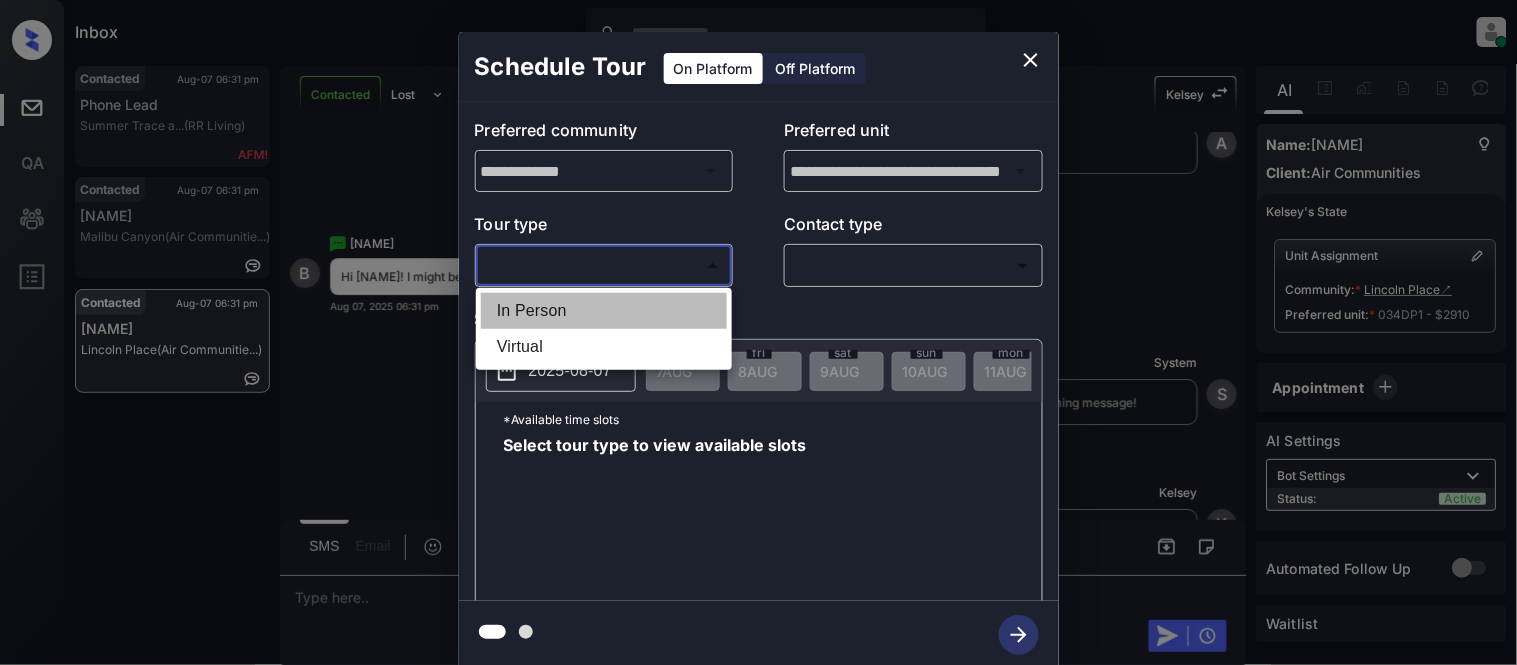 click on "In Person" at bounding box center (604, 311) 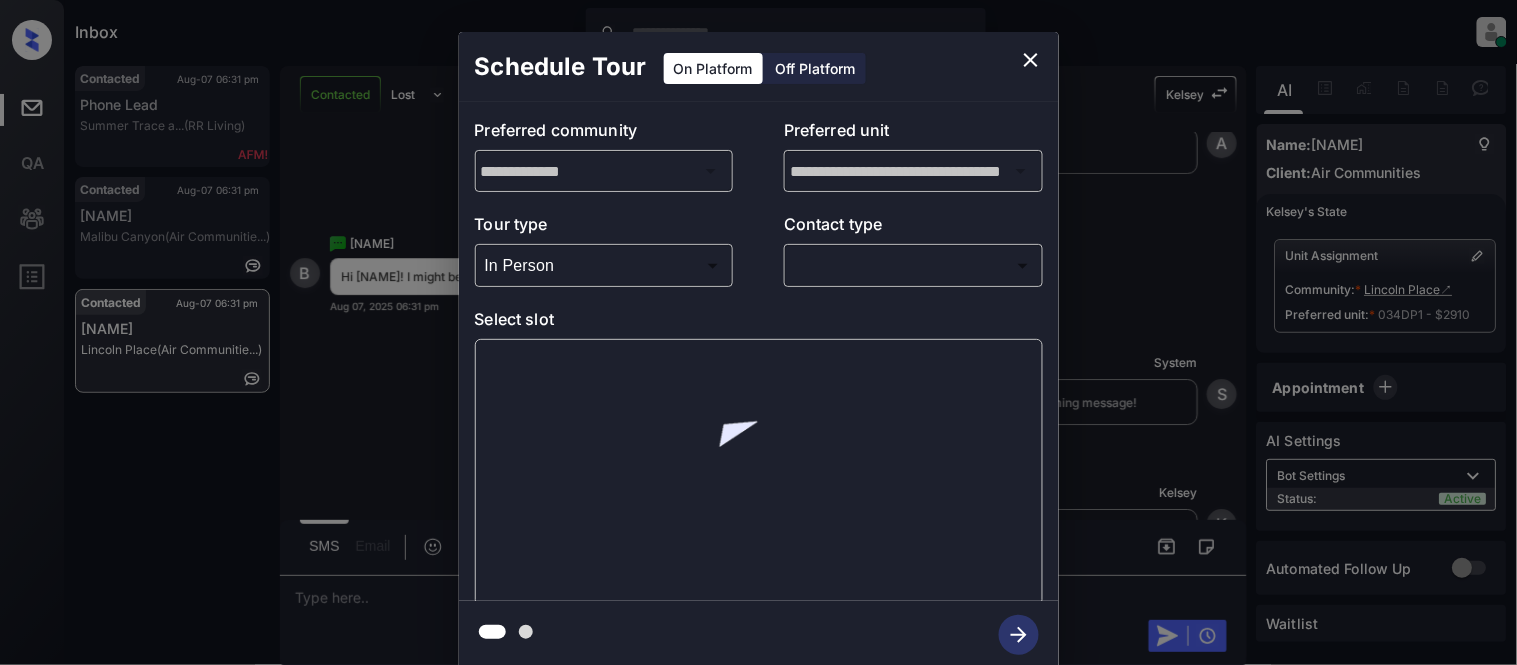 click at bounding box center [758, 332] 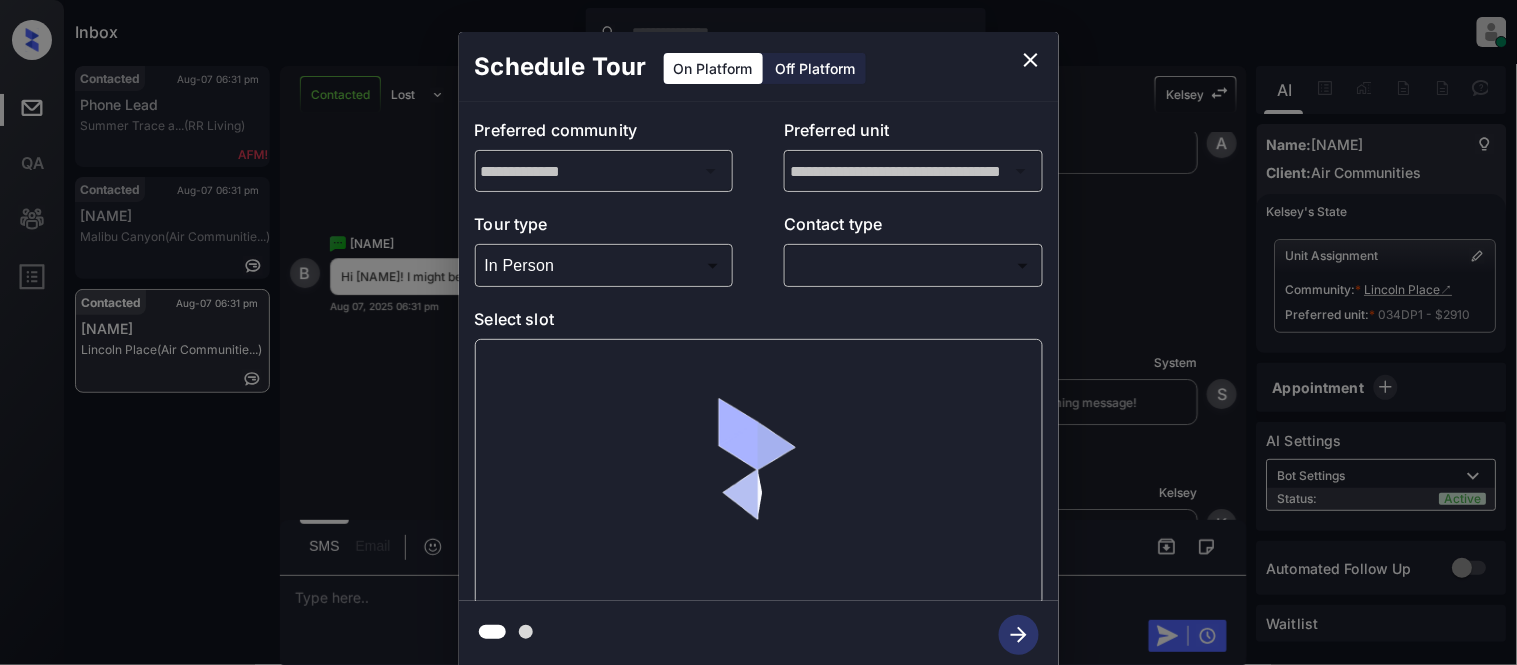click at bounding box center [758, 332] 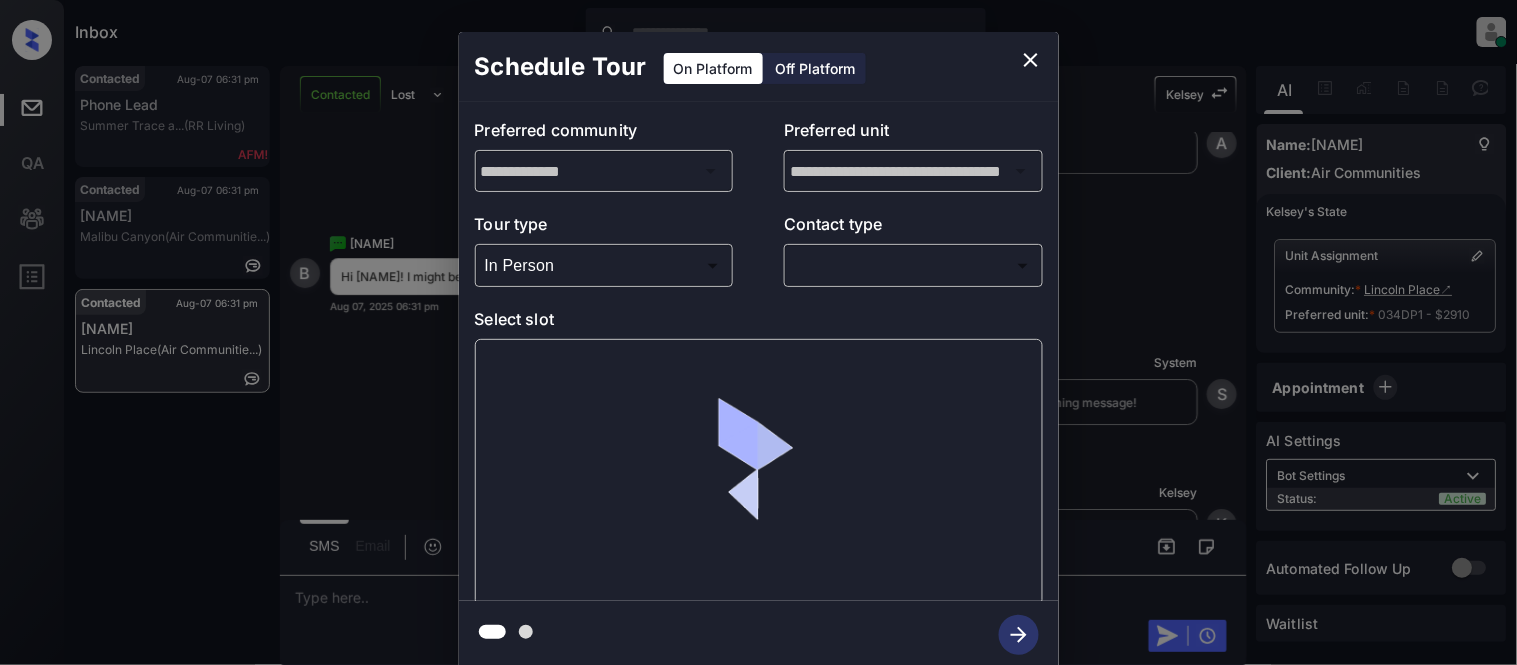 click on "Inbox Kristina Cataag Online Set yourself   offline Set yourself   on break Profile Switch to  light  mode Sign out Contacted Aug-07 06:31 pm   Phone Lead Summer Trace a...  (RR Living) Contacted Aug-07 06:31 pm   Brittany Janas Malibu Canyon  (Air Communitie...) Contacted Aug-07 06:31 pm   Bahir Hosny Lincoln Place  (Air Communitie...) Contacted Lost Lead Sentiment: Angry Upon sliding the acknowledgement:  Lead will move to lost stage. * ​ SMS and call option will be set to opt out. AFM will be turned off for the lead. Kelsey New Message Kelsey Notes Note: <a href="https://conversation.getzuma.com/689550201f1ebf5933d6aa07">https://conversation.getzuma.com/689550201f1ebf5933d6aa07</a> - Paste this link into your browser to view Kelsey’s conversation with the prospect Aug 07, 2025 06:17 pm  Sync'd w  entrata K New Message Zuma Lead transferred to leasing agent: kelsey Aug 07, 2025 06:17 pm Z New Message Kelsey Aug 07, 2025 06:17 pm K New Message Agent Lead created via emailParser in Inbound stage. A Agent" at bounding box center (758, 332) 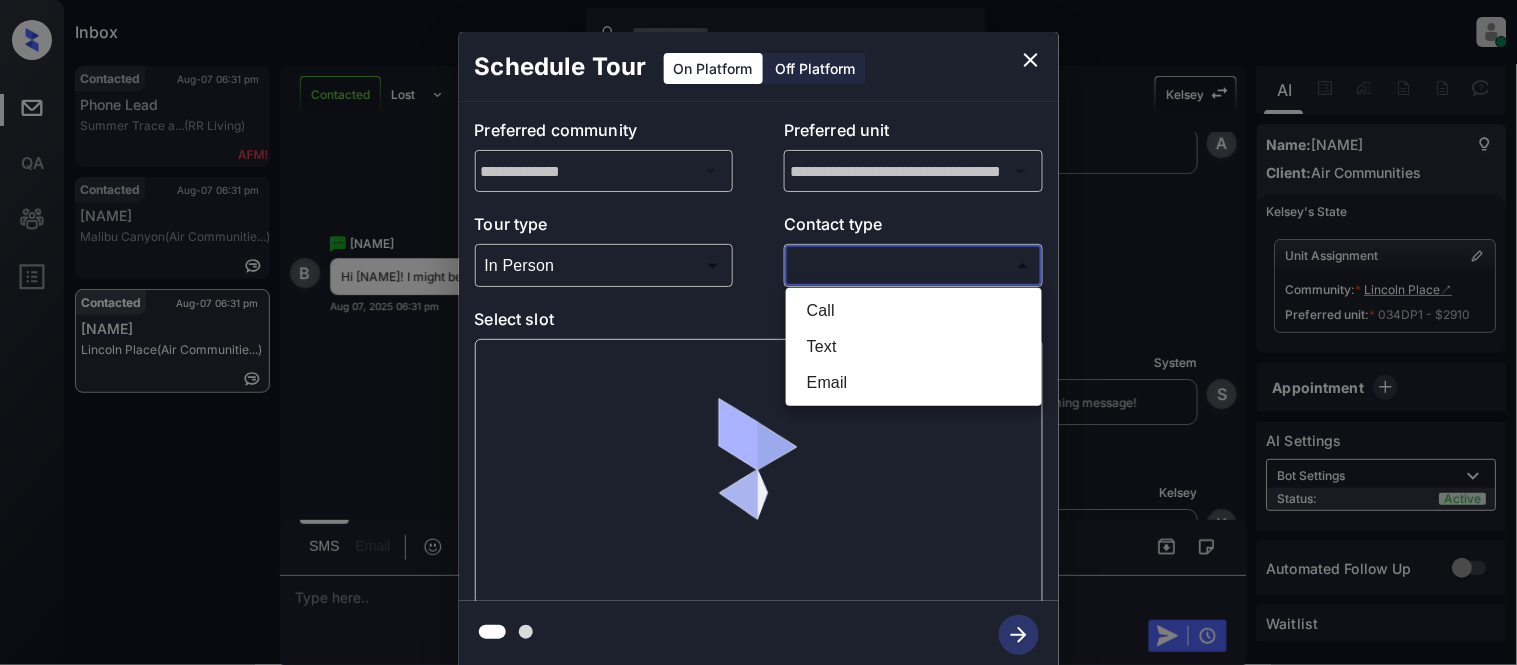 click on "Text" at bounding box center (914, 347) 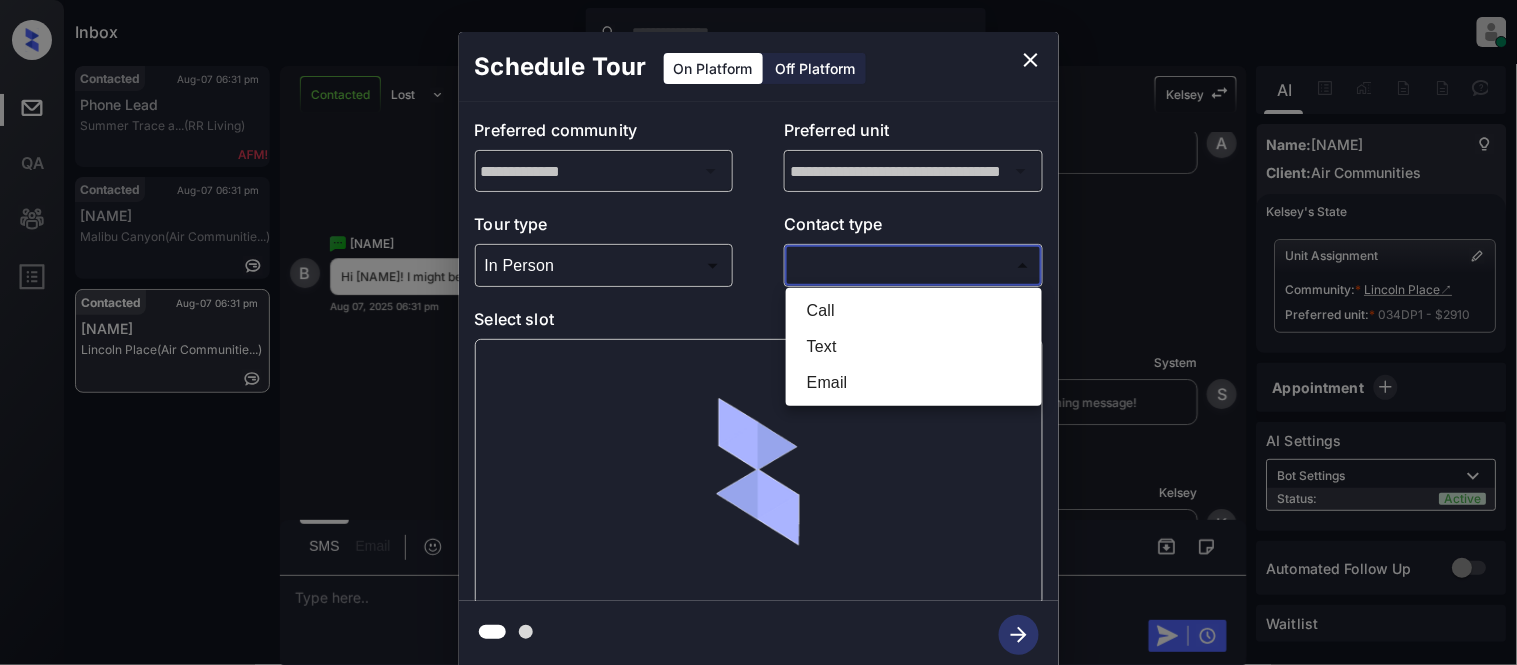 type on "****" 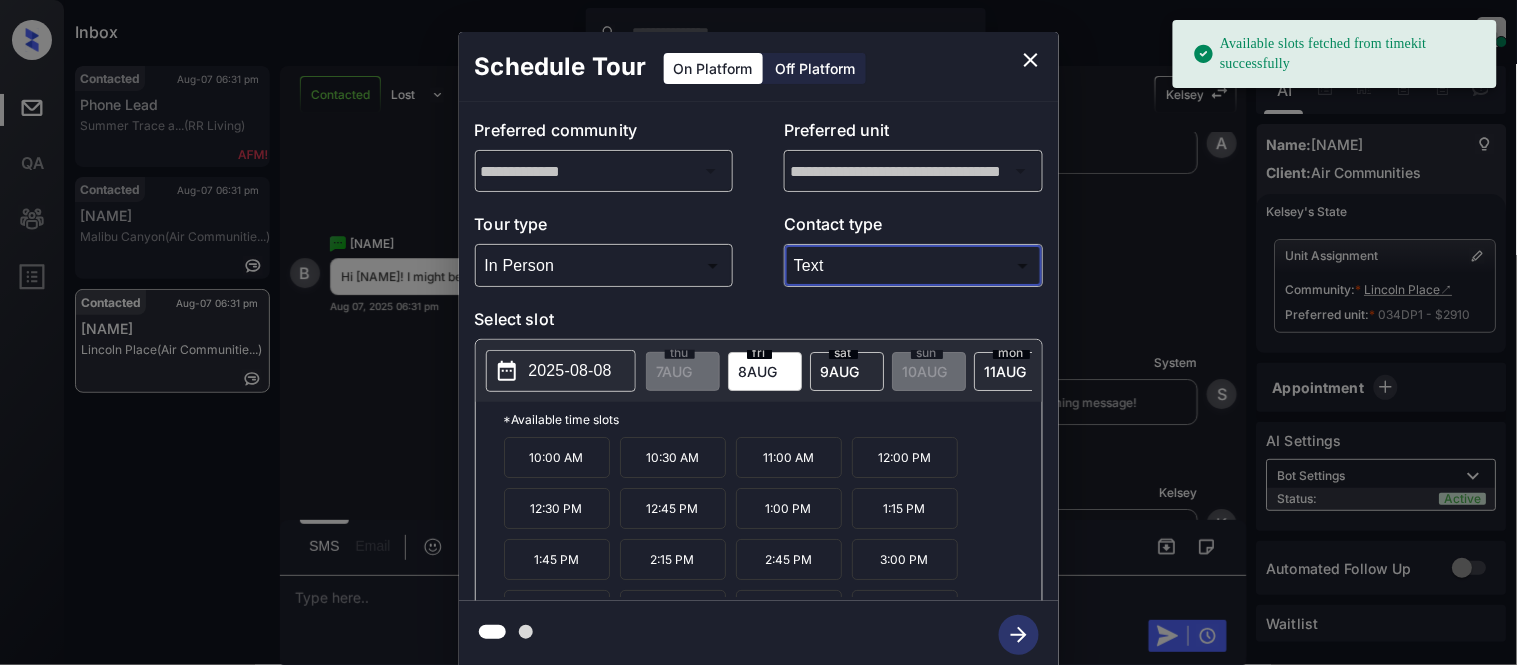click on "2025-08-08" at bounding box center [570, 371] 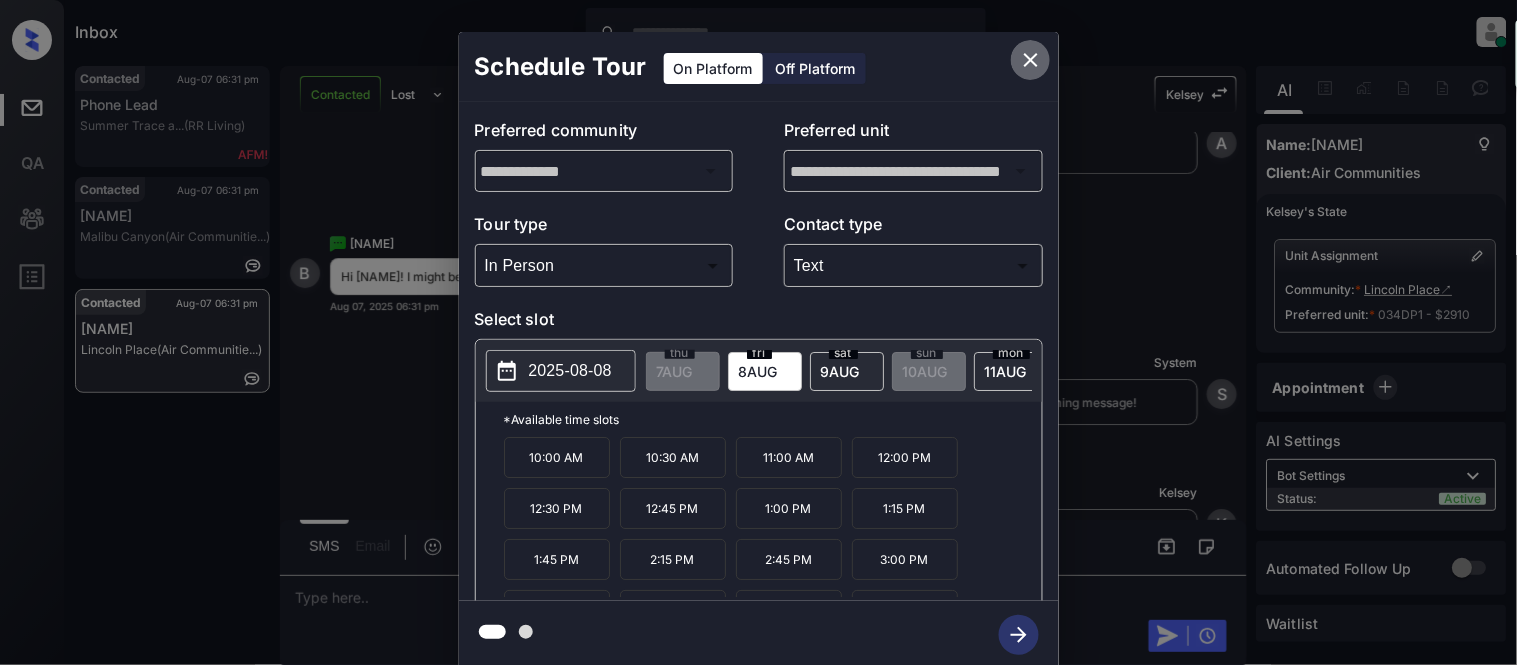 click 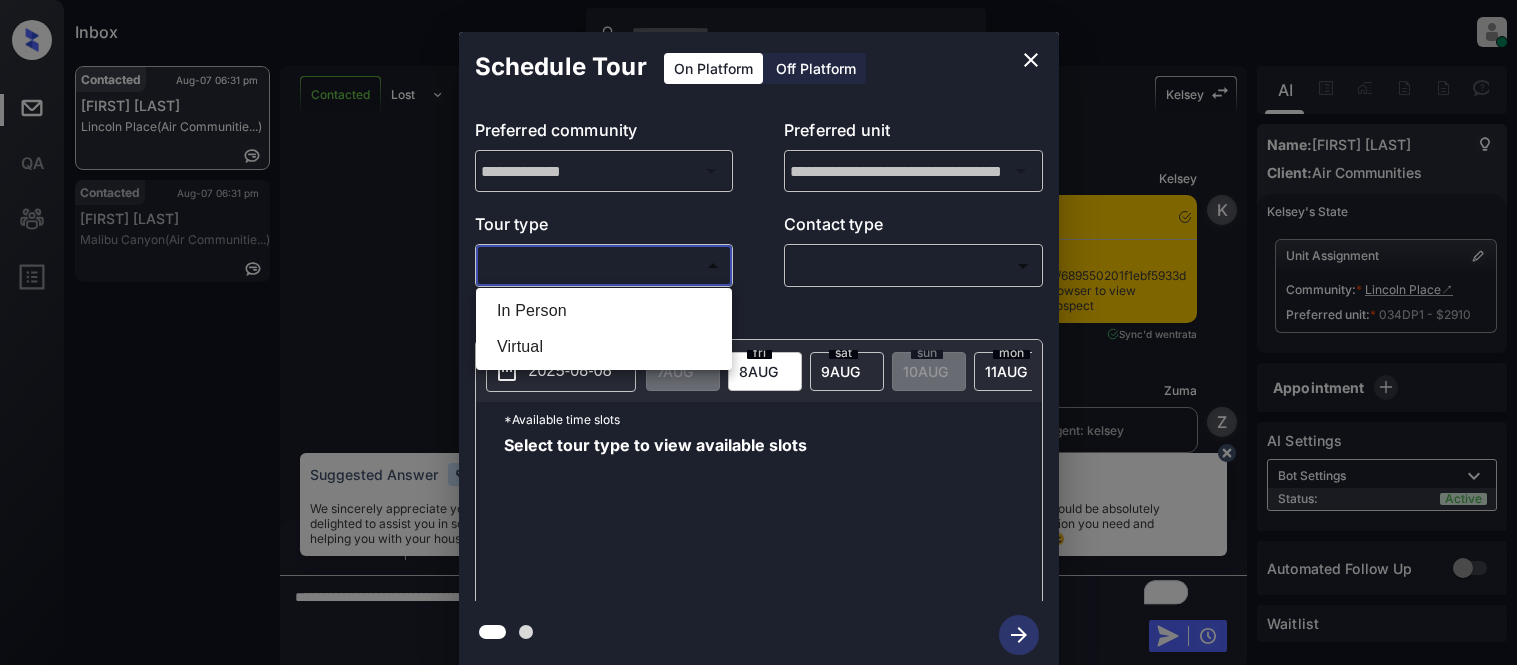 click on "In Person" at bounding box center (604, 311) 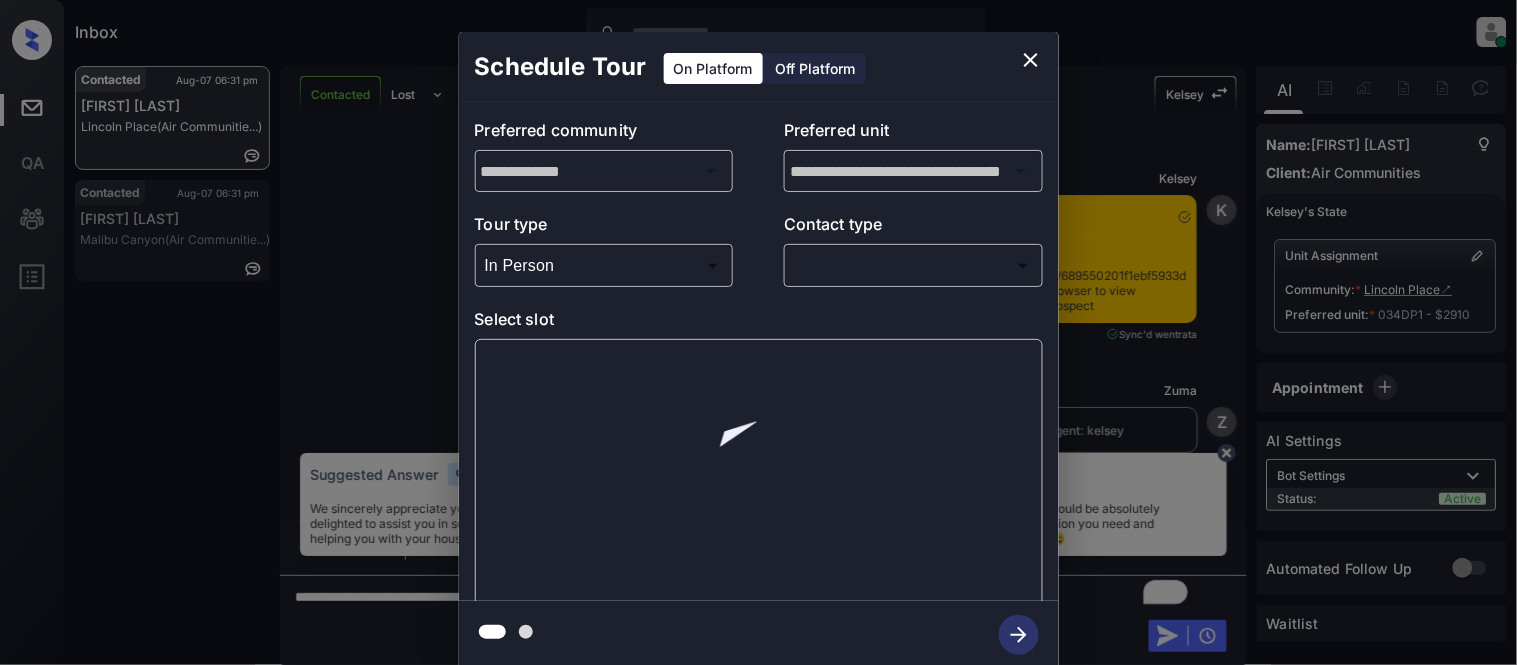 scroll, scrollTop: 1761, scrollLeft: 0, axis: vertical 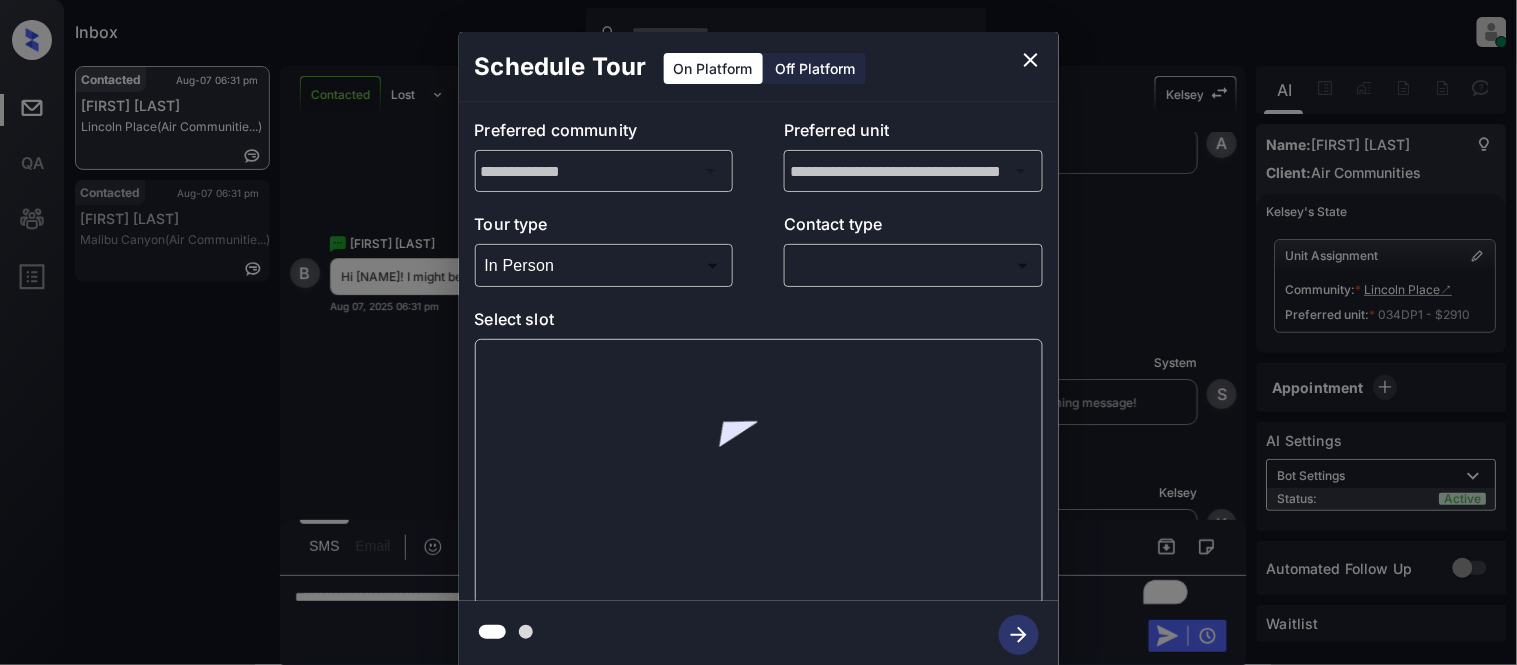 click on "Inbox Kristina Cataag Online Set yourself   offline Set yourself   on break Profile Switch to  light  mode Sign out Contacted Aug-07 06:31 pm   Bahir Hosny Lincoln Place  (Air Communitie...) Contacted Aug-07 06:31 pm   Brittany Janas Malibu Canyon  (Air Communitie...) Contacted Lost Lead Sentiment: Angry Upon sliding the acknowledgement:  Lead will move to lost stage. * ​ SMS and call option will be set to opt out. AFM will be turned off for the lead. Kelsey New Message Kelsey Notes Note: <a href="https://conversation.getzuma.com/689550201f1ebf5933d6aa07">https://conversation.getzuma.com/689550201f1ebf5933d6aa07</a> - Paste this link into your browser to view Kelsey’s conversation with the prospect Aug 07, 2025 06:17 pm  Sync'd w  entrata K New Message Zuma Lead transferred to leasing agent: kelsey Aug 07, 2025 06:17 pm Z New Message Kelsey Due to the activation of disableLeadTransfer feature flag, Kelsey will no longer transfer ownership of this CRM guest card Aug 07, 2025 06:17 pm K New Message Agent A" at bounding box center (758, 332) 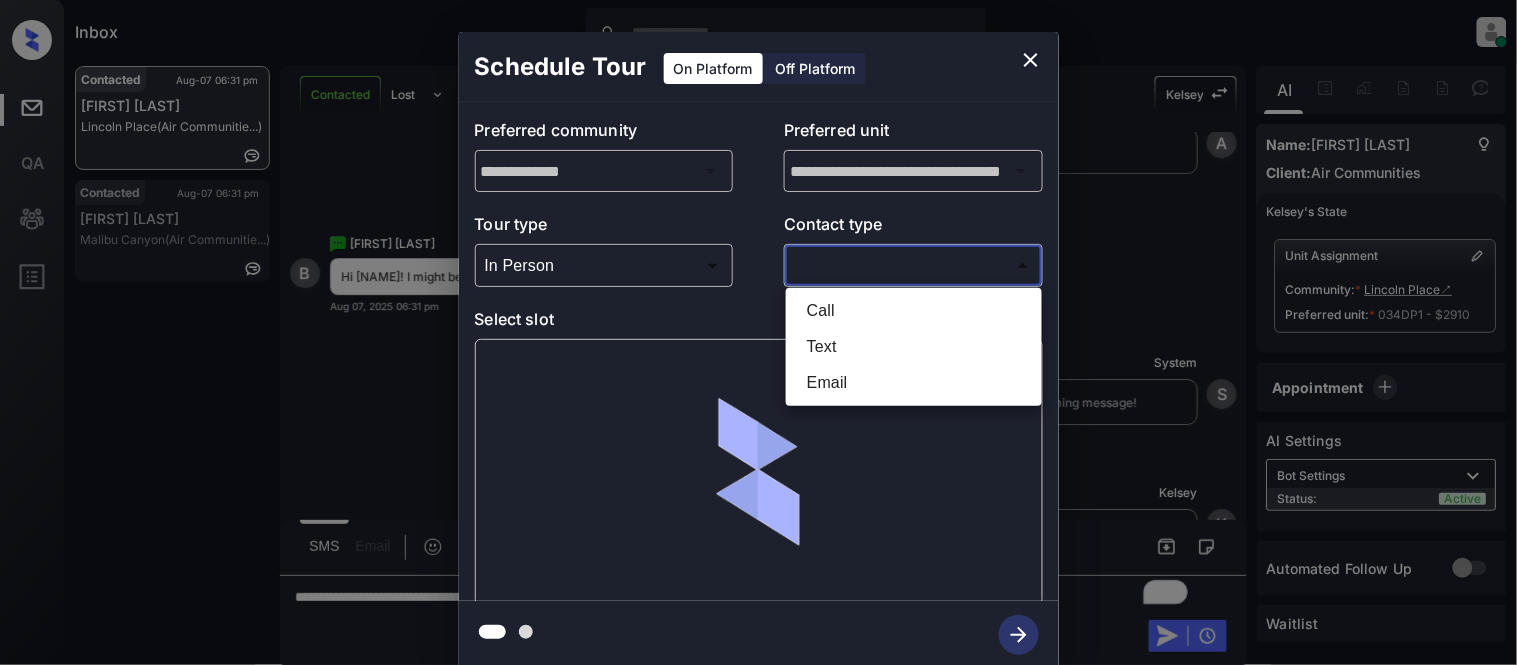 click on "Text" at bounding box center [914, 347] 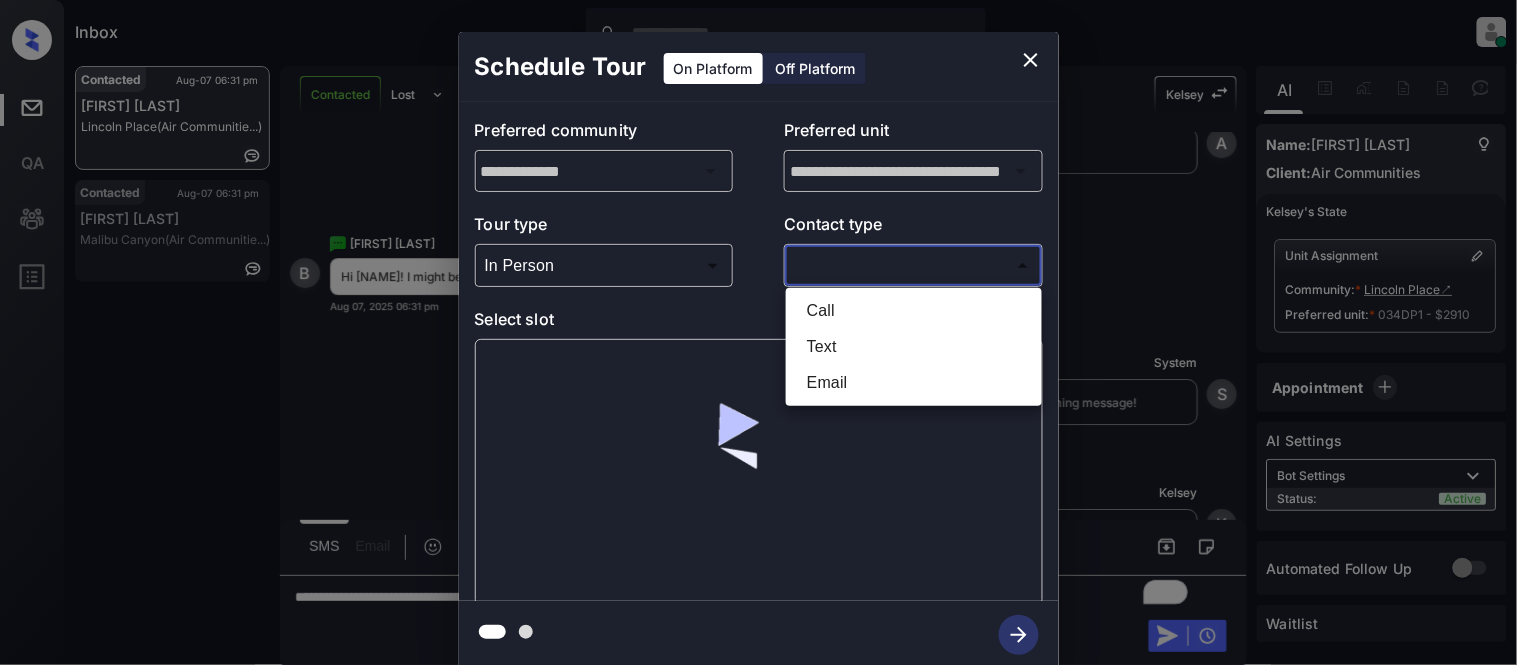 type on "****" 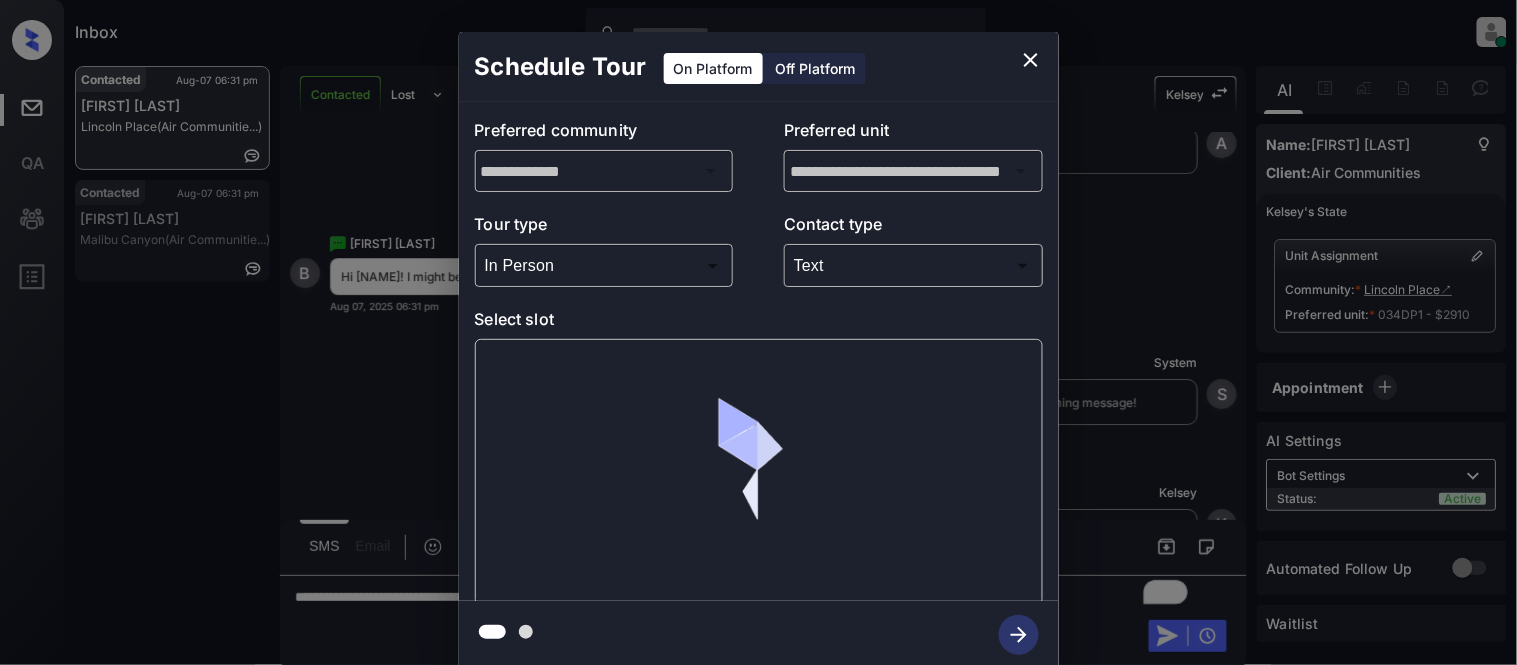 click at bounding box center [759, 472] 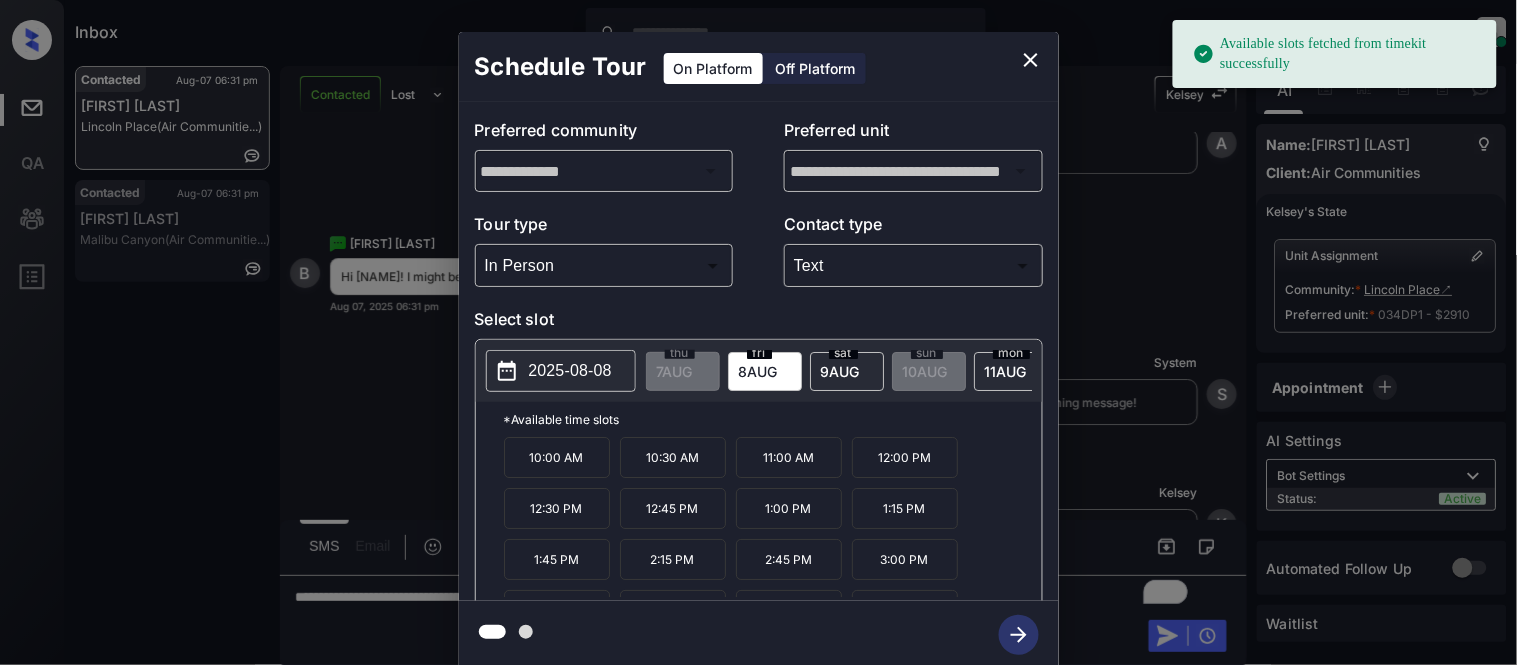 click on "2025-08-08" at bounding box center [570, 371] 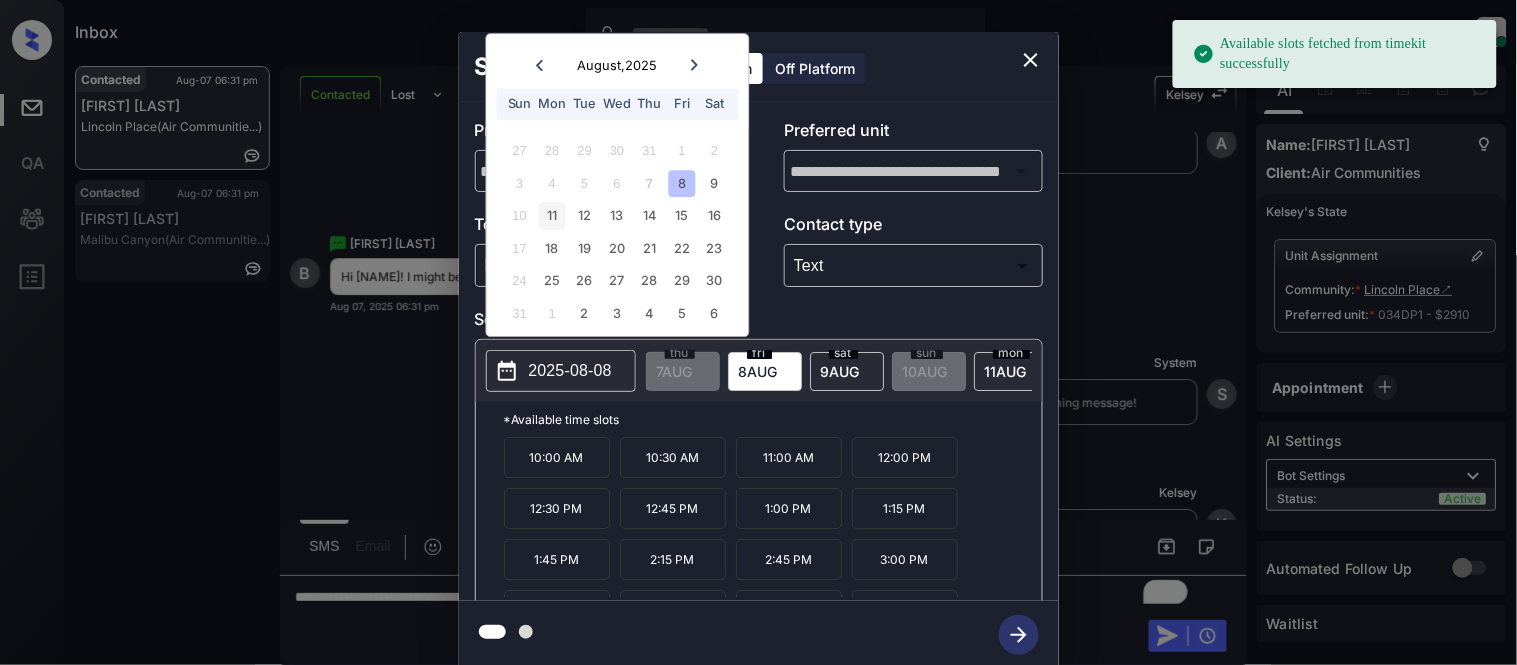 click on "11" at bounding box center [552, 216] 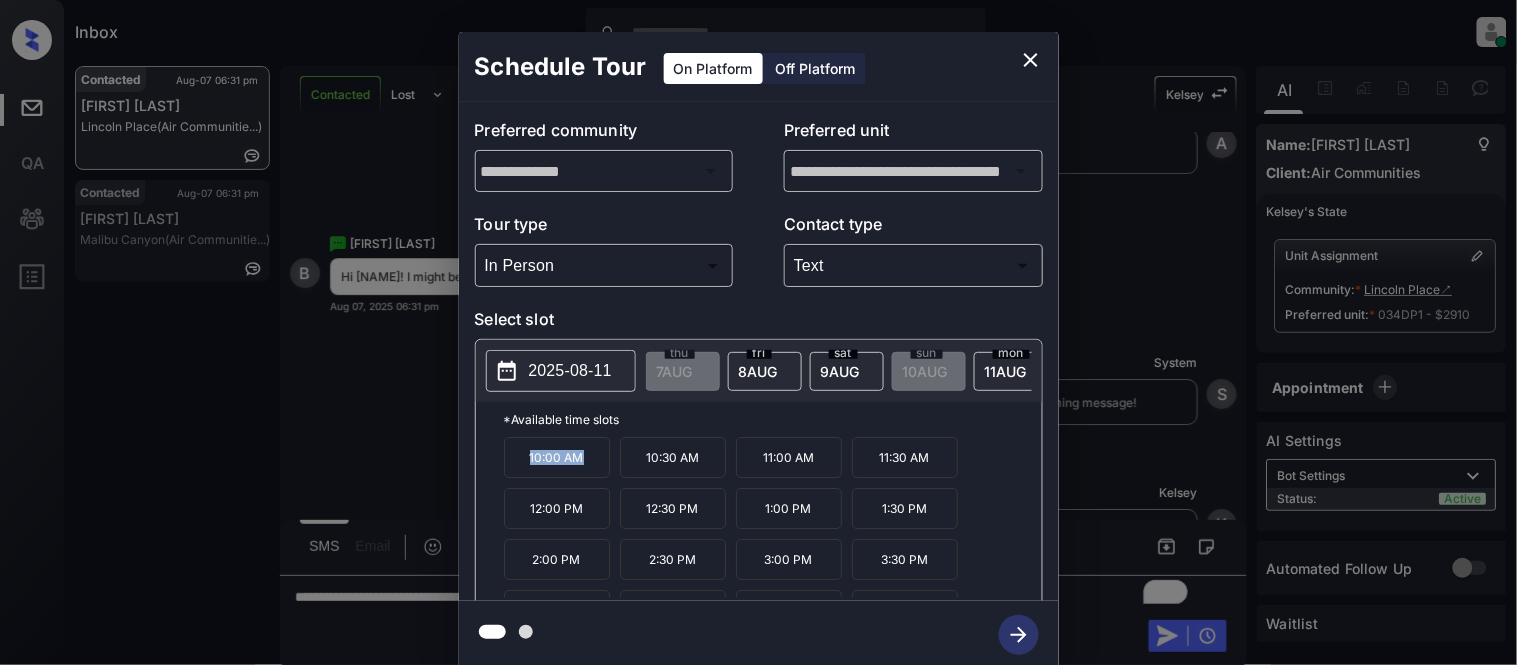 drag, startPoint x: 524, startPoint y: 467, endPoint x: 612, endPoint y: 472, distance: 88.14193 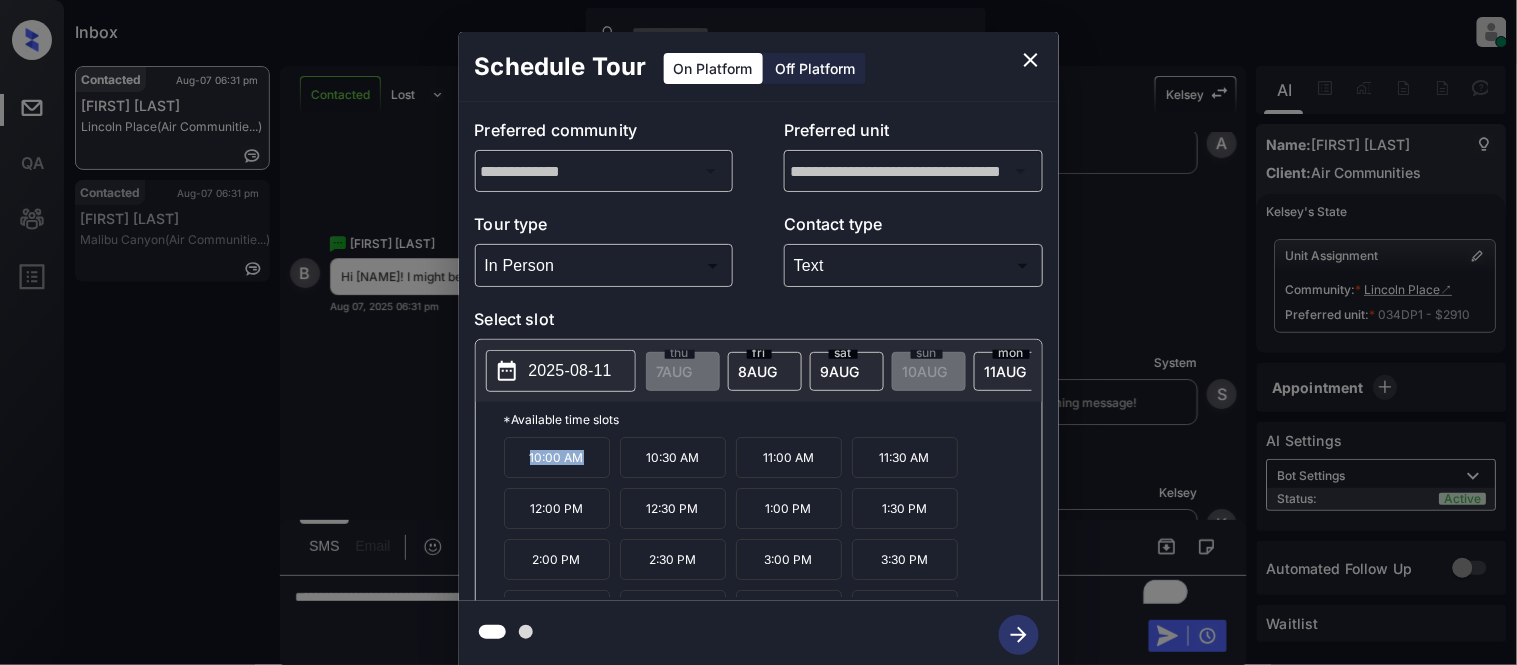 click on "10:00 AM 10:30 AM 11:00 AM 11:30 AM 12:00 PM 12:30 PM 1:00 PM 1:30 PM 2:00 PM 2:30 PM 3:00 PM 3:30 PM 4:00 PM 4:30 PM 5:00 PM 6:00 PM 6:30 PM" at bounding box center (773, 517) 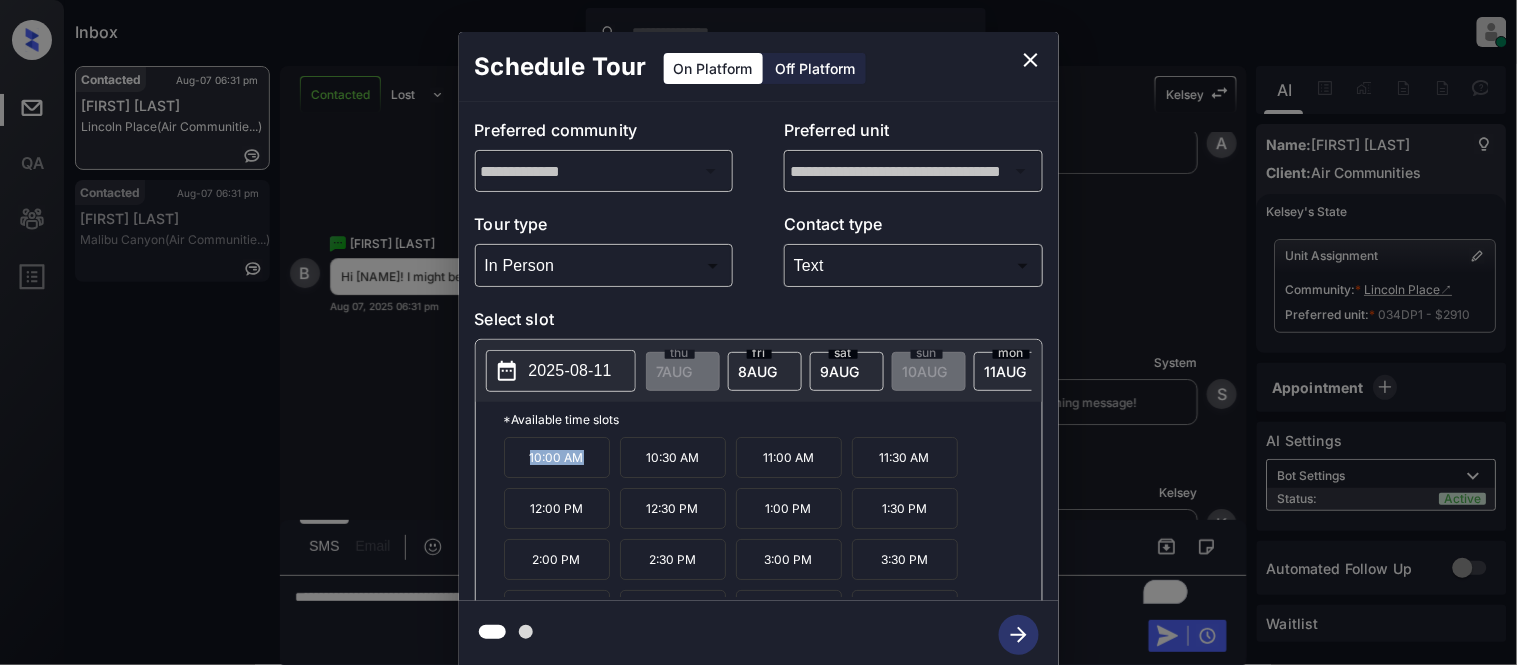 click 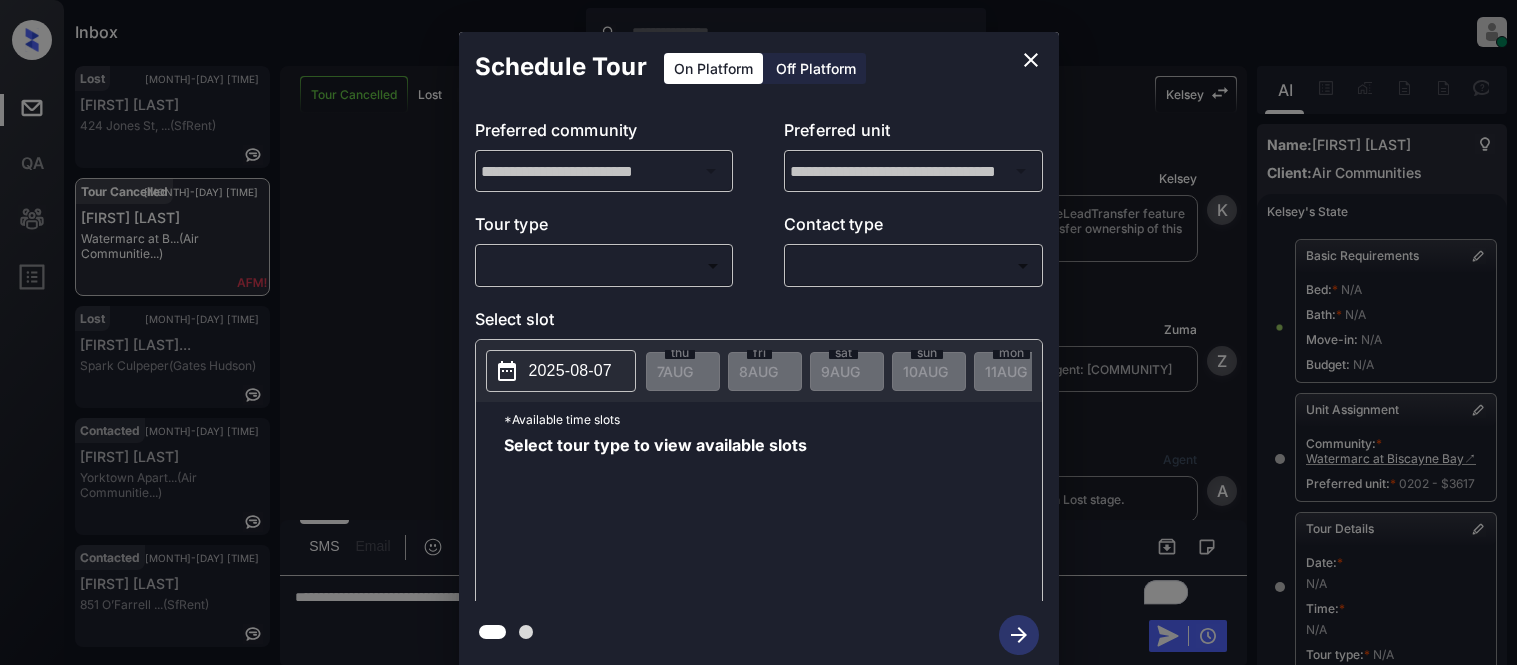 click on "​ ​" at bounding box center [604, 265] 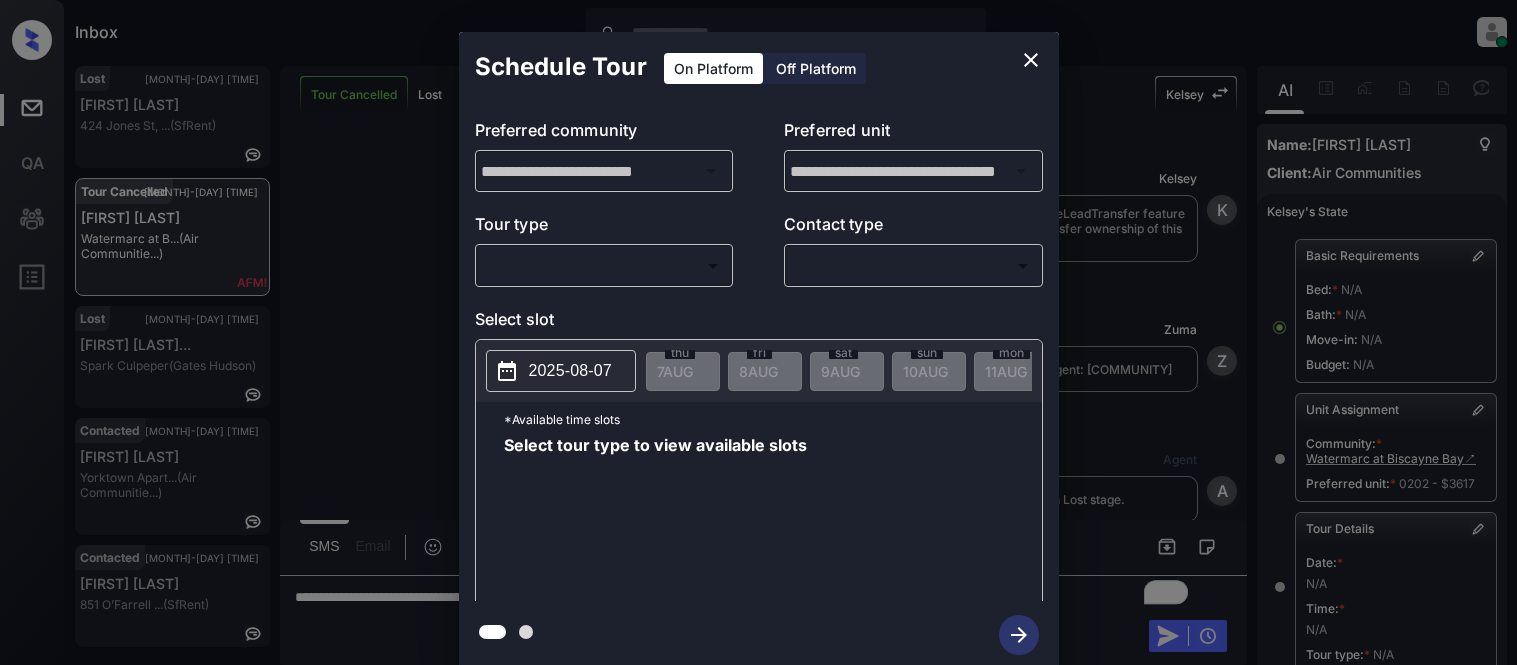scroll, scrollTop: 0, scrollLeft: 0, axis: both 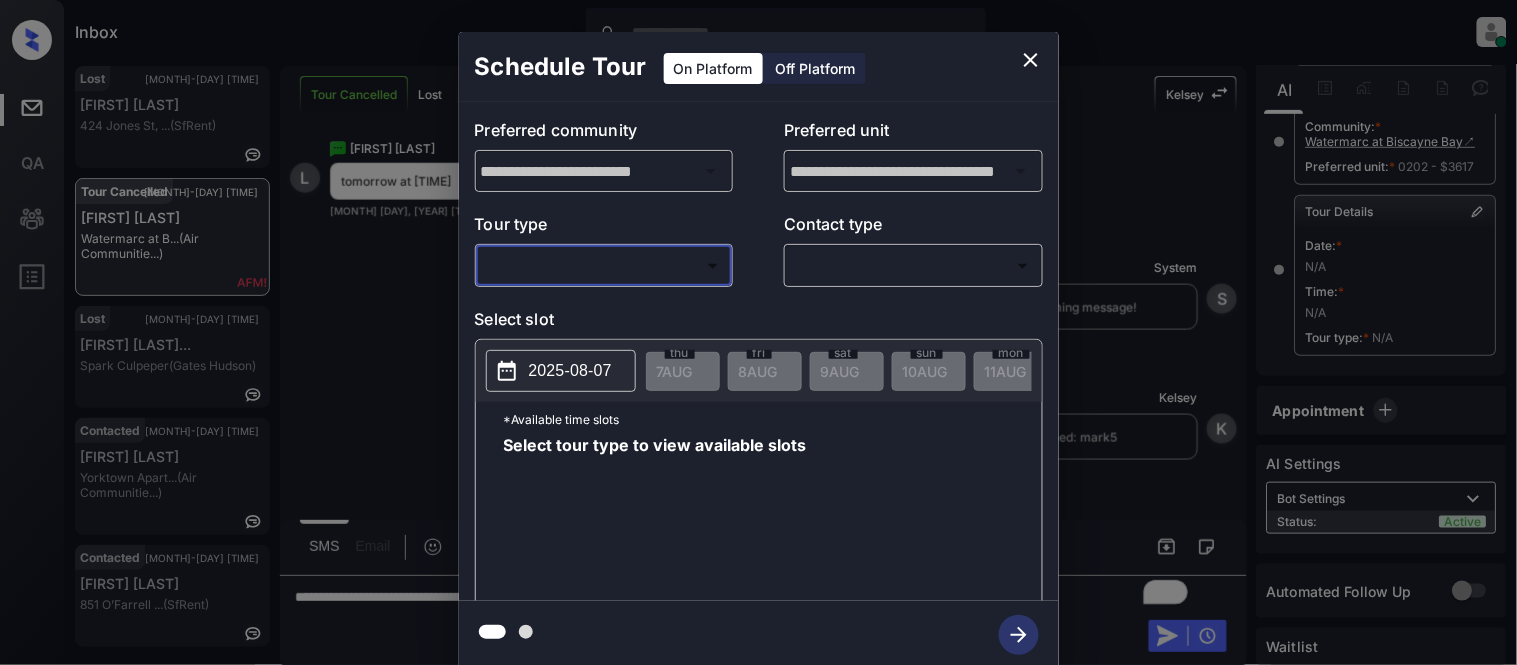 click on "Inbox Kristina Cataag Online Set yourself   offline Set yourself   on break Profile Switch to  light  mode Sign out Lost Aug-07 06:39 pm   Mark Schwerin 424 Jones St, ...  (SfRent) Tour Cancelled Aug-07 06:42 pm   LISA VEGA Watermarc at B...  (Air Communitie...) Lost Aug-07 06:43 pm   Constance Lewi... Spark Culpeper  (Gates Hudson) Contacted Aug-07 06:45 pm   Kira Reeve Yorktown Apart...  (Air Communitie...) Contacted Aug-07 06:45 pm   Hannah Cathers 851 O’Farrell ...  (SfRent) Tour Cancelled Lost Lead Sentiment: Angry Upon sliding the acknowledgement:  Lead will move to lost stage. * ​ SMS and call option will be set to opt out. AFM will be turned off for the lead. Kelsey New Message Kelsey Due to the activation of disableLeadTransfer feature flag, Kelsey will no longer transfer ownership of this CRM guest card Aug 19, 2024 07:23 pm K New Message Zuma Lead transferred to leasing agent: Watermarc at Biscayne Bay Aug 19, 2024 07:23 pm Z New Message Agent Lead created via leadPoller in Lost stage. A Agent" at bounding box center (758, 332) 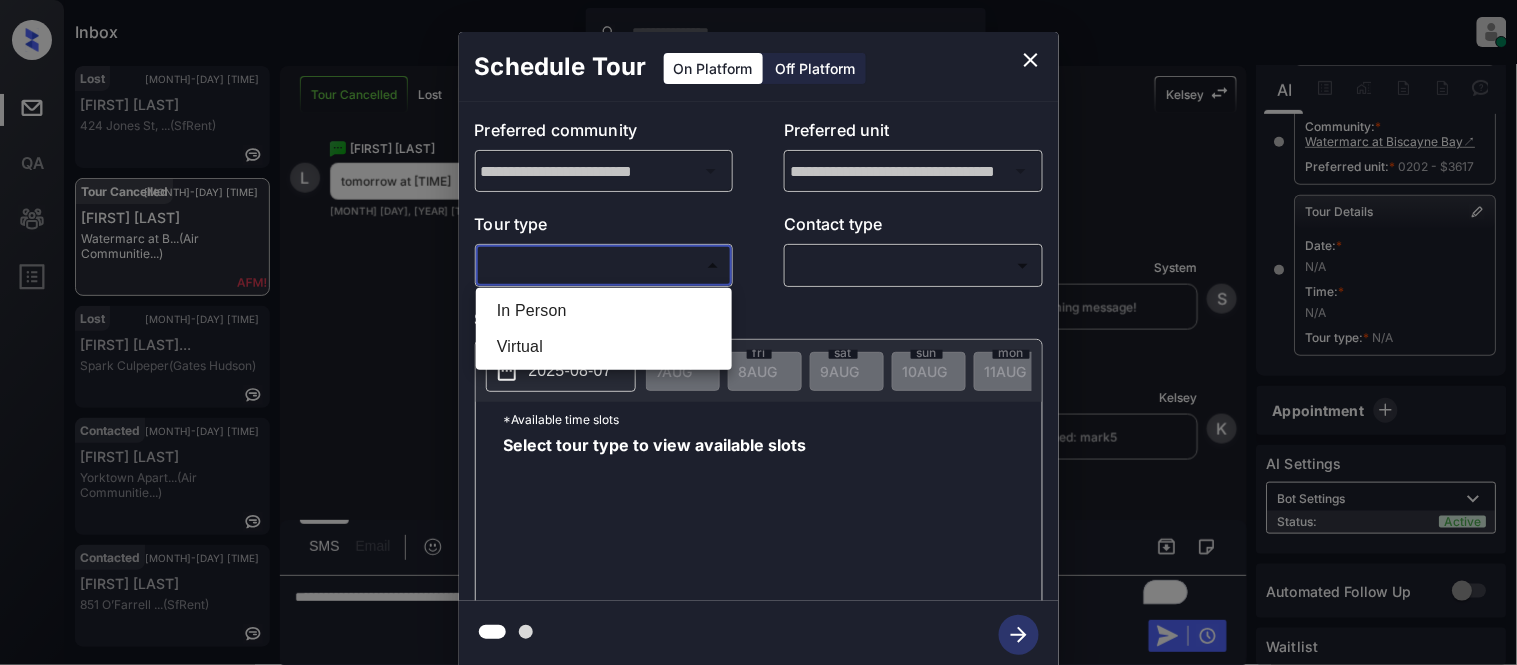click on "In Person" at bounding box center [604, 311] 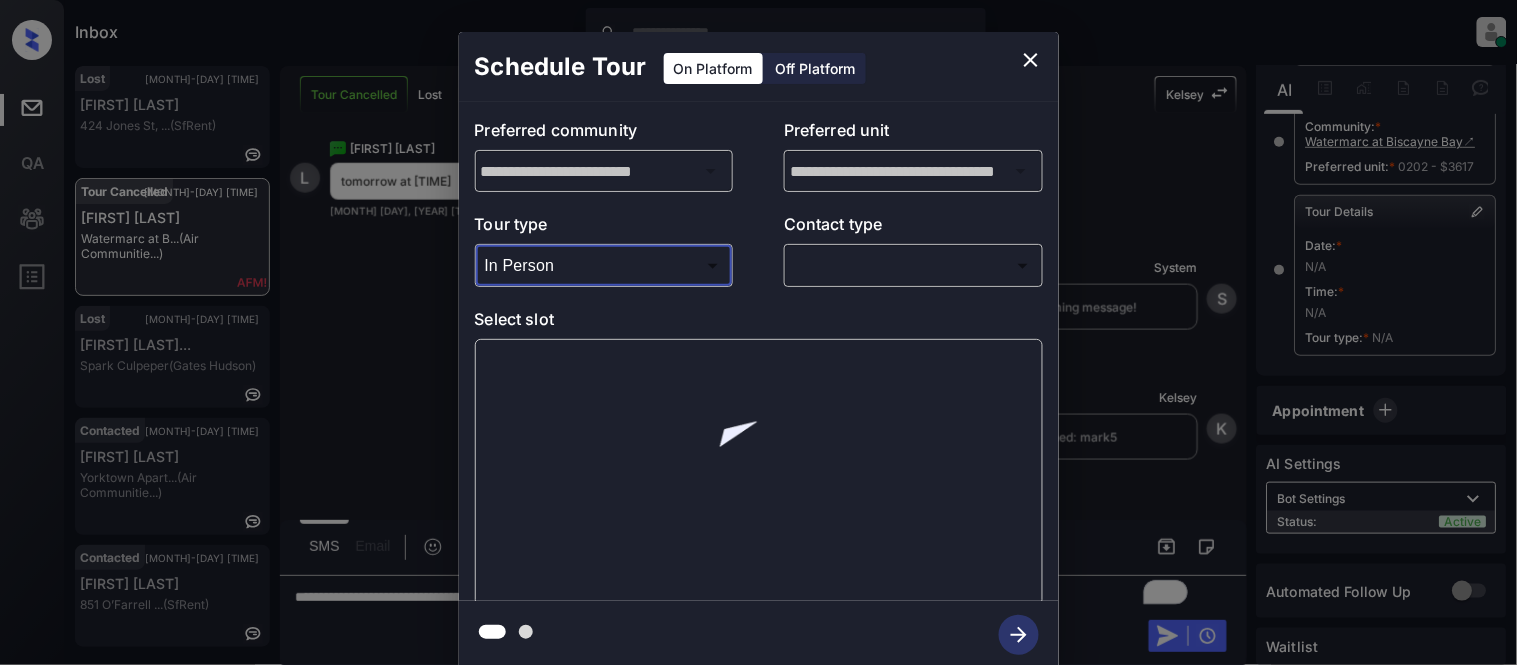 type on "********" 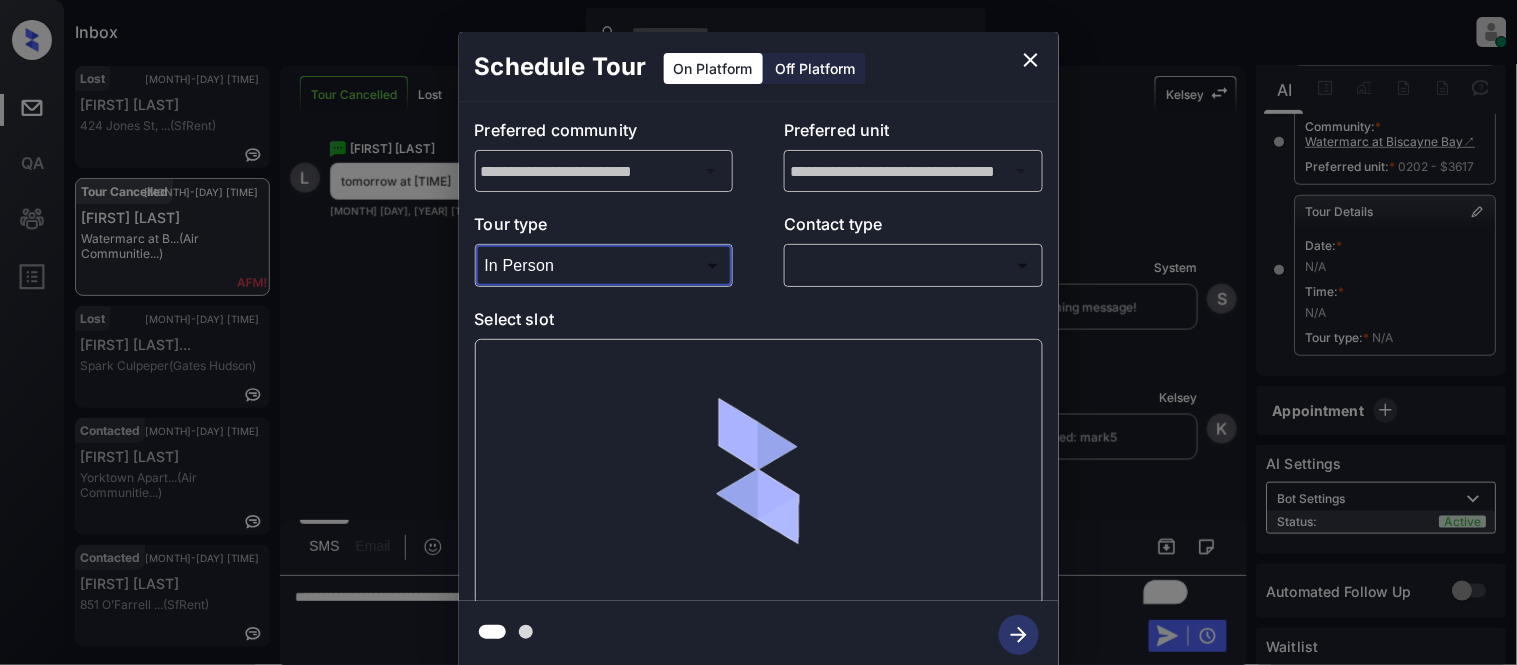 click on "**********" at bounding box center (759, 351) 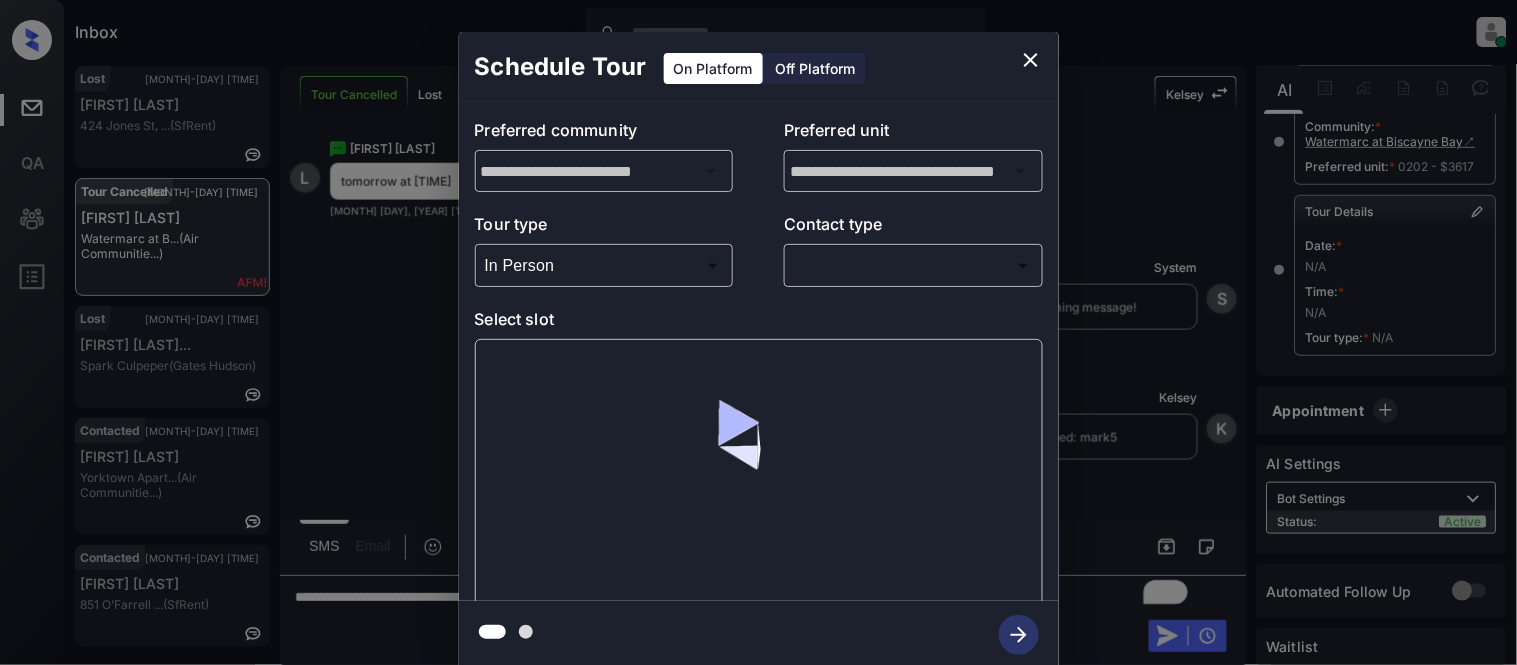 click on "Inbox Kristina Cataag Online Set yourself   offline Set yourself   on break Profile Switch to  light  mode Sign out Lost Aug-07 06:39 pm   Mark Schwerin 424 Jones St, ...  (SfRent) Tour Cancelled Aug-07 06:42 pm   LISA VEGA Watermarc at B...  (Air Communitie...) Lost Aug-07 06:43 pm   Constance Lewi... Spark Culpeper  (Gates Hudson) Contacted Aug-07 06:45 pm   Kira Reeve Yorktown Apart...  (Air Communitie...) Contacted Aug-07 06:45 pm   Hannah Cathers 851 O’Farrell ...  (SfRent) Tour Cancelled Lost Lead Sentiment: Angry Upon sliding the acknowledgement:  Lead will move to lost stage. * ​ SMS and call option will be set to opt out. AFM will be turned off for the lead. Kelsey New Message Kelsey Due to the activation of disableLeadTransfer feature flag, Kelsey will no longer transfer ownership of this CRM guest card Aug 19, 2024 07:23 pm K New Message Zuma Lead transferred to leasing agent: Watermarc at Biscayne Bay Aug 19, 2024 07:23 pm Z New Message Agent Lead created via leadPoller in Lost stage. A Agent" at bounding box center [758, 332] 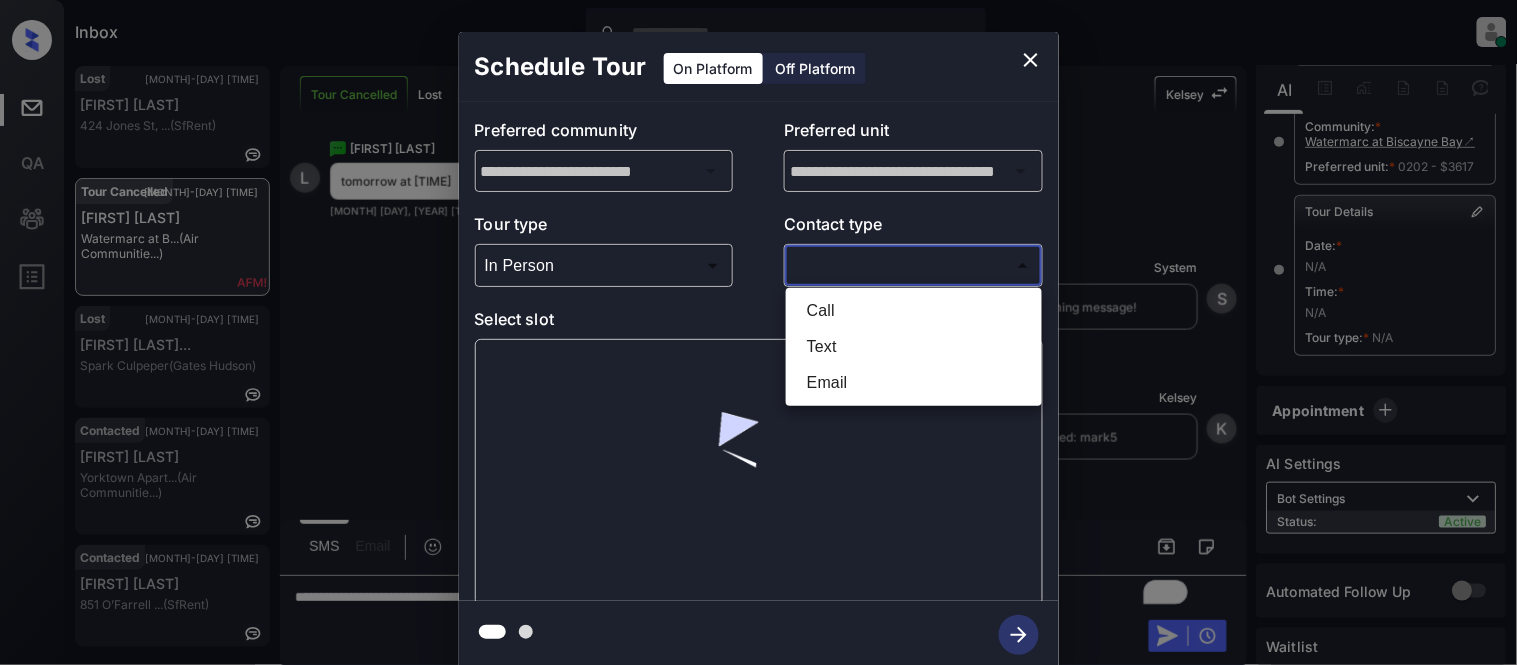 click on "Text" at bounding box center (914, 347) 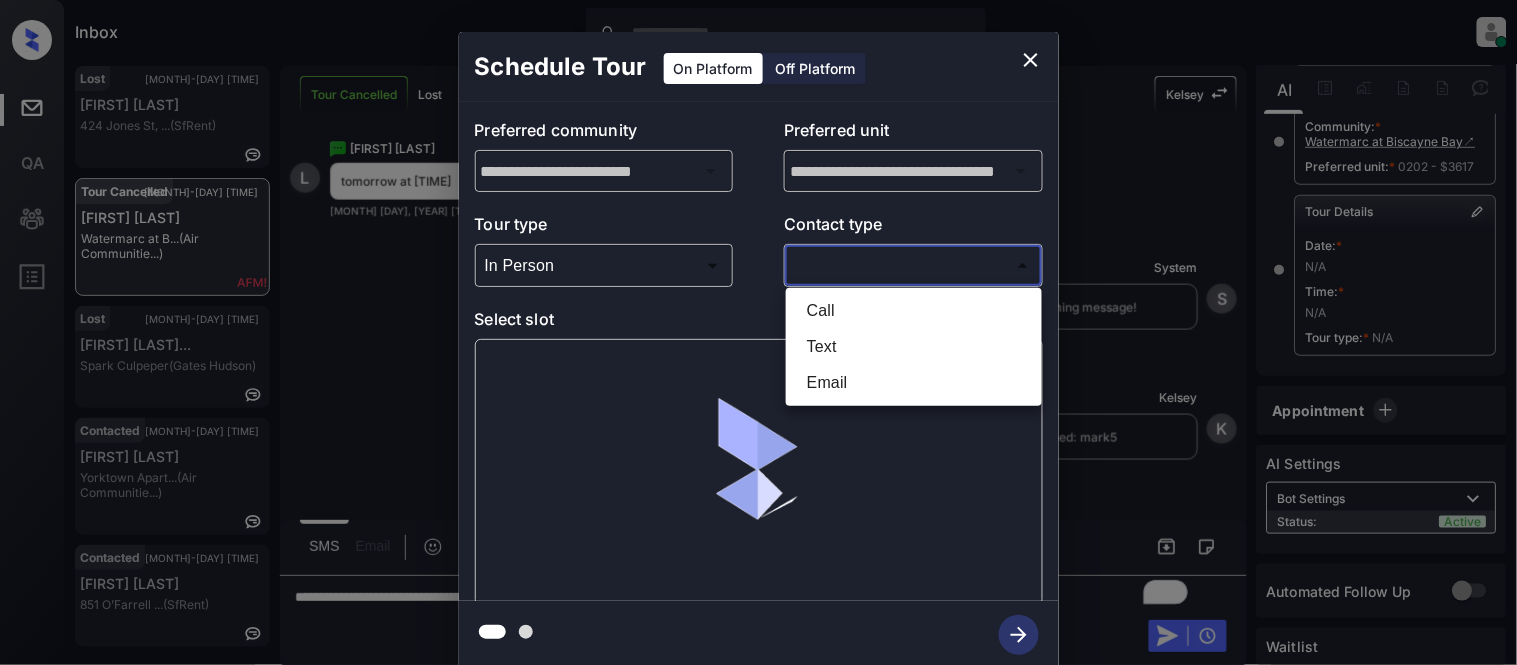 type on "****" 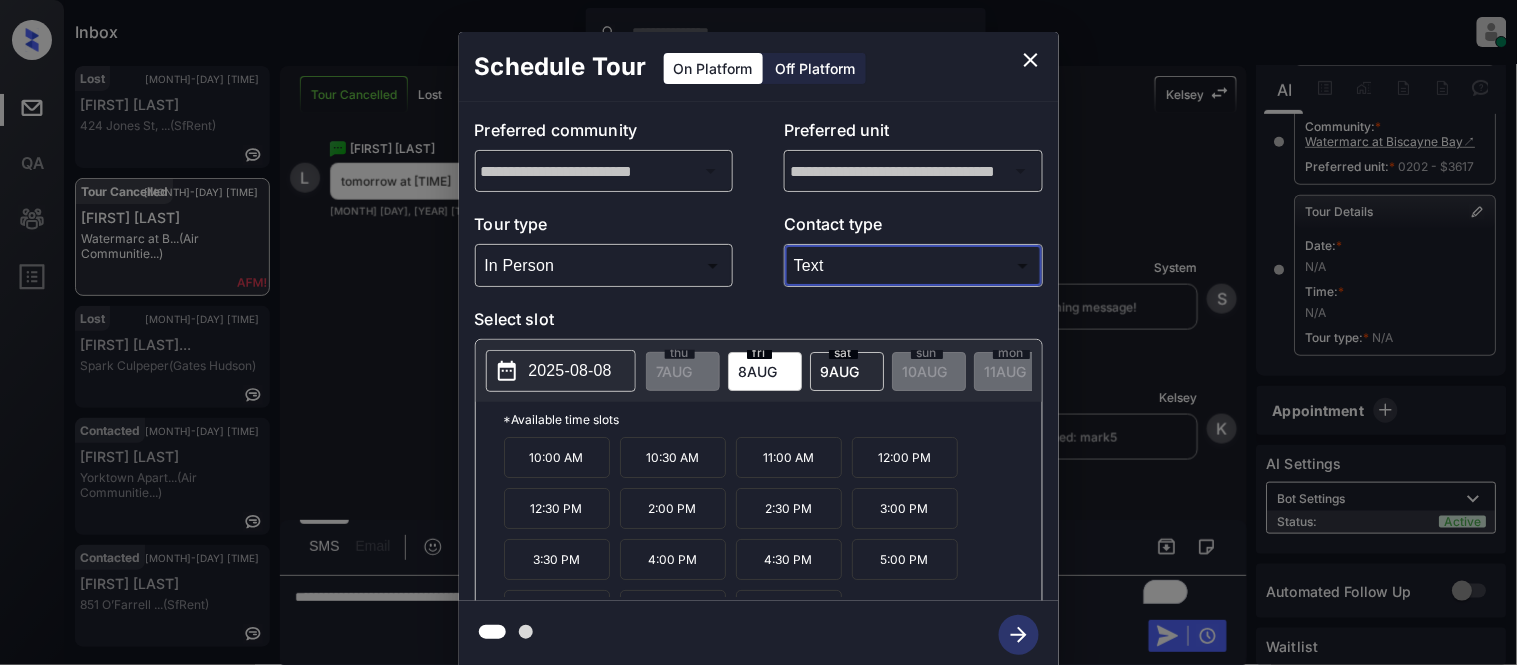 click on "2:00 PM" at bounding box center [673, 508] 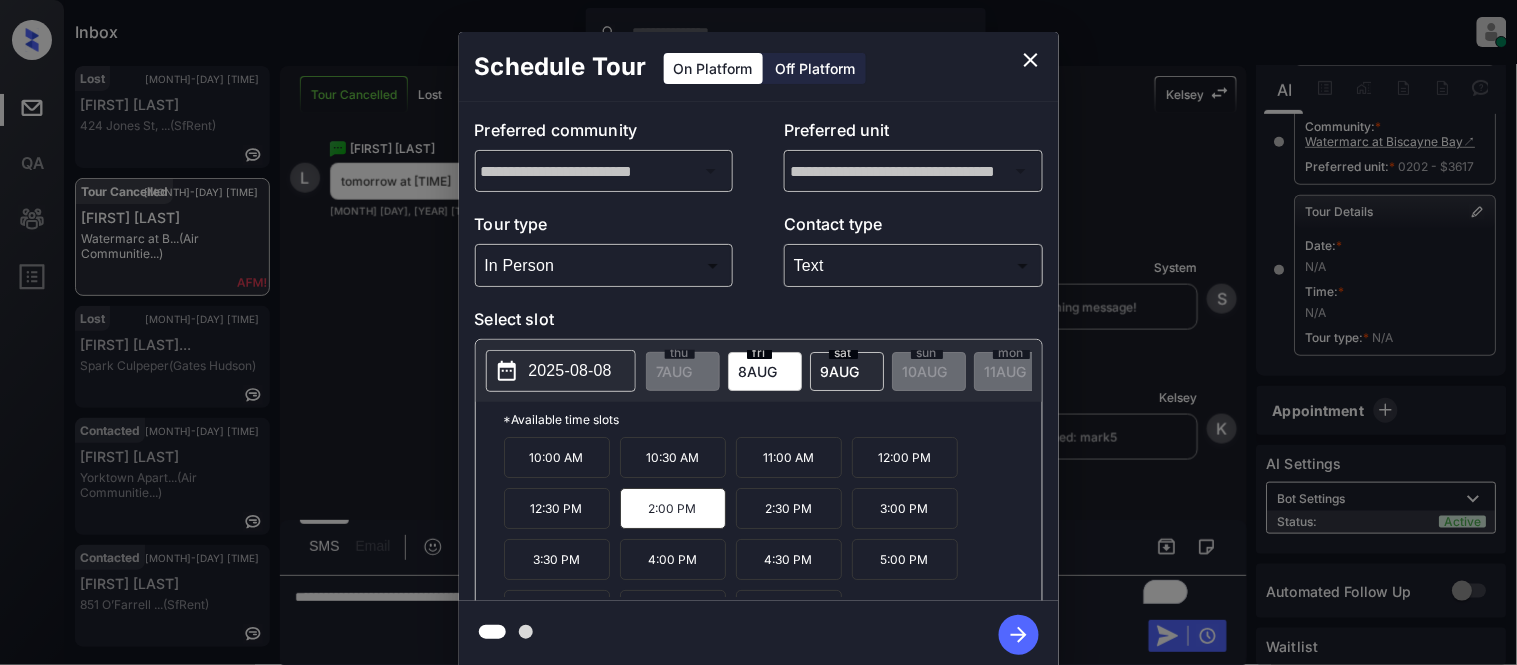 click 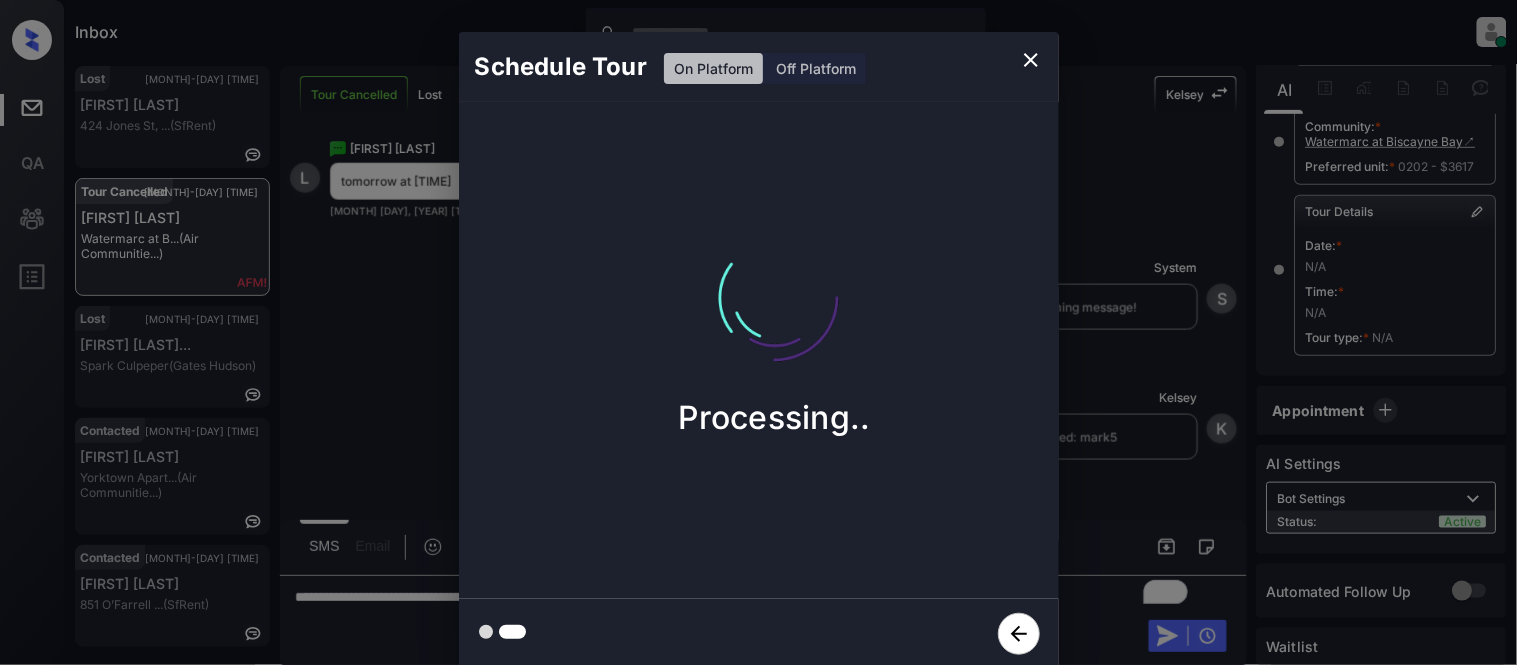 click on "Schedule Tour On Platform Off Platform Processing.." at bounding box center [758, 350] 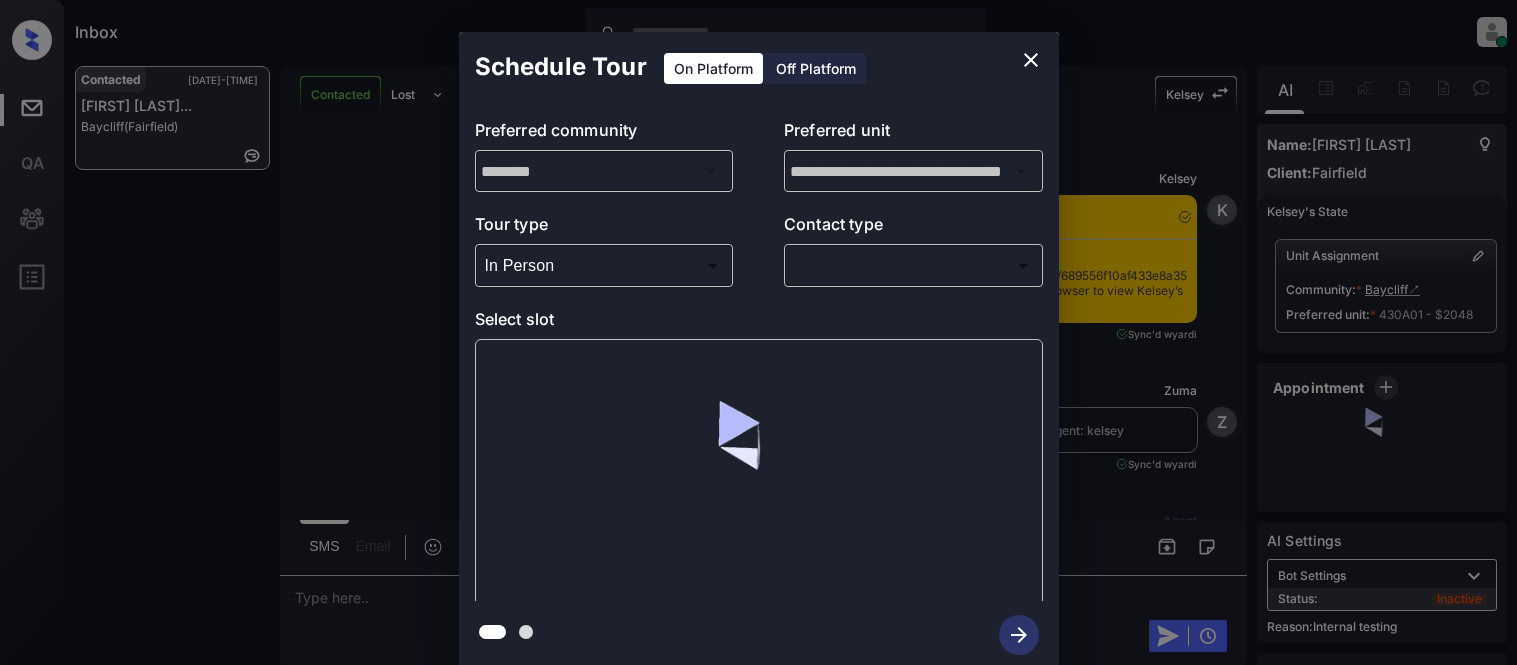 click on "Inbox Kristina Cataag Online Set yourself   offline Set yourself   on break Profile Switch to  light  mode Sign out Contacted Aug-07 06:58 pm   Estefany Henri... Baycliff  (Fairfield) Contacted Lost Lead Sentiment: Angry Upon sliding the acknowledgement:  Lead will move to lost stage. * ​ SMS and call option will be set to opt out. AFM will be turned off for the lead. Kelsey New Message Kelsey Notes Note: https://conversation.getzuma.com/689556f10af433e8a3567103 - Paste this link into your browser to view Kelsey’s conversation with the prospect Aug 07, 2025 06:46 pm  Sync'd w  yardi K New Message Zuma Lead transferred to leasing agent: kelsey Aug 07, 2025 06:46 pm  Sync'd w  yardi Z New Message Agent Lead created via leadPoller in Inbound stage. Aug 07, 2025 06:46 pm A New Message Agent AFM Request sent to Kelsey. Aug 07, 2025 06:46 pm A New Message Agent Notes Note: Aug 07, 2025 06:46 pm A New Message Kelsey Lead Details Updated
BedRoom: 2
Aug 07, 2025 06:46 pm K New Message Kelsey K New Message K K" at bounding box center [758, 332] 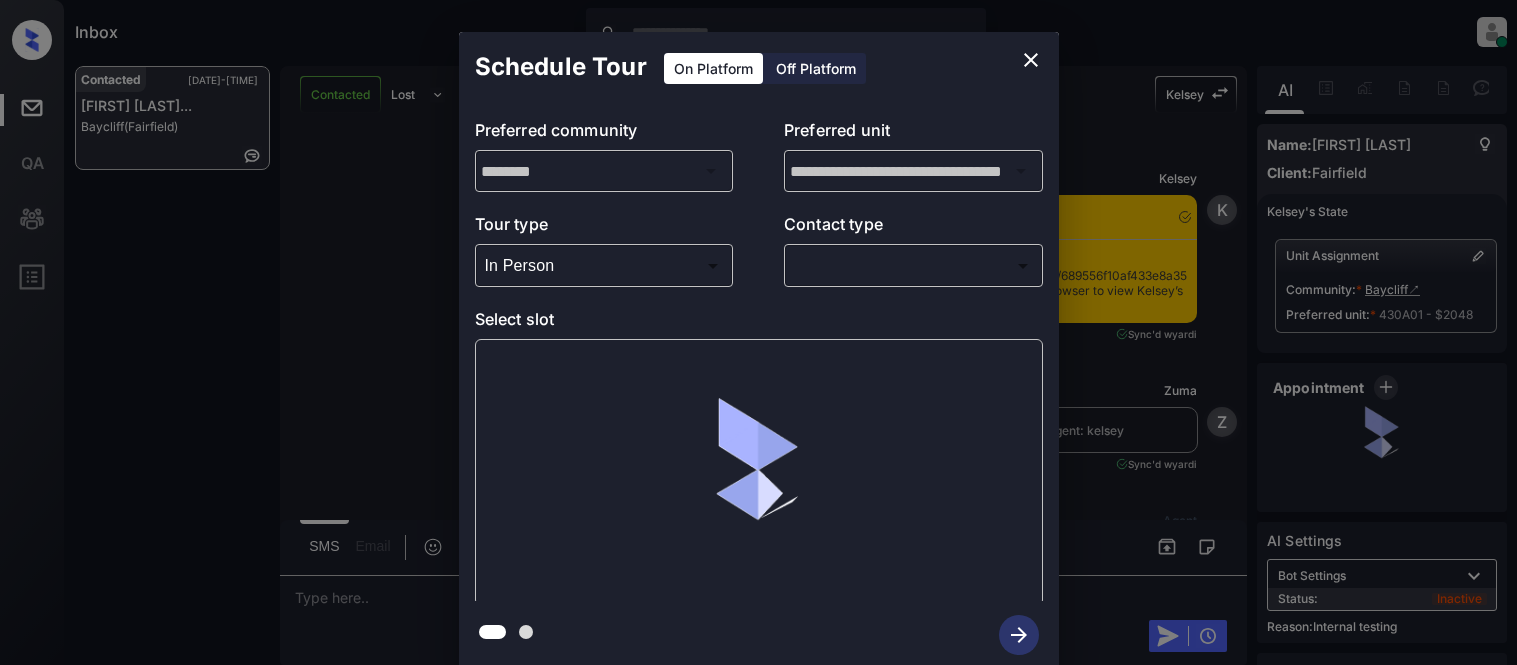 scroll, scrollTop: 0, scrollLeft: 0, axis: both 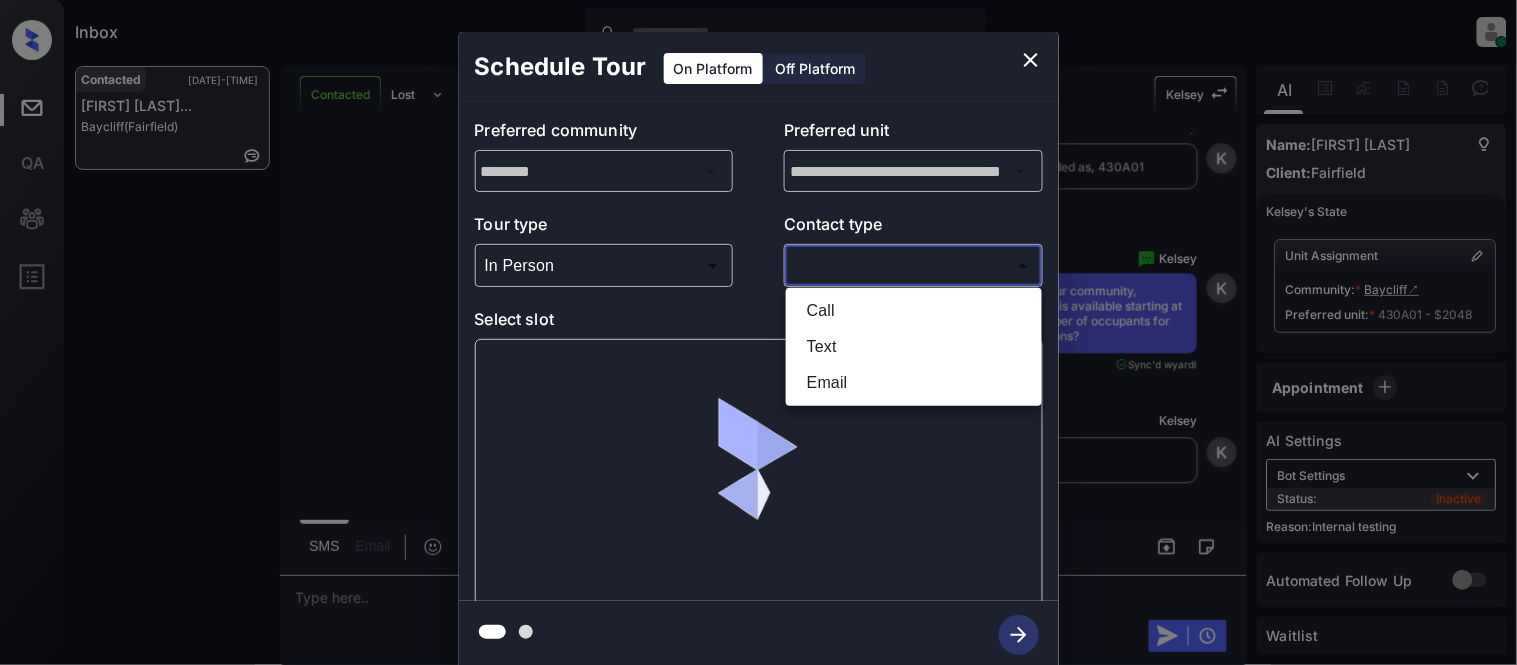 click on "Text" at bounding box center (914, 347) 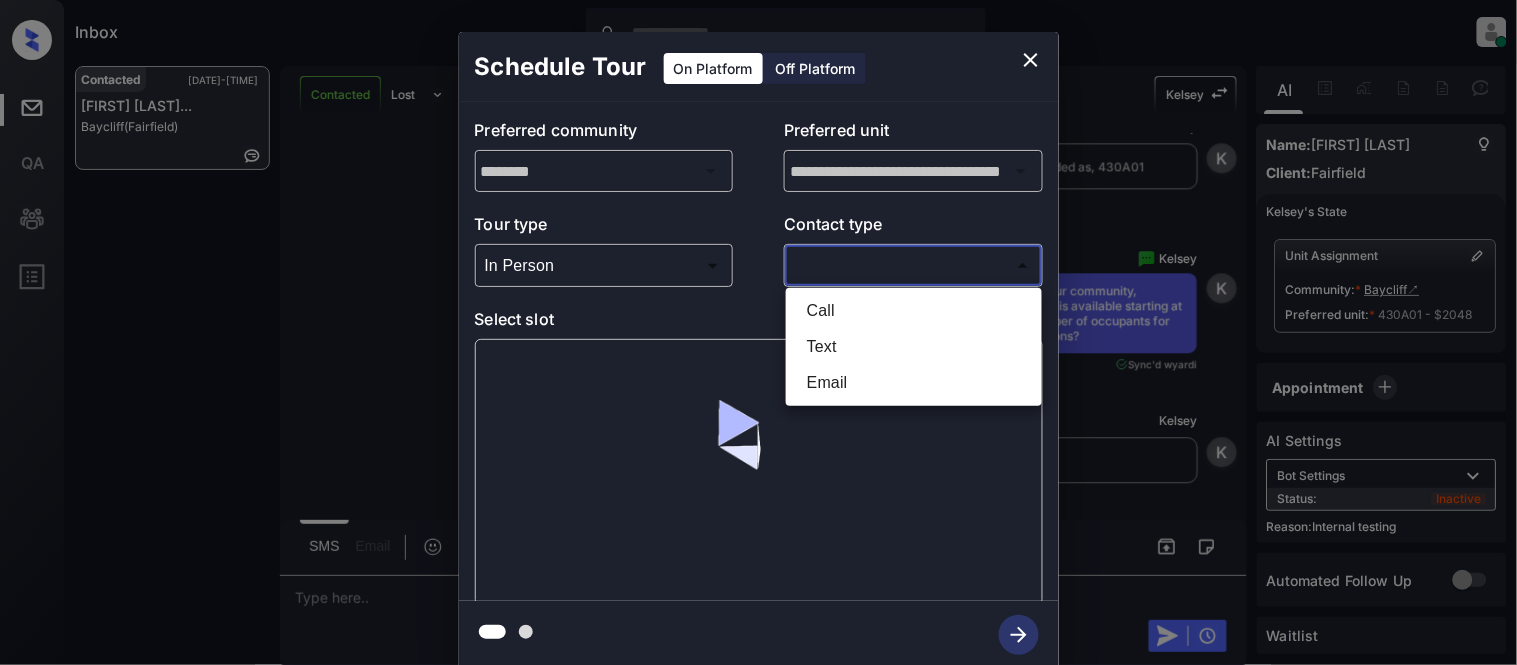 type on "****" 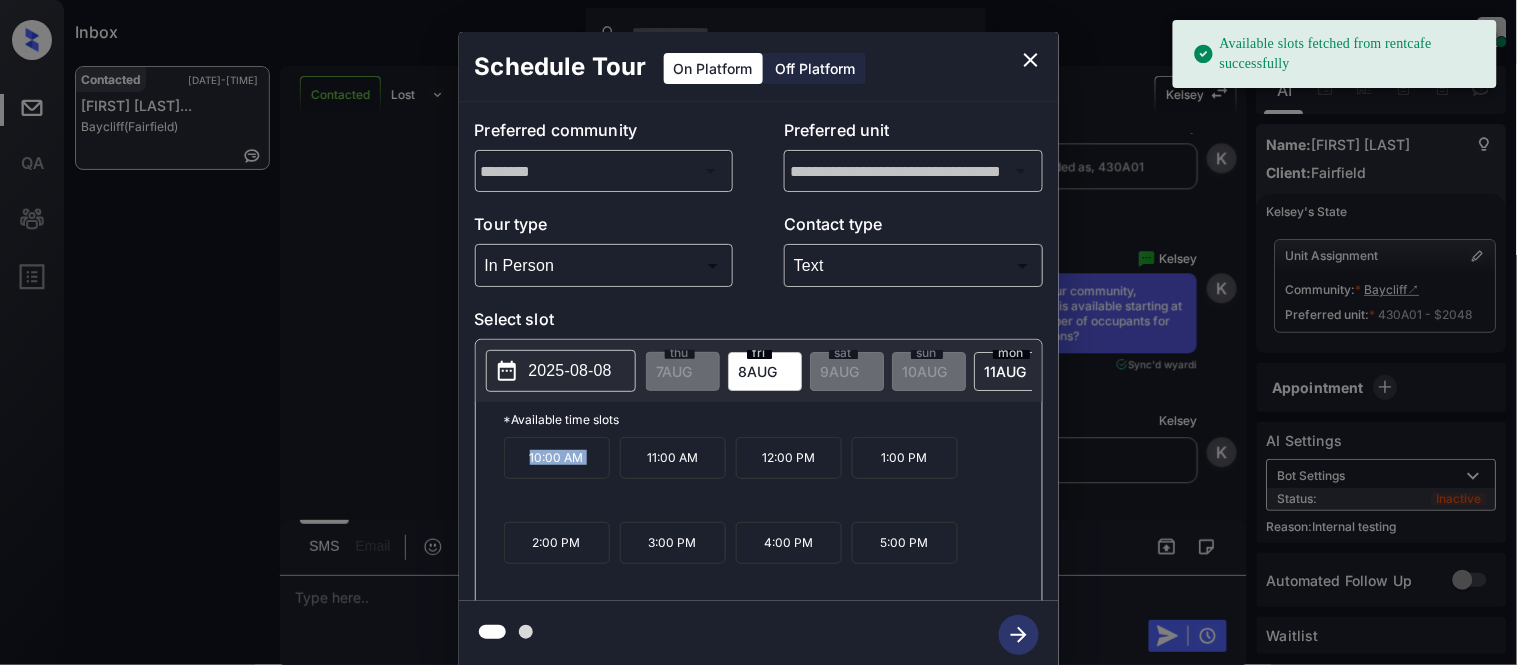 drag, startPoint x: 523, startPoint y: 468, endPoint x: 637, endPoint y: 473, distance: 114.1096 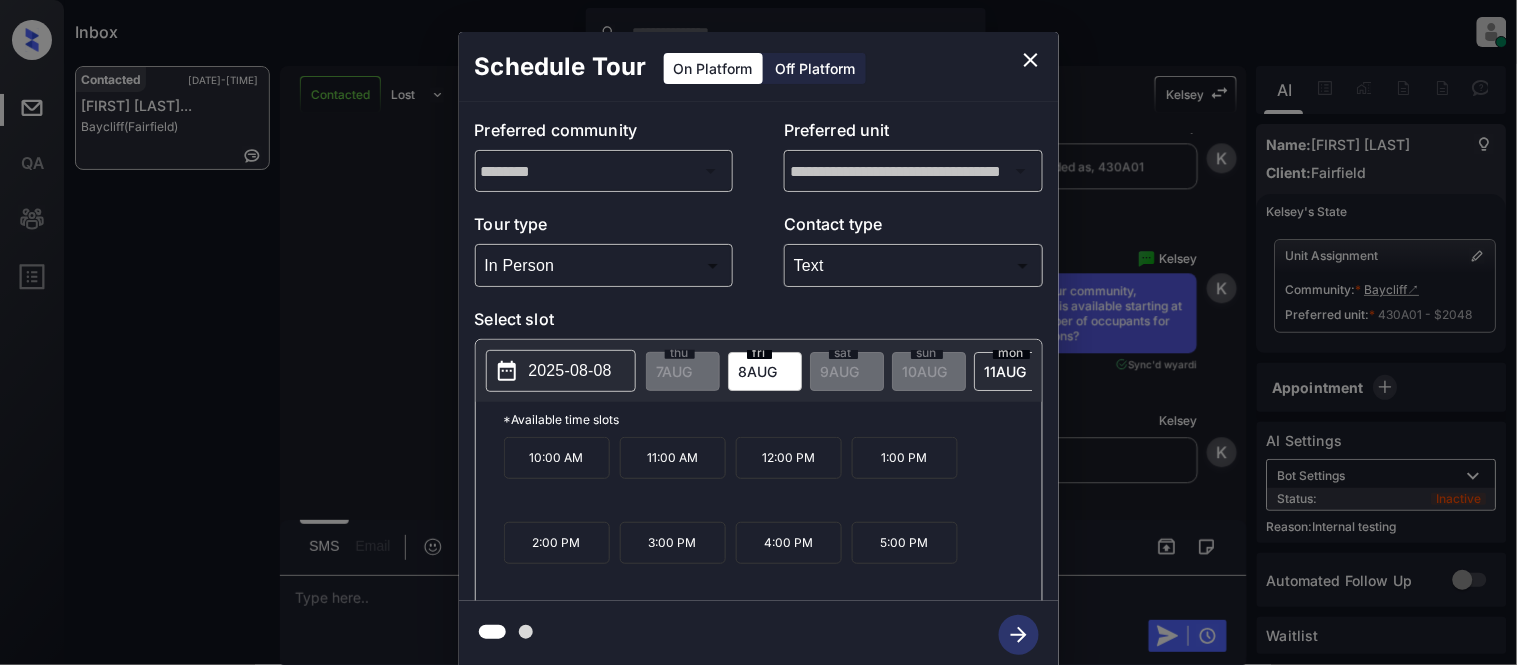 click on "**********" at bounding box center [758, 350] 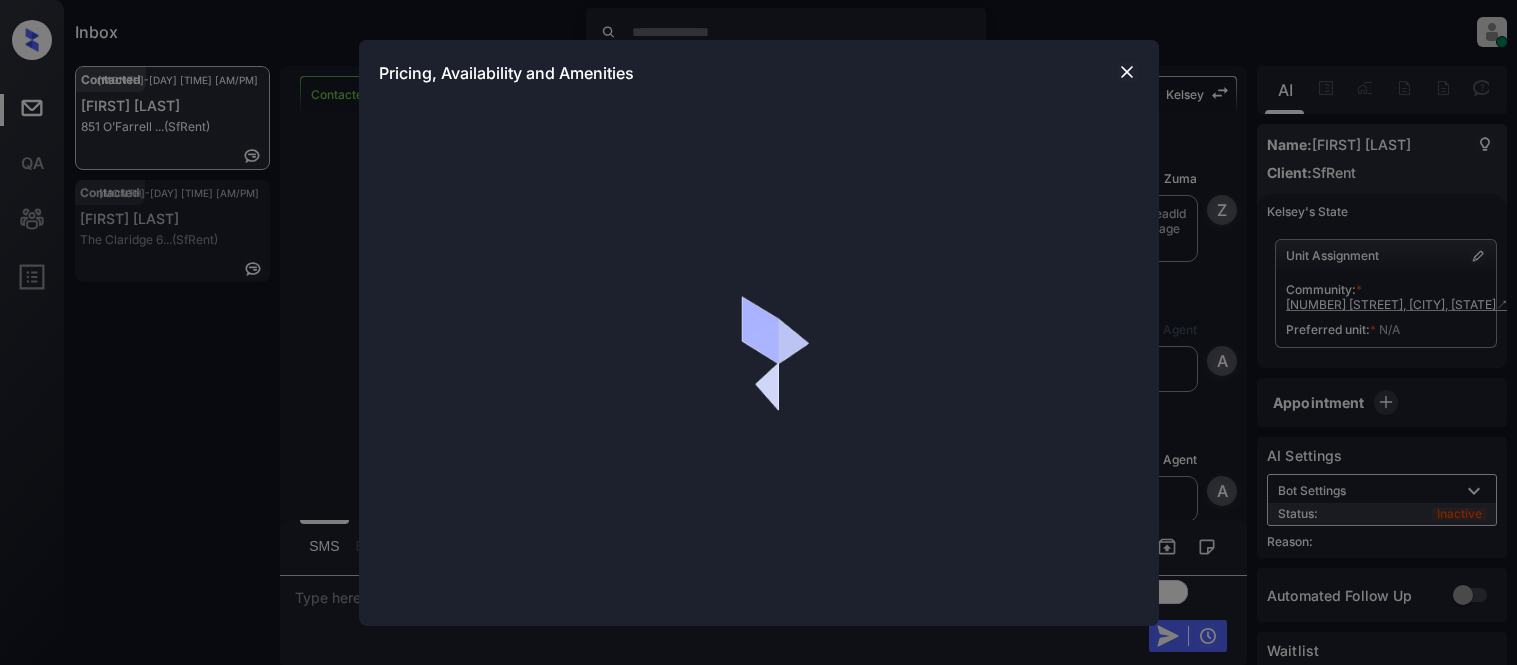 scroll, scrollTop: 0, scrollLeft: 0, axis: both 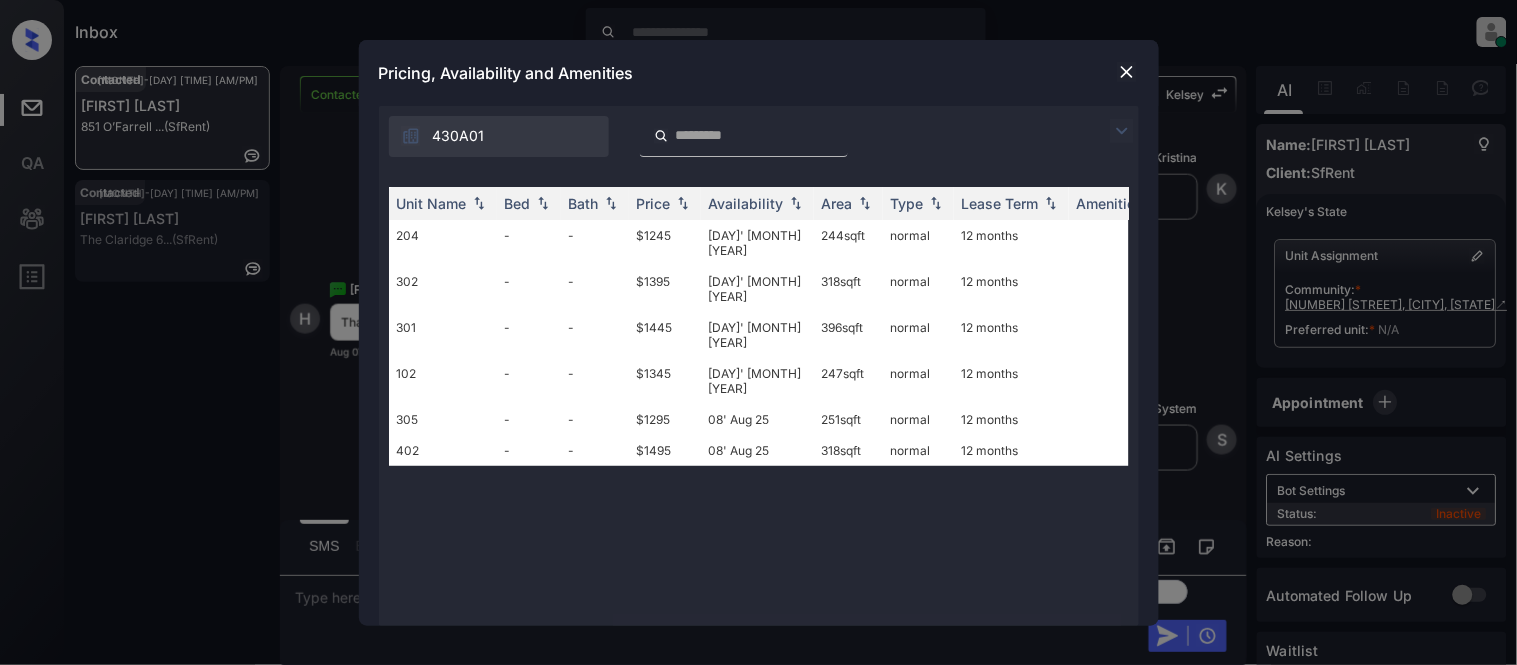 click on "12   months" at bounding box center [1011, 243] 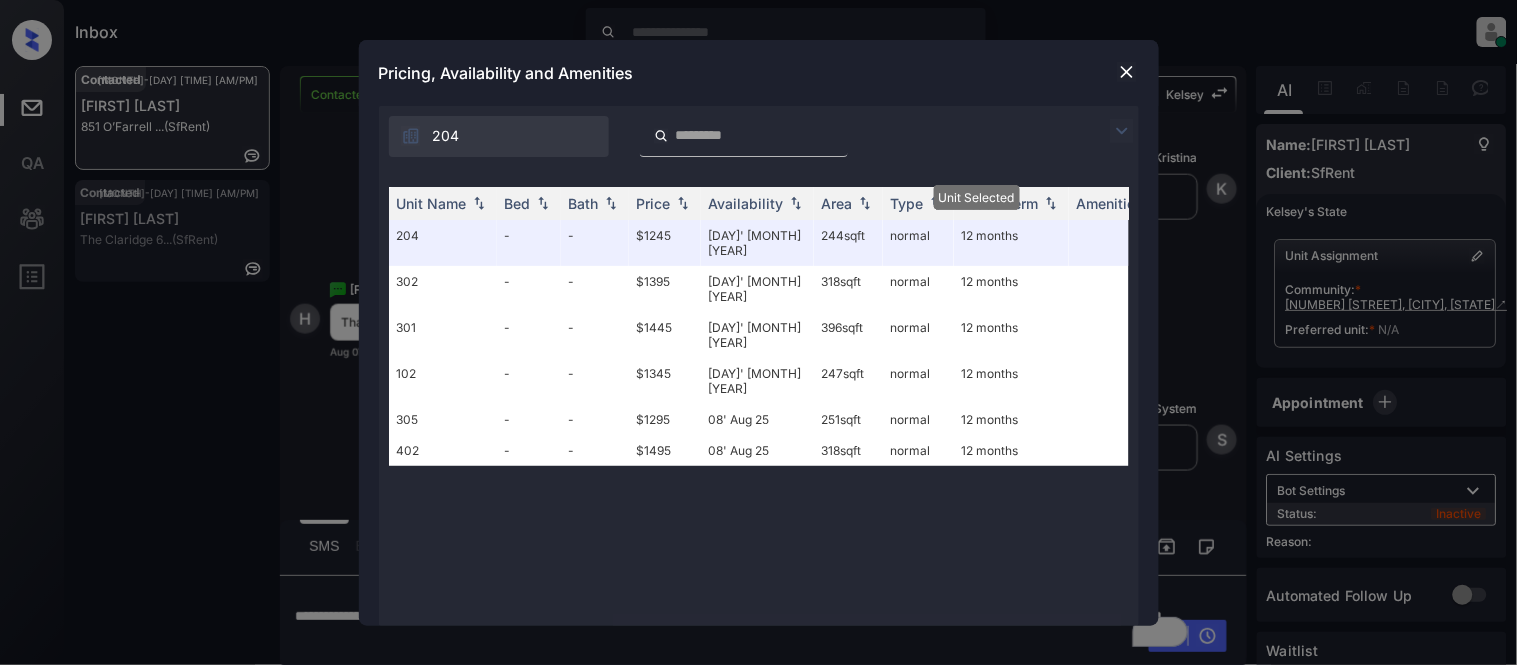click at bounding box center [1127, 72] 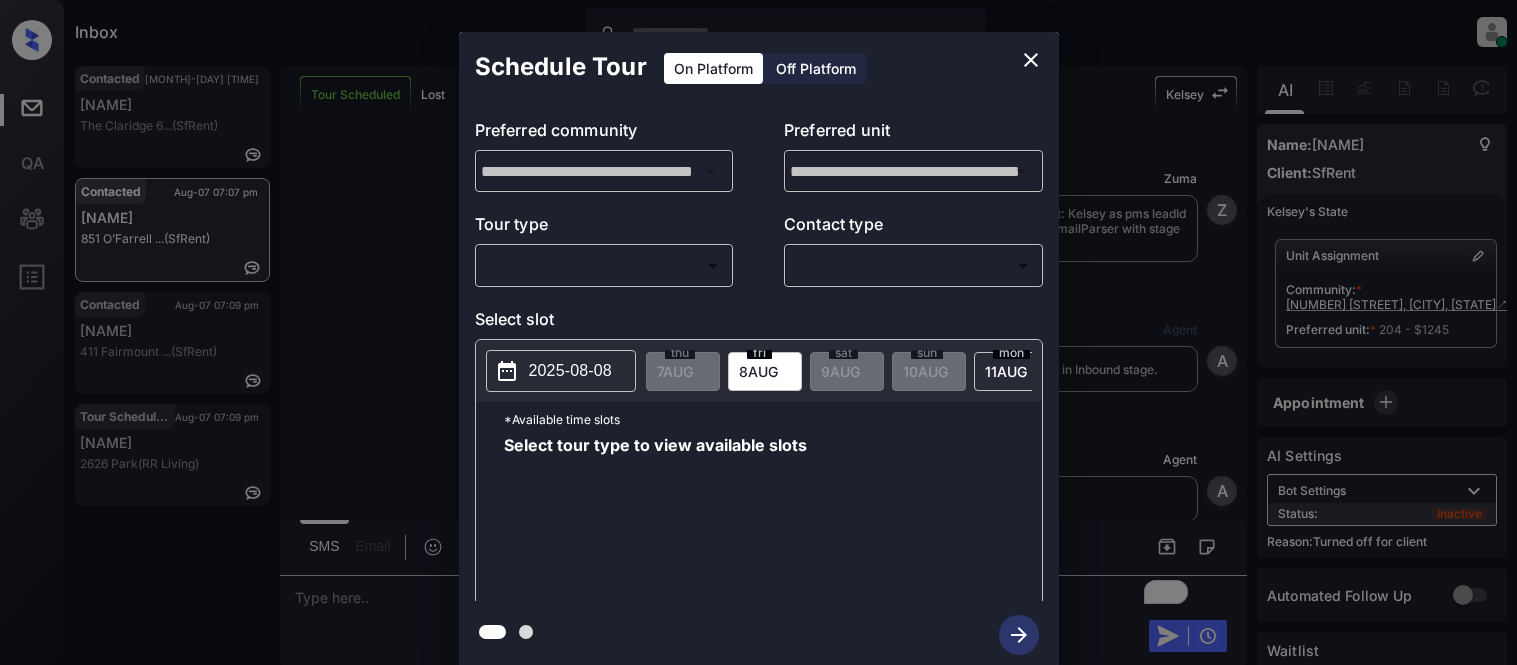 scroll, scrollTop: 0, scrollLeft: 0, axis: both 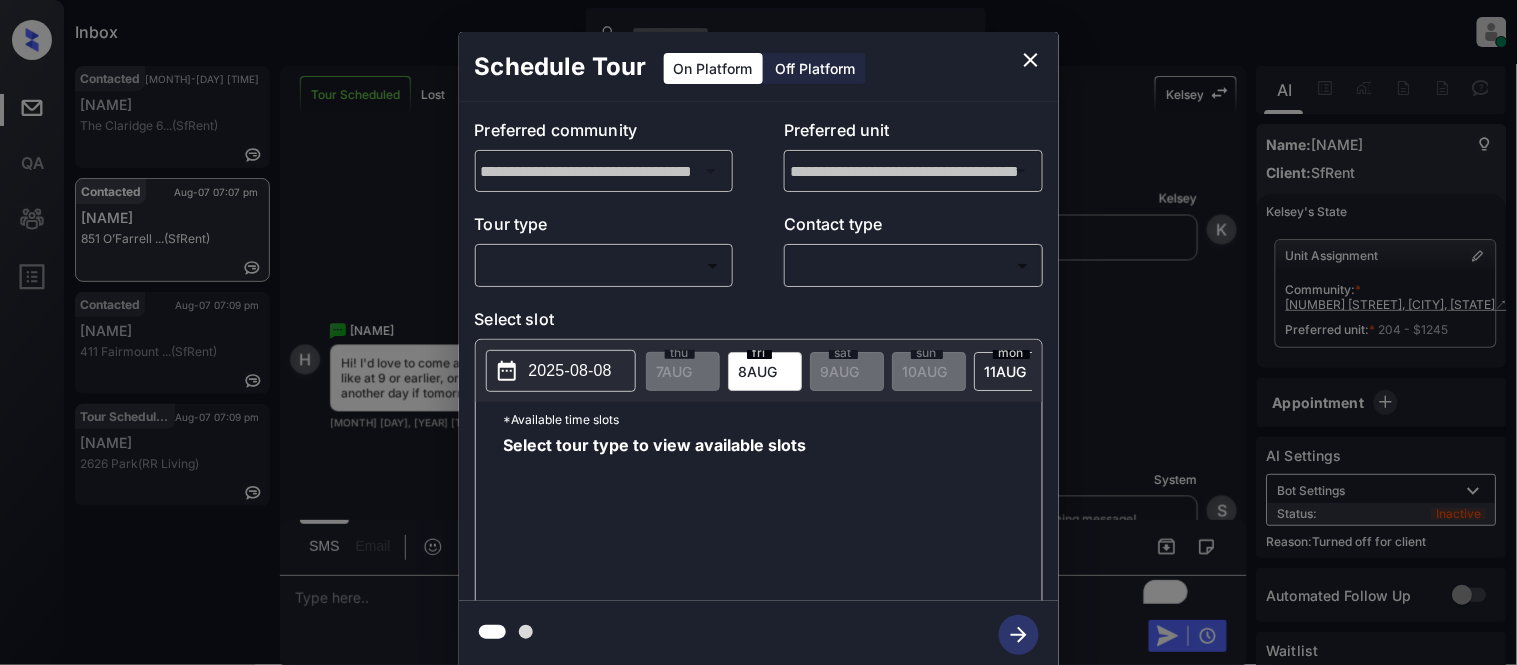 click on "Off Platform" at bounding box center (816, 68) 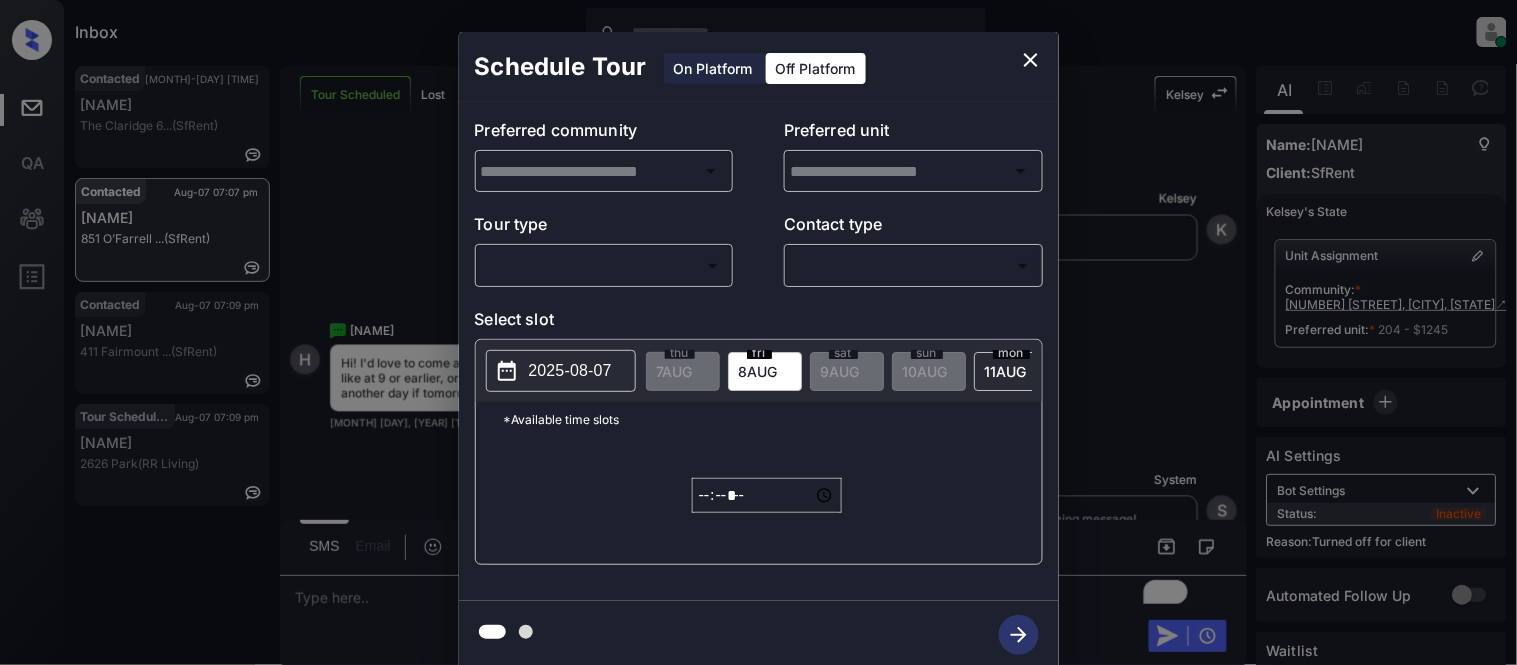 type on "**********" 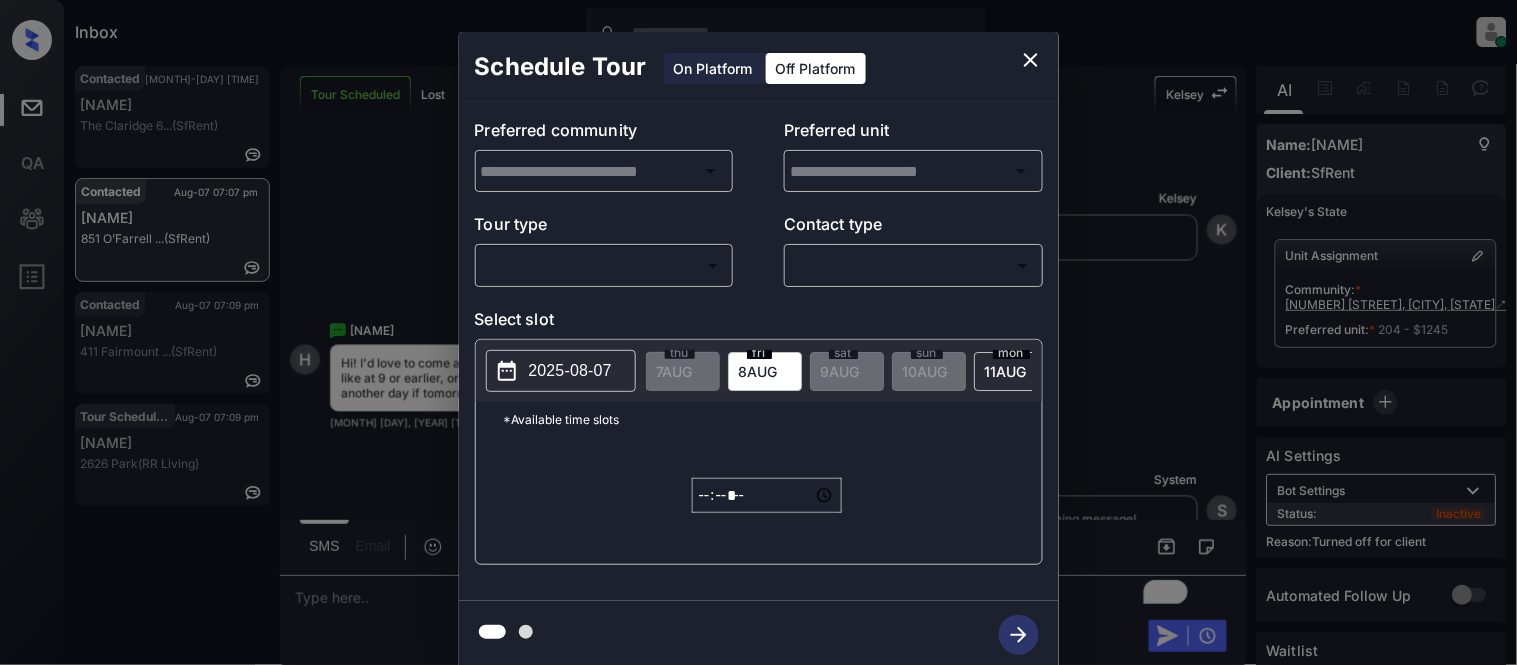 type on "**********" 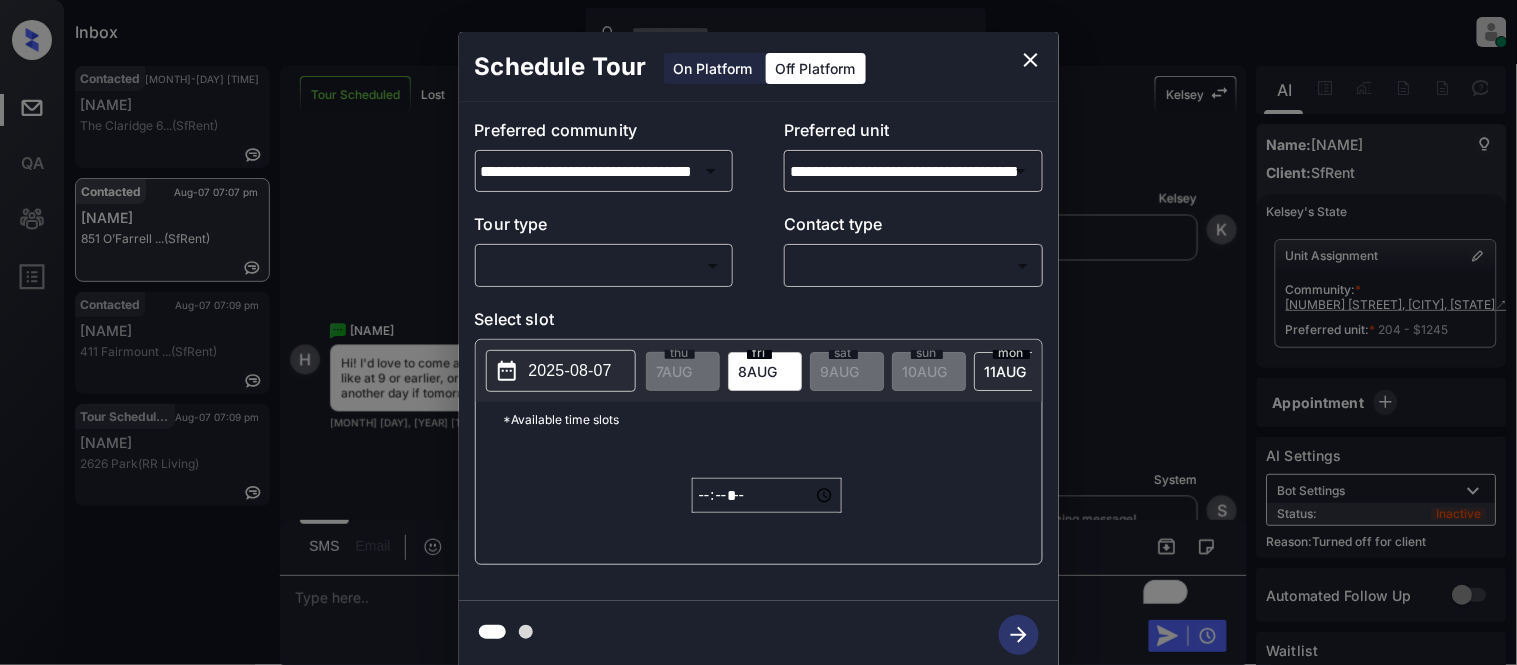 click on "Inbox [NAME] Online Set yourself   offline Set yourself   on break Profile Switch to  light  mode Sign out Contacted [MONTH]-[DAY] [TIME]   [NAME] [NUMBER] [STREET]...  (SfRent) Contacted [MONTH]-[DAY] [TIME]   [NAME] [NUMBER] [STREET]...  (SfRent) Contacted [MONTH]-[DAY] [TIME]   [NAME] [NUMBER] [STREET]...  (SfRent) Tour Scheduled [MONTH]-[DAY] [TIME]   [NAME] [NUMBER]  (RR Living) Tour Scheduled Lost Lead Sentiment: Angry Upon sliding the acknowledgement:  Lead will move to lost stage. * ​ SMS and call option will be set to opt out. AFM will be turned off for the lead. [NAME] New Message Zuma Lead transfer skipped to agent: [NAME] as pms leadId does not exists for leadType emailParser with stage Inbound [MONTH] [DAY], [YEAR] [TIME] Z New Message Agent Lead created via emailParser in Inbound stage. [MONTH] [DAY], [YEAR] [TIME] A New Message Agent AFM Request sent to [NAME]. [MONTH] [DAY], [YEAR] [TIME] A New Message Agent Notes Note: [MONTH] [DAY], [YEAR] [TIME] A New Message [NAME] Lead Details Updated
Bath Room: 1
K K" at bounding box center (758, 332) 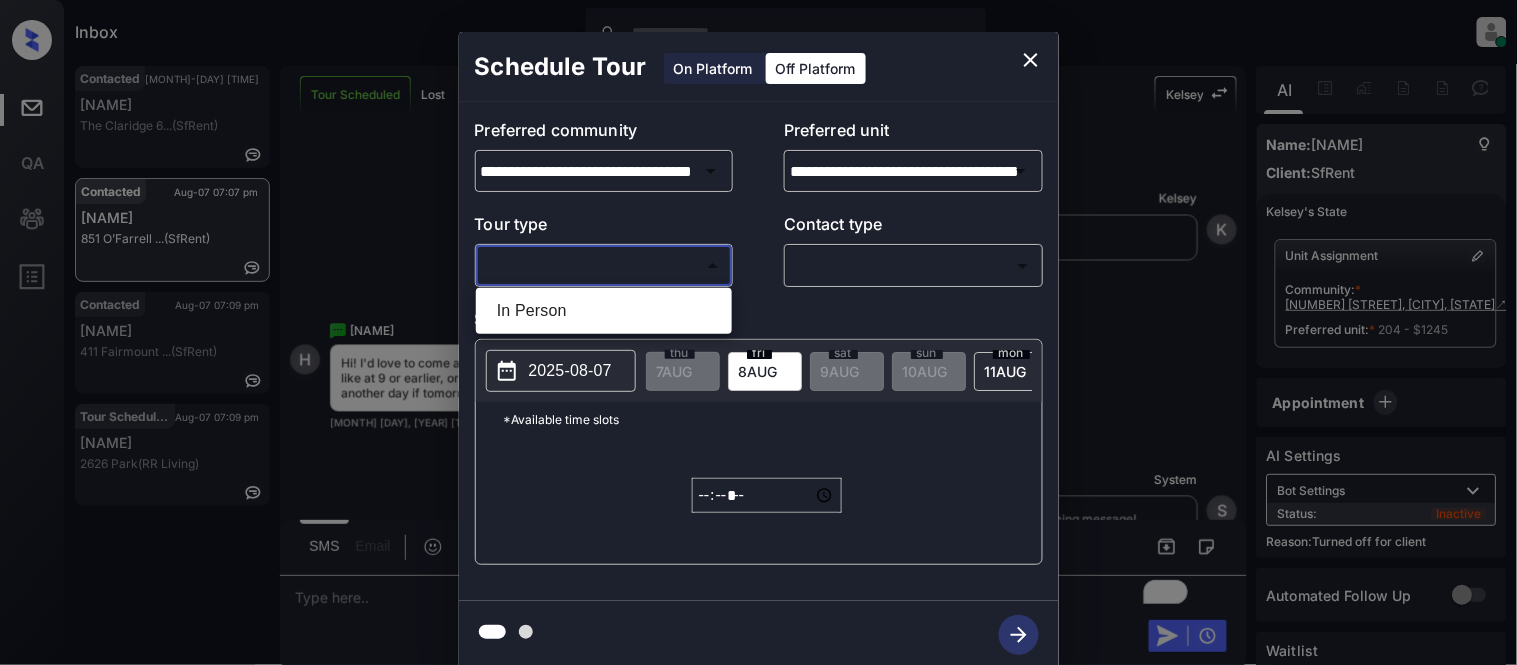 click on "In Person" at bounding box center (604, 311) 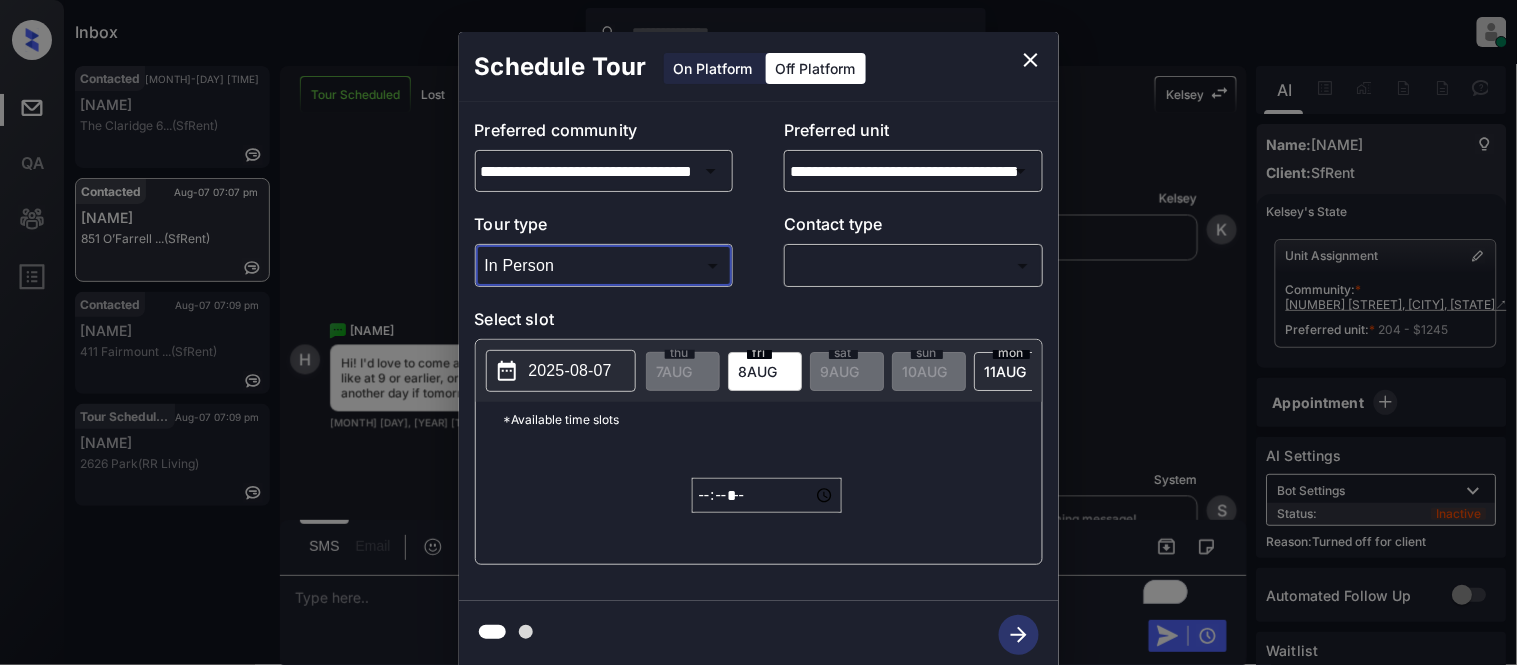 click on "In Person" at bounding box center [604, 301] 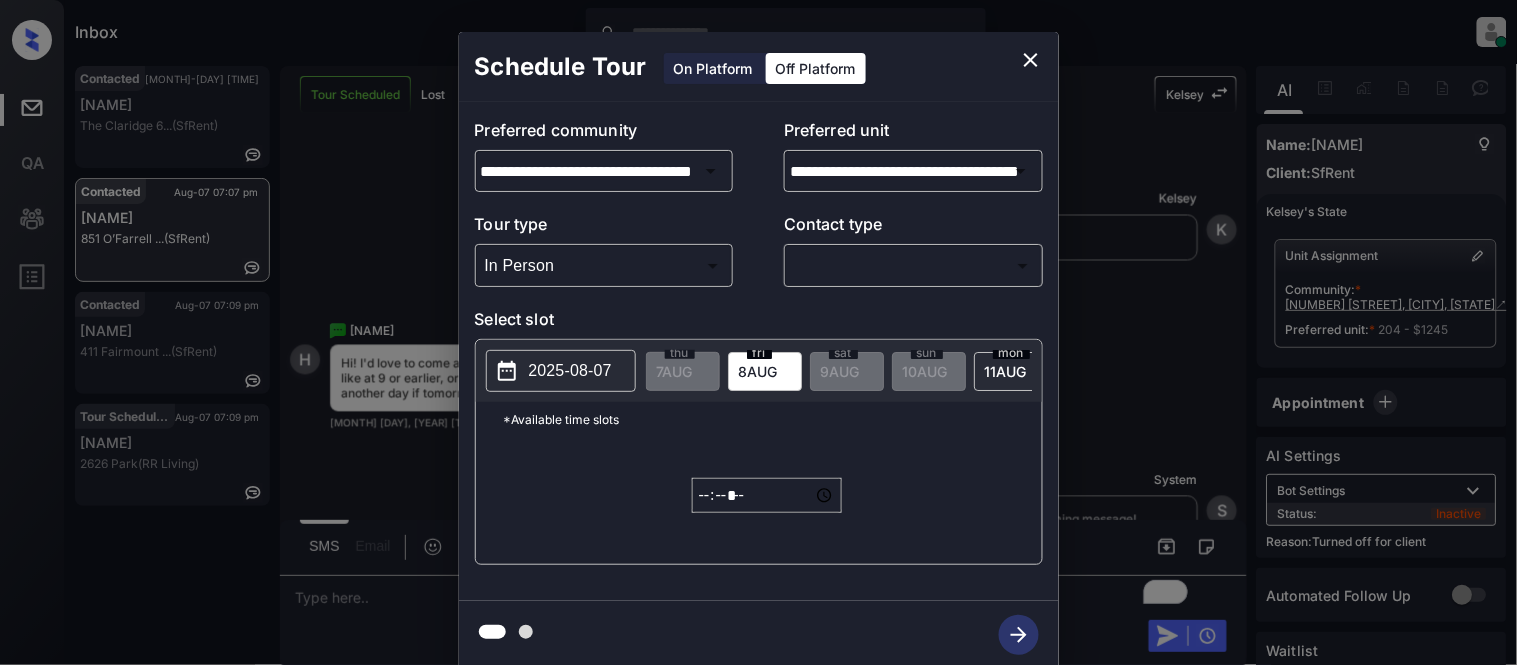 click on "Inbox Kristina Cataag Online Set yourself   offline Set yourself   on break Profile Switch to  light  mode Sign out Contacted Aug-07 07:02 pm   Joseph Sewell The Claridge 6...  (SfRent) Contacted Aug-07 07:07 pm   Hannah Cathers 851 O’Farrell ...  (SfRent) Contacted Aug-07 07:09 pm   Ines Mauro 411 Fairmount ...  (SfRent) Tour Scheduled Aug-07 07:09 pm   Nya Donovan 2626 Park  (RR Living) Tour Scheduled Lost Lead Sentiment: Angry Upon sliding the acknowledgement:  Lead will move to lost stage. * ​ SMS and call option will be set to opt out. AFM will be turned off for the lead. Kelsey New Message Zuma Lead transfer skipped to agent: Kelsey as pms leadId does not exists for leadType emailParser with stage Inbound Aug 07, 2025 06:38 pm Z New Message Agent Lead created via emailParser in Inbound stage. Aug 07, 2025 06:38 pm A New Message Agent AFM Request sent to Kelsey. Aug 07, 2025 06:38 pm A New Message Agent Notes Note: Aug 07, 2025 06:38 pm A New Message Kelsey Lead Details Updated
Bath Room: 1
K K" at bounding box center [758, 332] 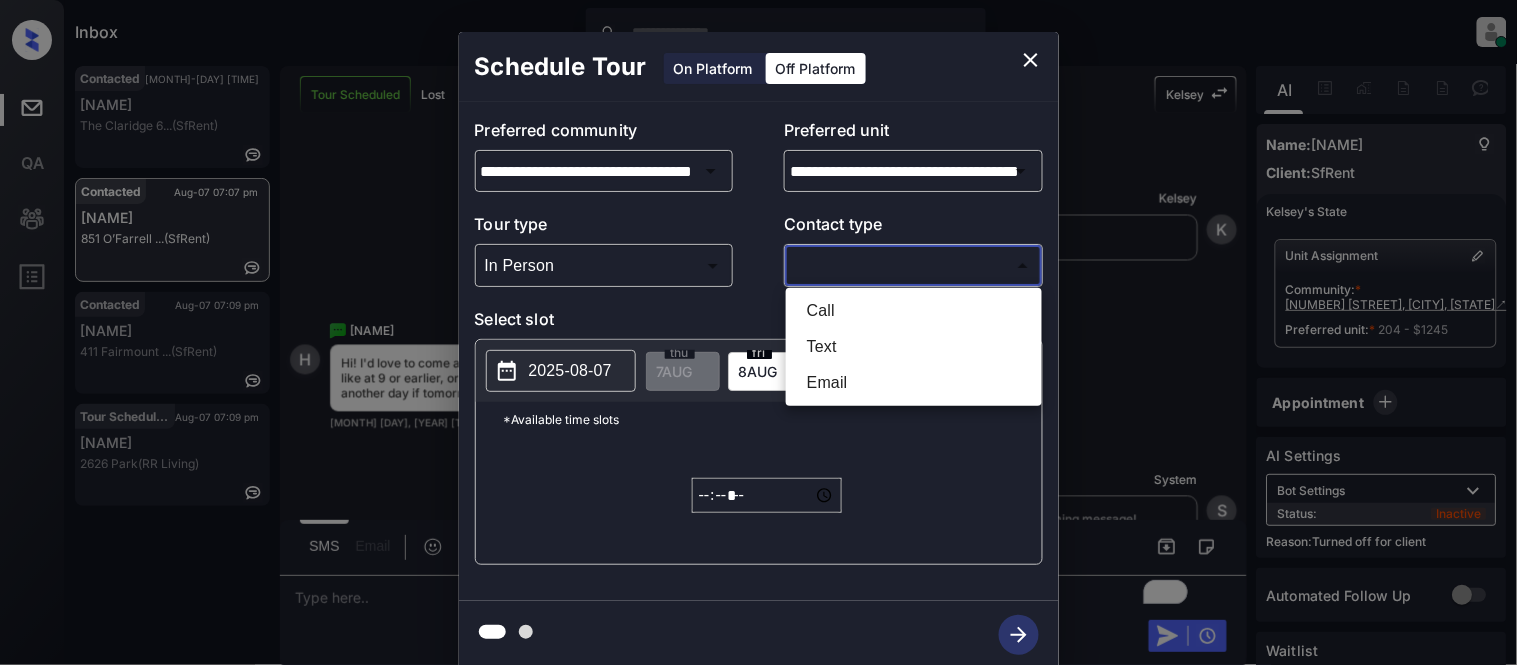 click on "Text" at bounding box center [914, 347] 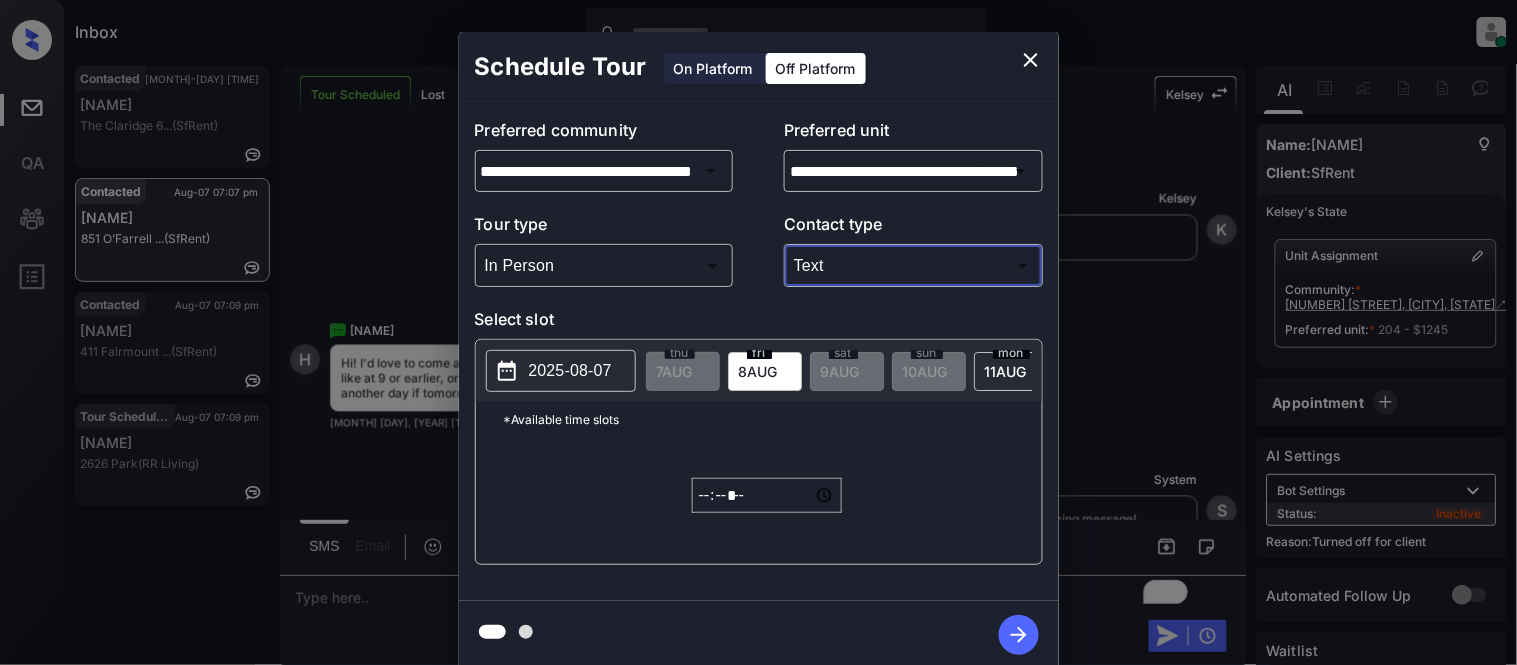 click on "2025-08-07" at bounding box center [570, 371] 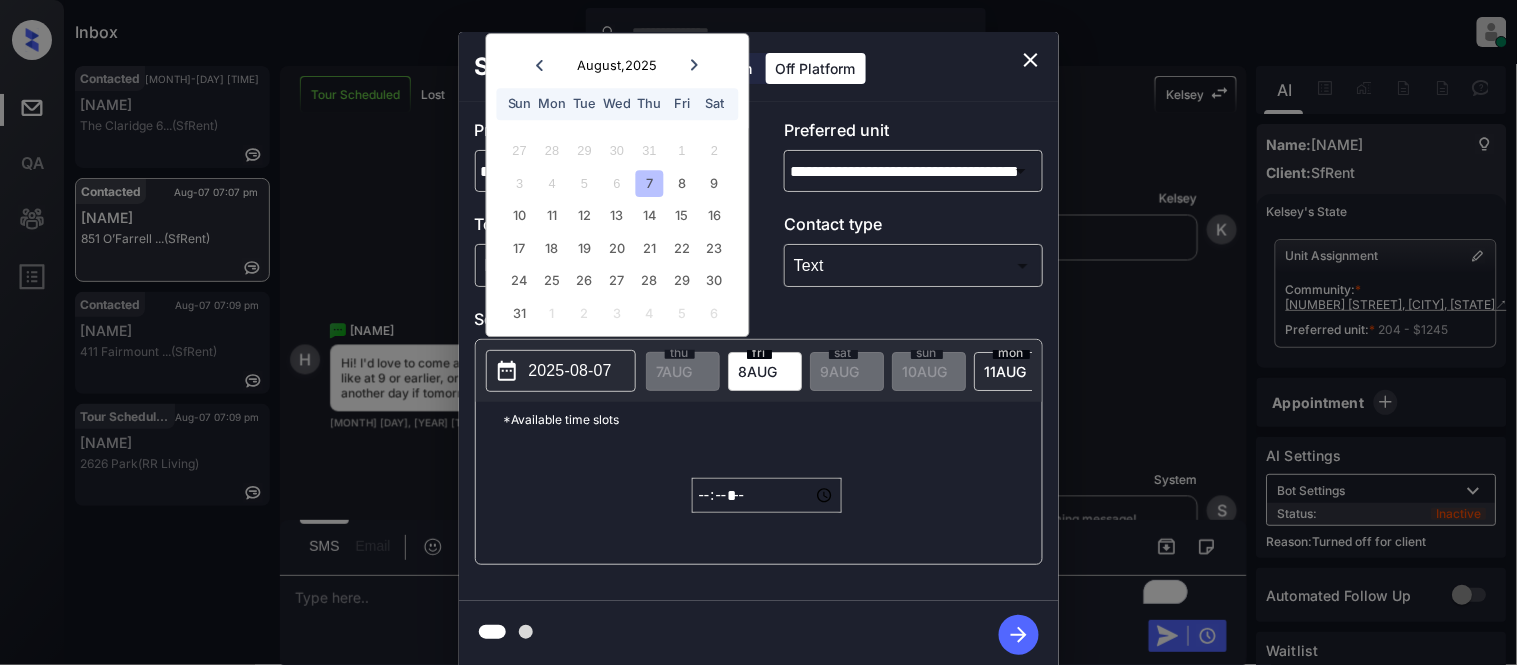 click on "10" at bounding box center (519, 216) 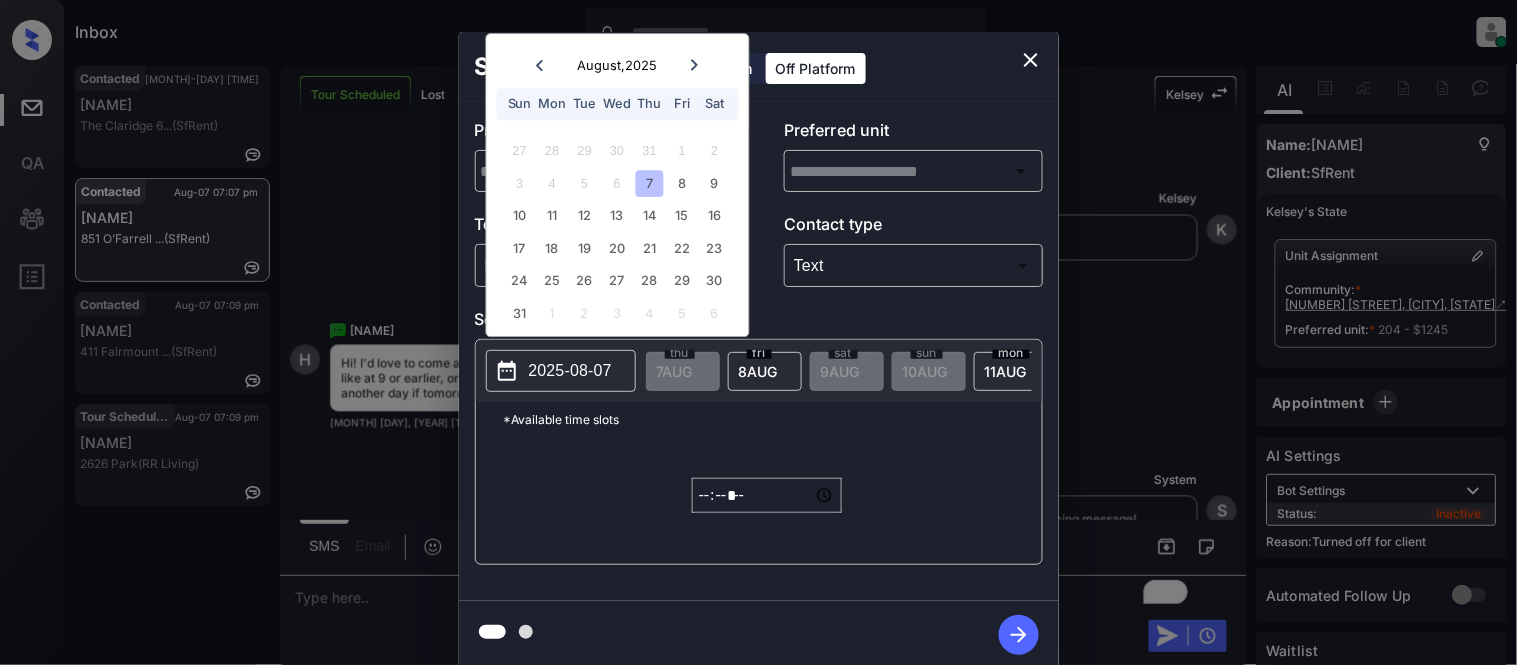 type on "**********" 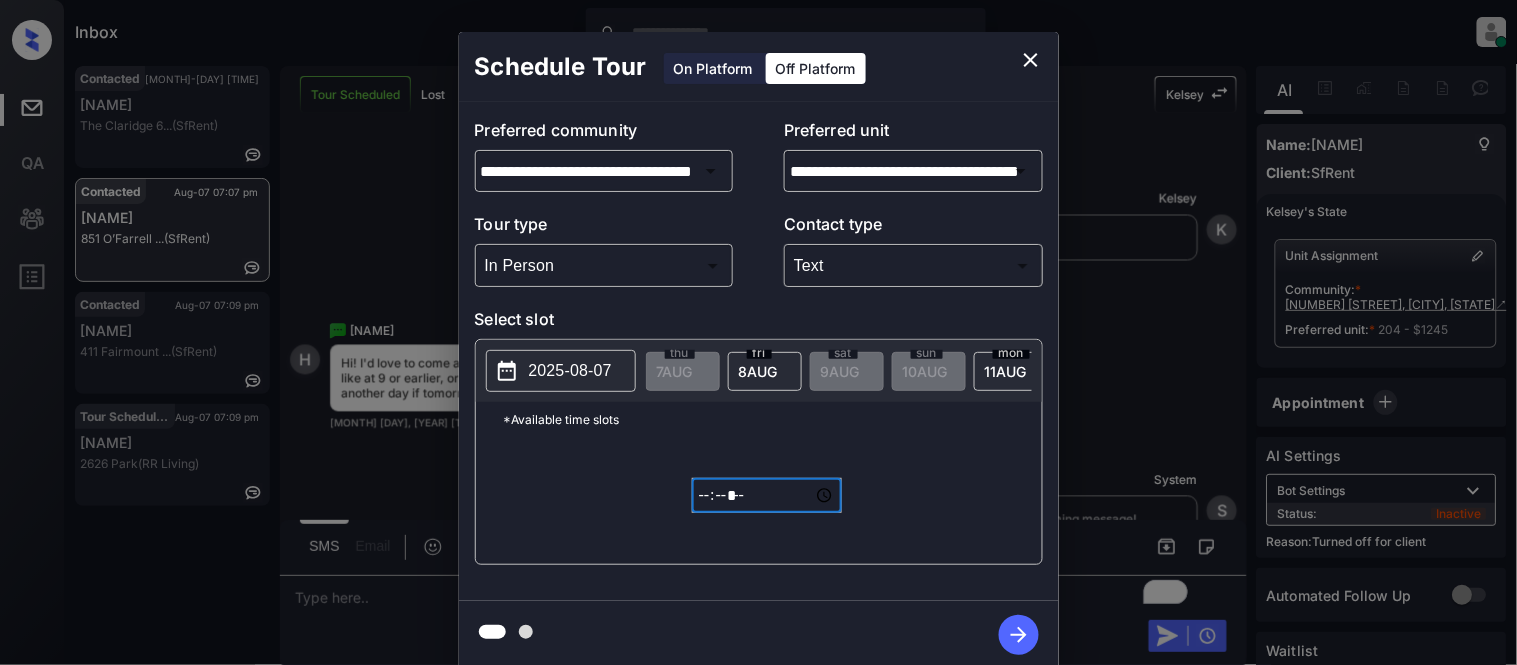 click on "*****" at bounding box center [767, 495] 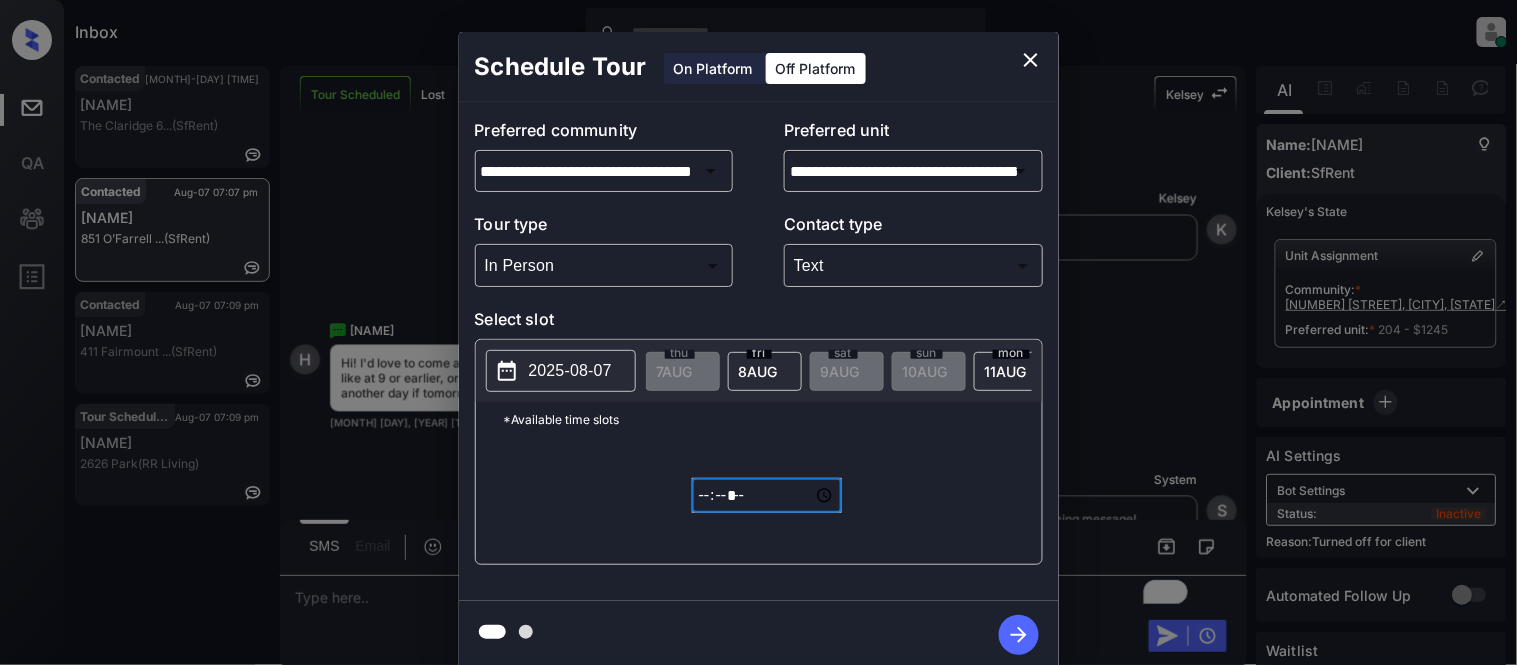 click on "2025-08-07" at bounding box center [570, 371] 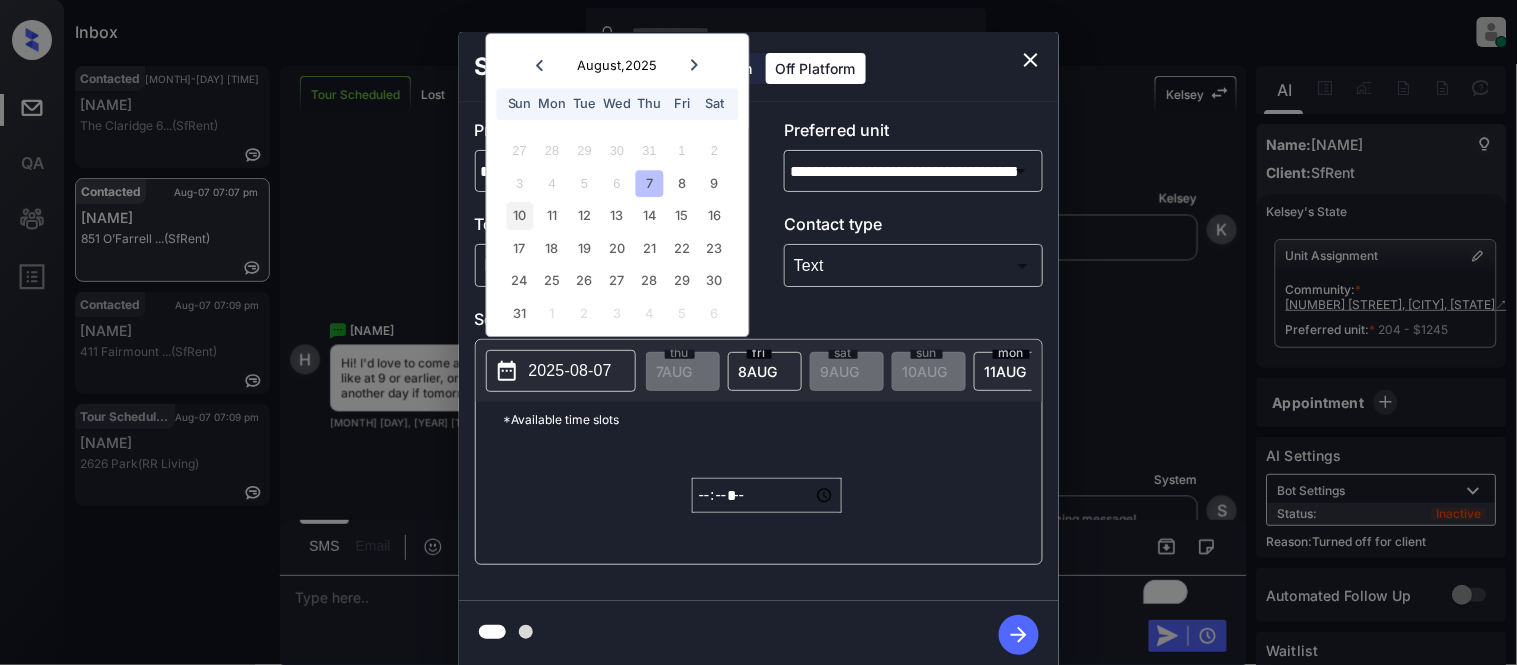 click on "10" at bounding box center [519, 216] 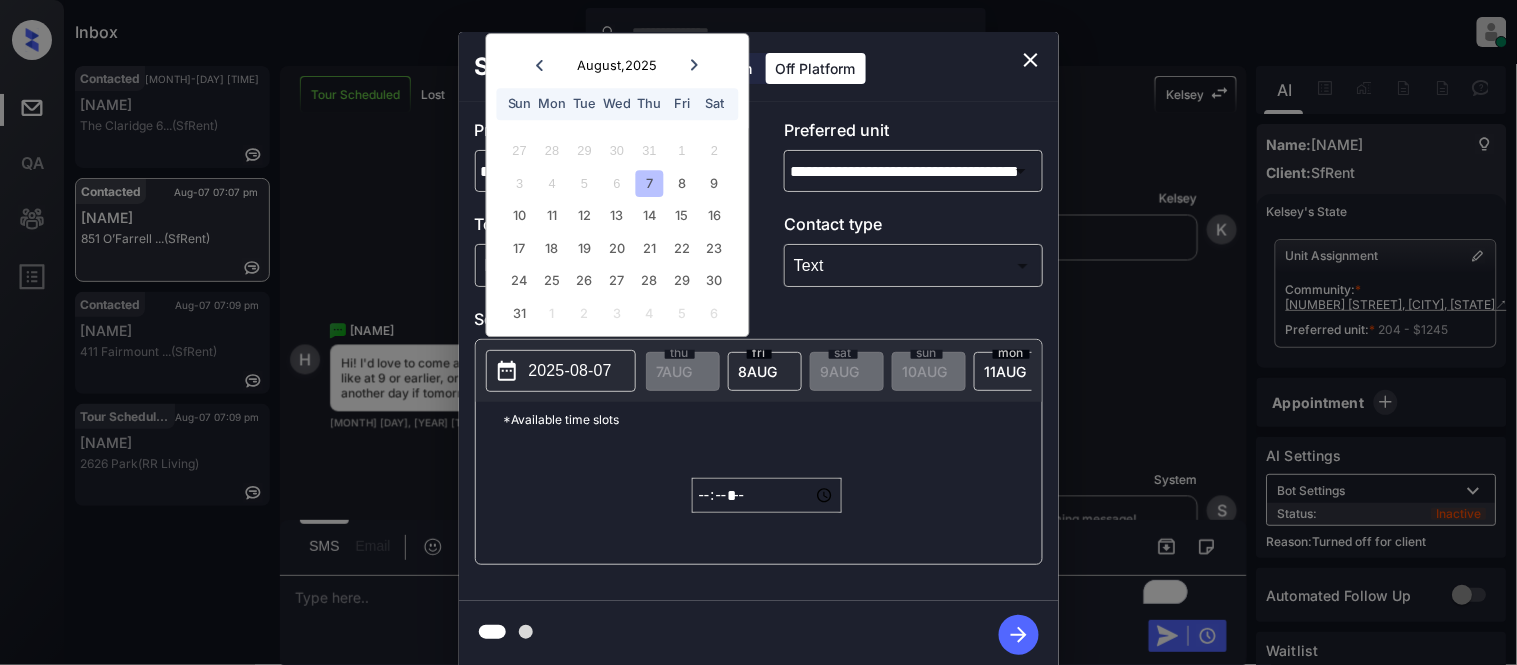 click 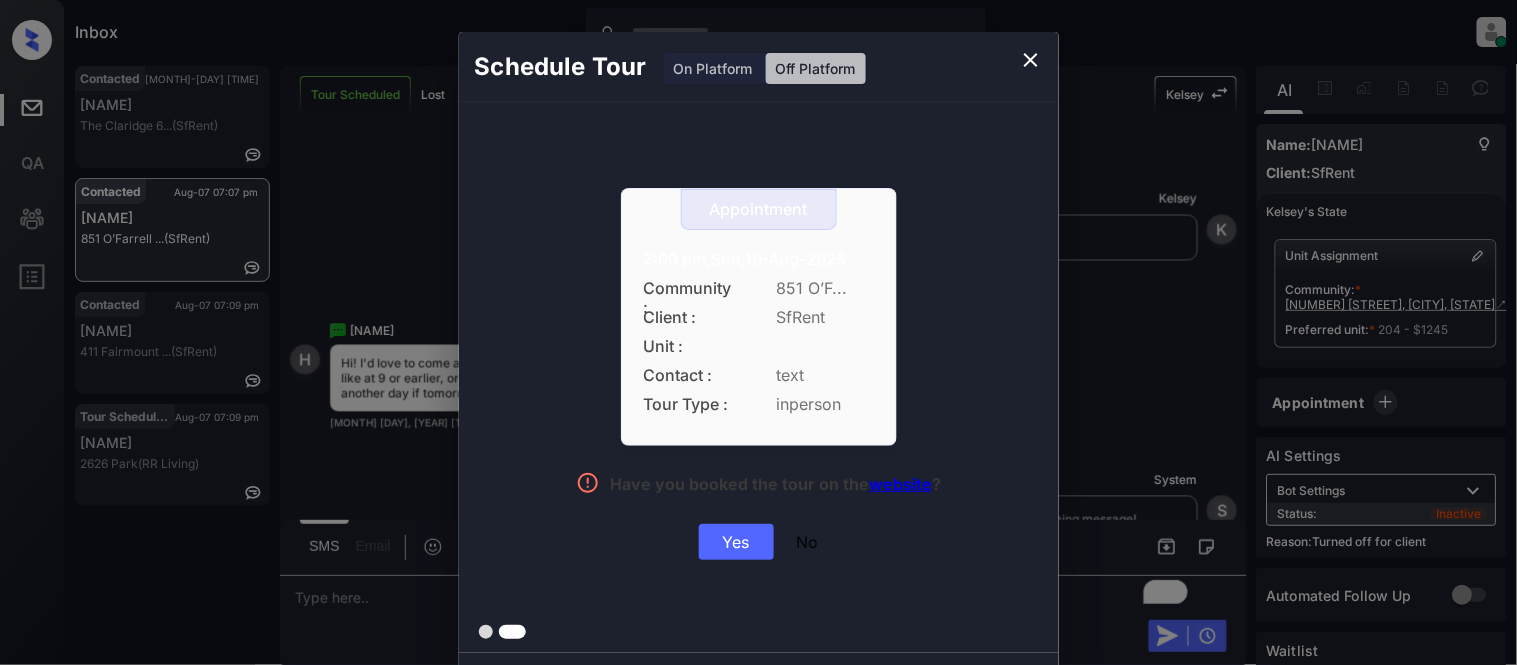 drag, startPoint x: 596, startPoint y: 240, endPoint x: 737, endPoint y: 246, distance: 141.12761 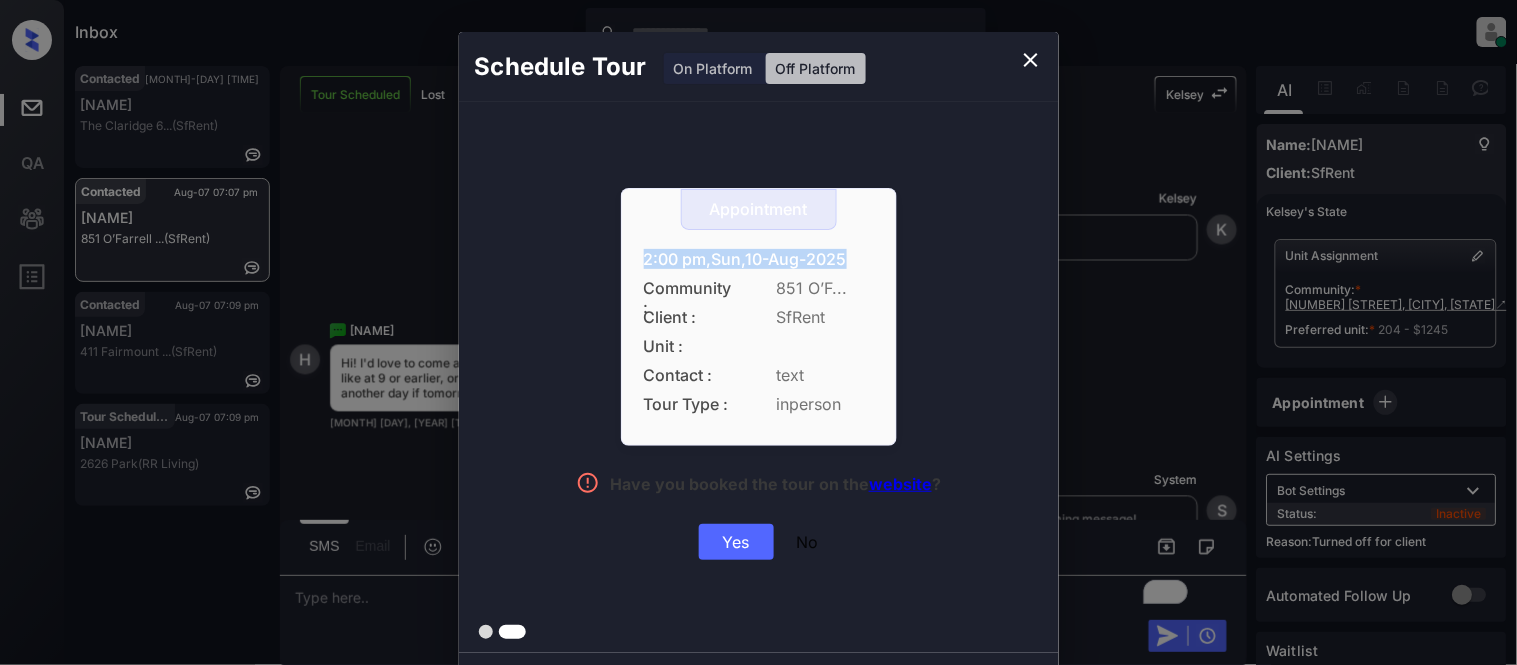 drag, startPoint x: 943, startPoint y: 256, endPoint x: 613, endPoint y: 256, distance: 330 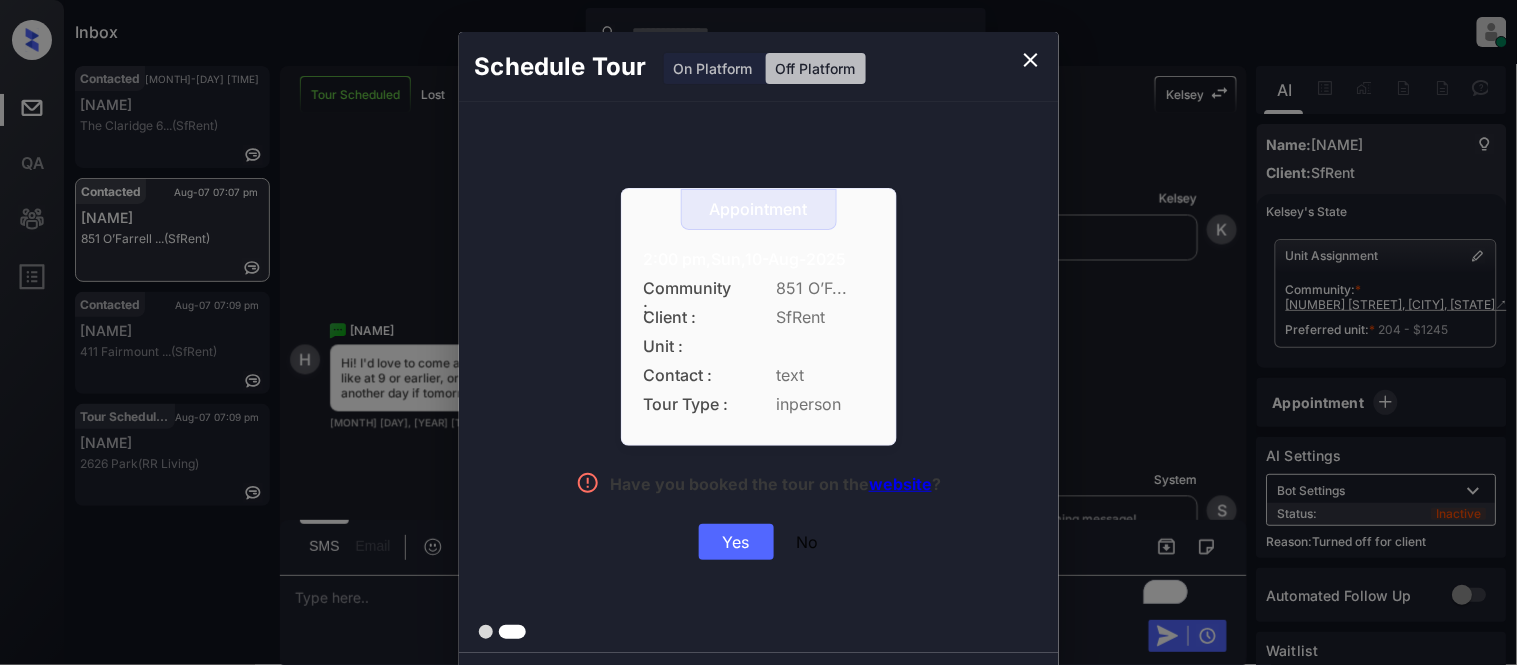 click on "Yes" at bounding box center [736, 542] 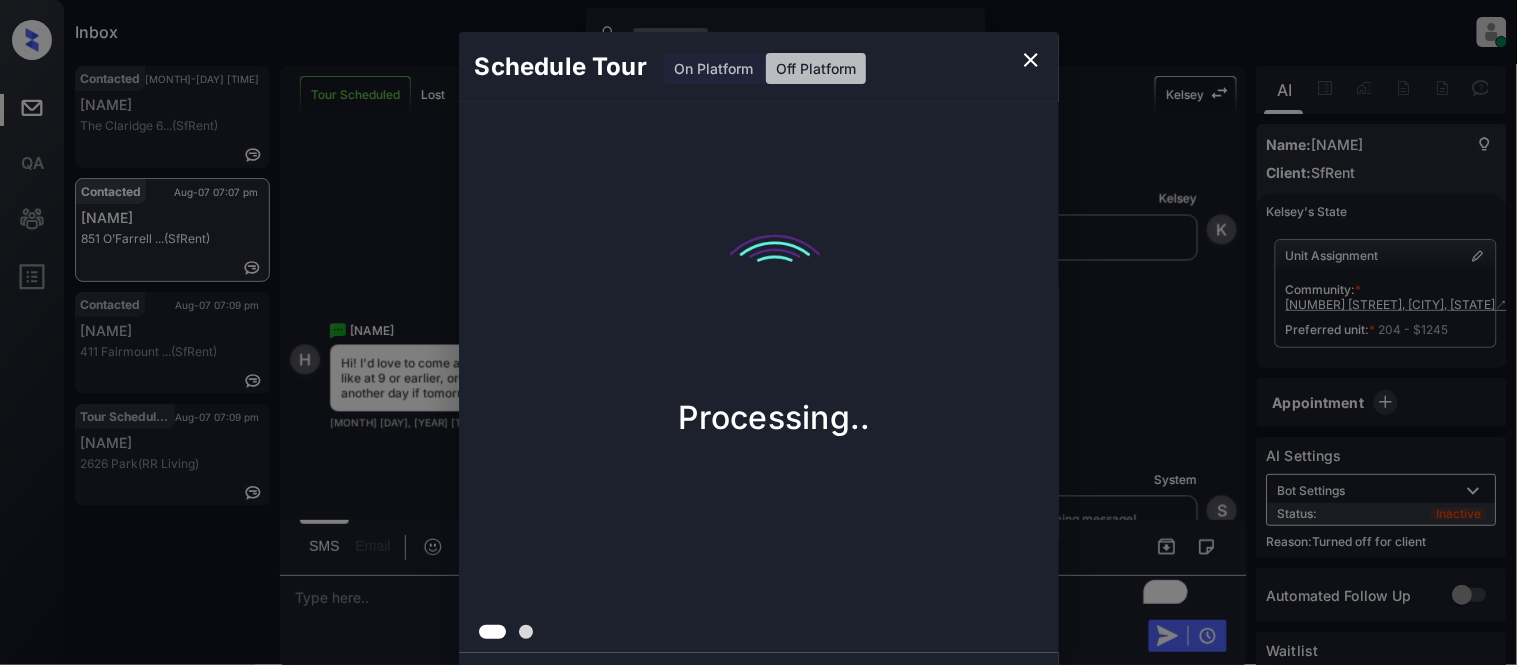click on "Schedule Tour On Platform Off Platform Processing.." at bounding box center [758, 350] 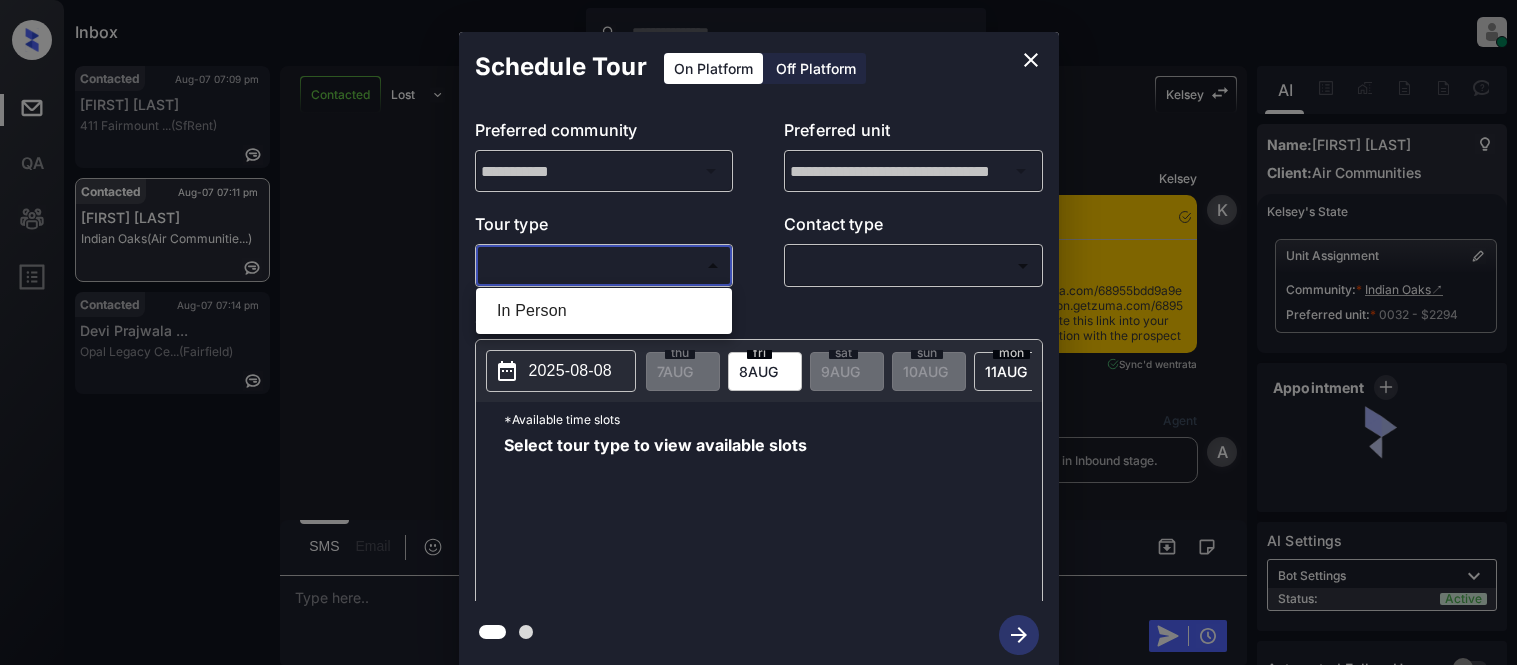 scroll, scrollTop: 0, scrollLeft: 0, axis: both 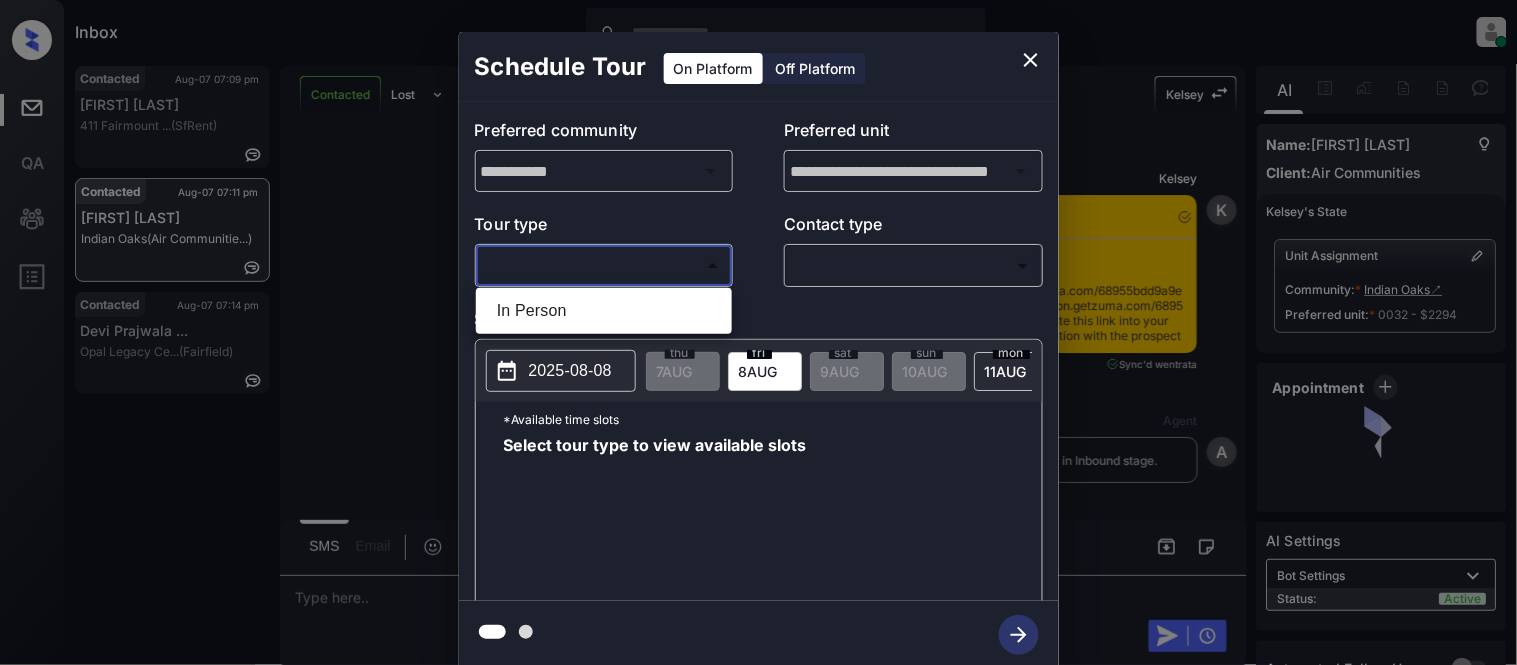click on "In Person" at bounding box center (604, 311) 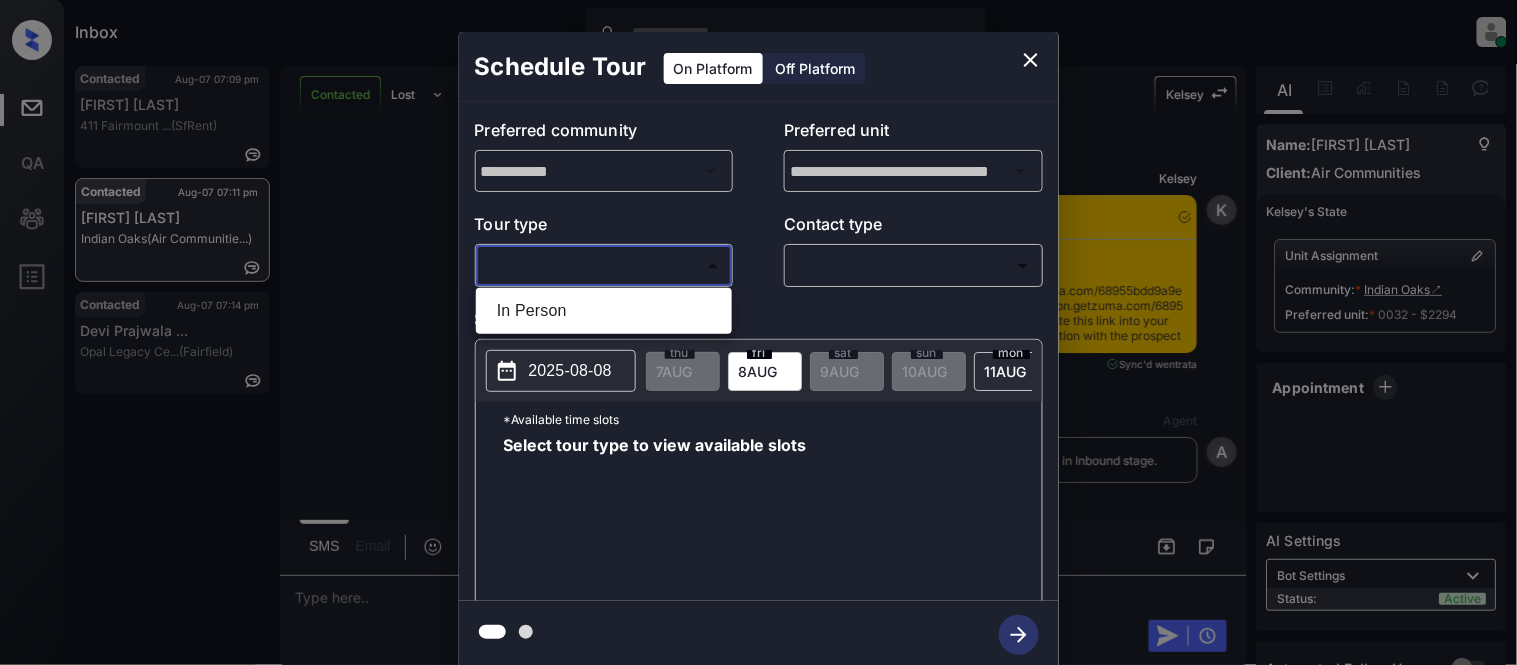 click on "In Person" at bounding box center (604, 311) 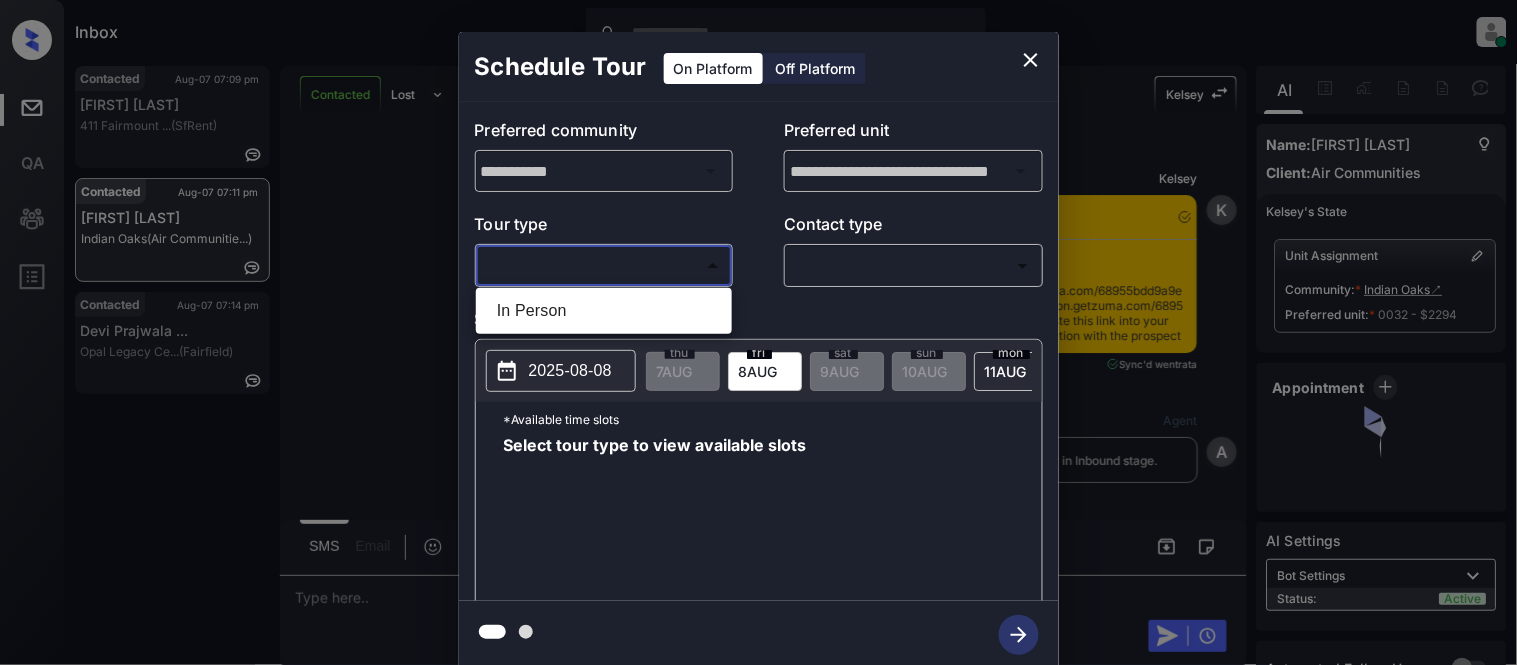 type on "********" 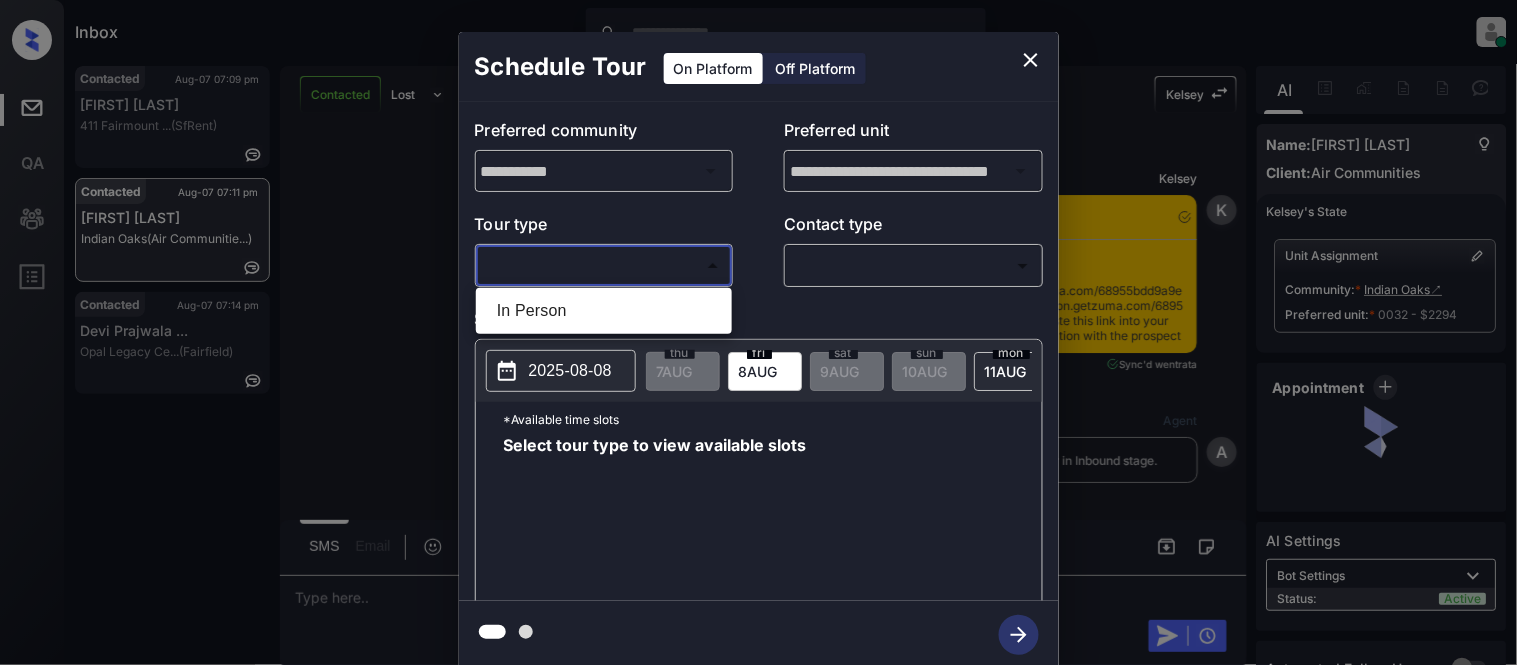 scroll, scrollTop: 1518, scrollLeft: 0, axis: vertical 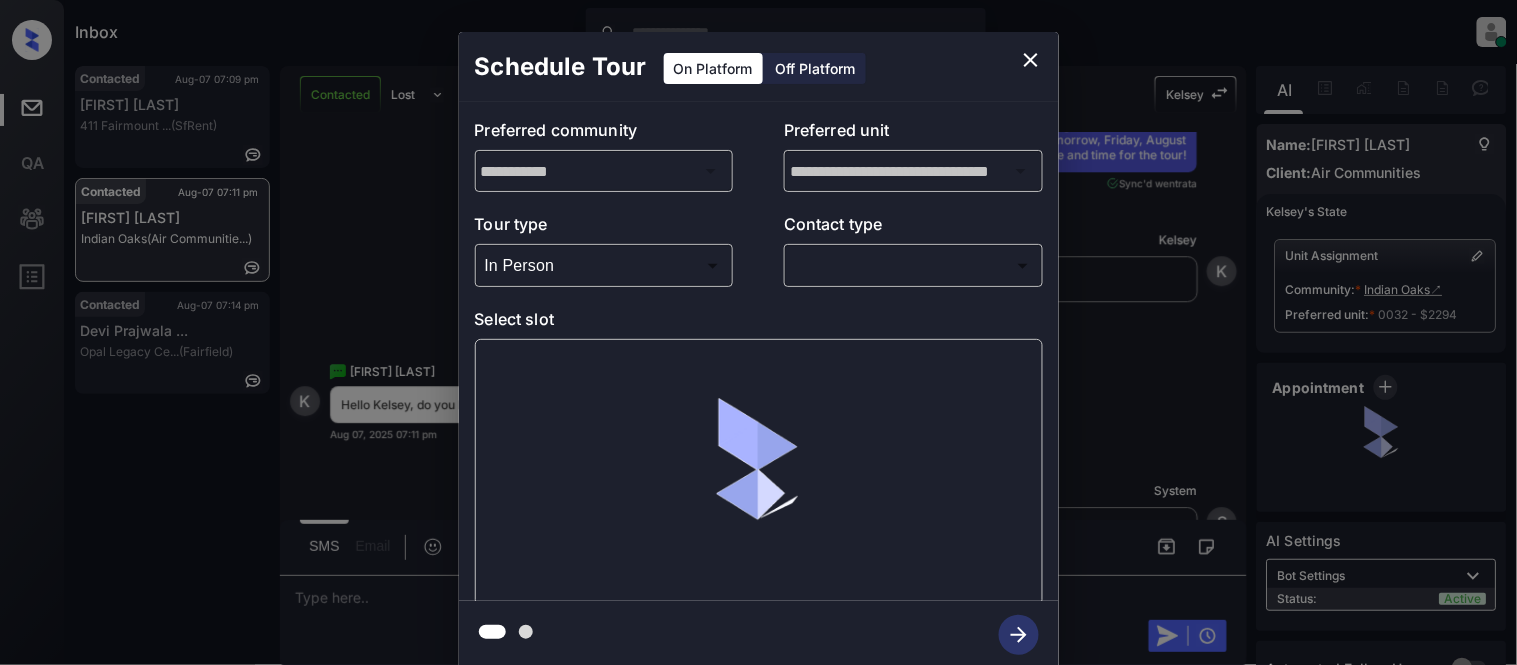 click at bounding box center (758, 332) 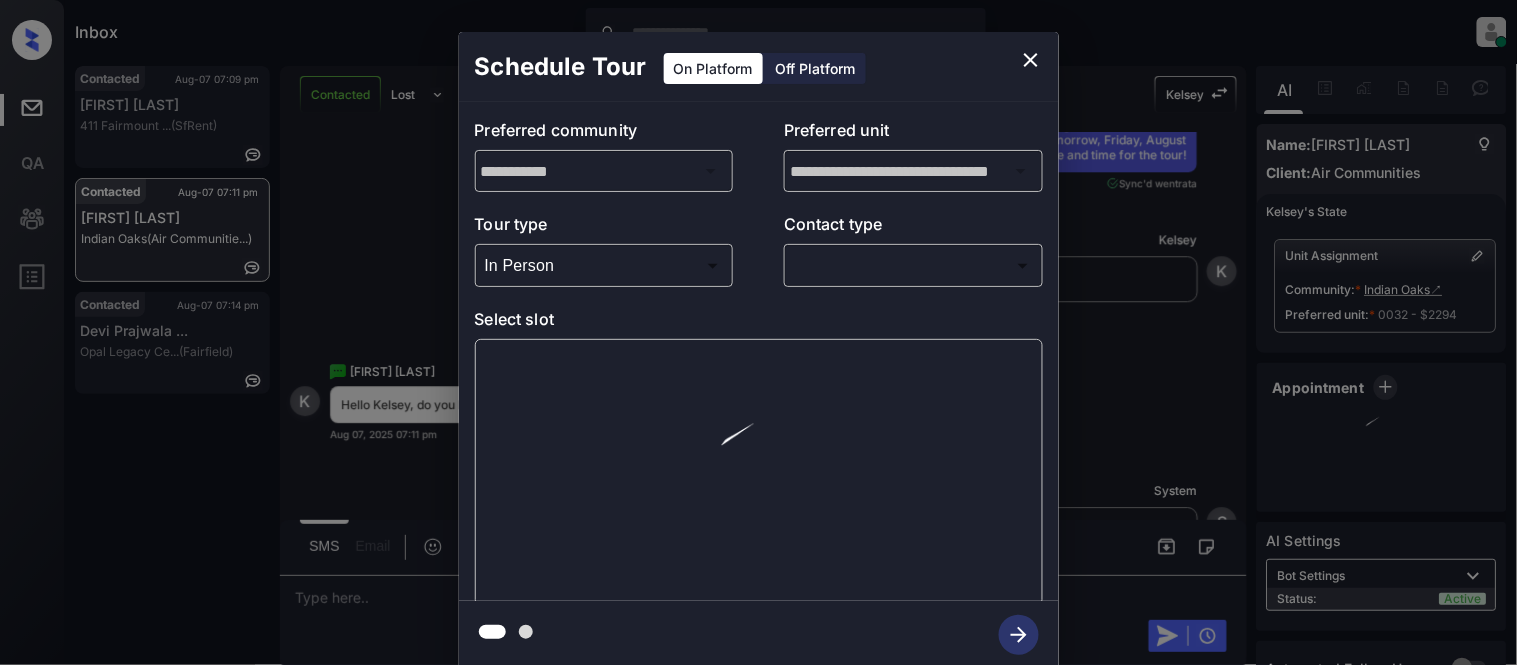 click on "Inbox Kristina Cataag Online Set yourself   offline Set yourself   on break Profile Switch to  light  mode Sign out Contacted Aug-07 07:09 pm   Ines Mauro 411 Fairmount ...  (SfRent) Contacted Aug-07 07:11 pm   Kevin Pantoja Indian Oaks  (Air Communitie...) Contacted Aug-07 07:14 pm   Devi Prajwala ... Opal Legacy Ce...  (Fairfield) Contacted Lost Lead Sentiment: Angry Upon sliding the acknowledgement:  Lead will move to lost stage. * ​ SMS and call option will be set to opt out. AFM will be turned off for the lead. Kelsey New Message Kelsey Notes Note: <a href="https://conversation.getzuma.com/68955bdd9a9ea8f1f34404c8">https://conversation.getzuma.com/68955bdd9a9ea8f1f34404c8</a> - Paste this link into your browser to view Kelsey’s conversation with the prospect Aug 07, 2025 07:07 pm  Sync'd w  entrata K New Message Agent Lead created via emailParser in Inbound stage. Aug 07, 2025 07:07 pm A New Message Kelsey Aug 07, 2025 07:07 pm K New Message Zuma Lead transferred to leasing agent: kelsey Z Agent A A" at bounding box center (758, 332) 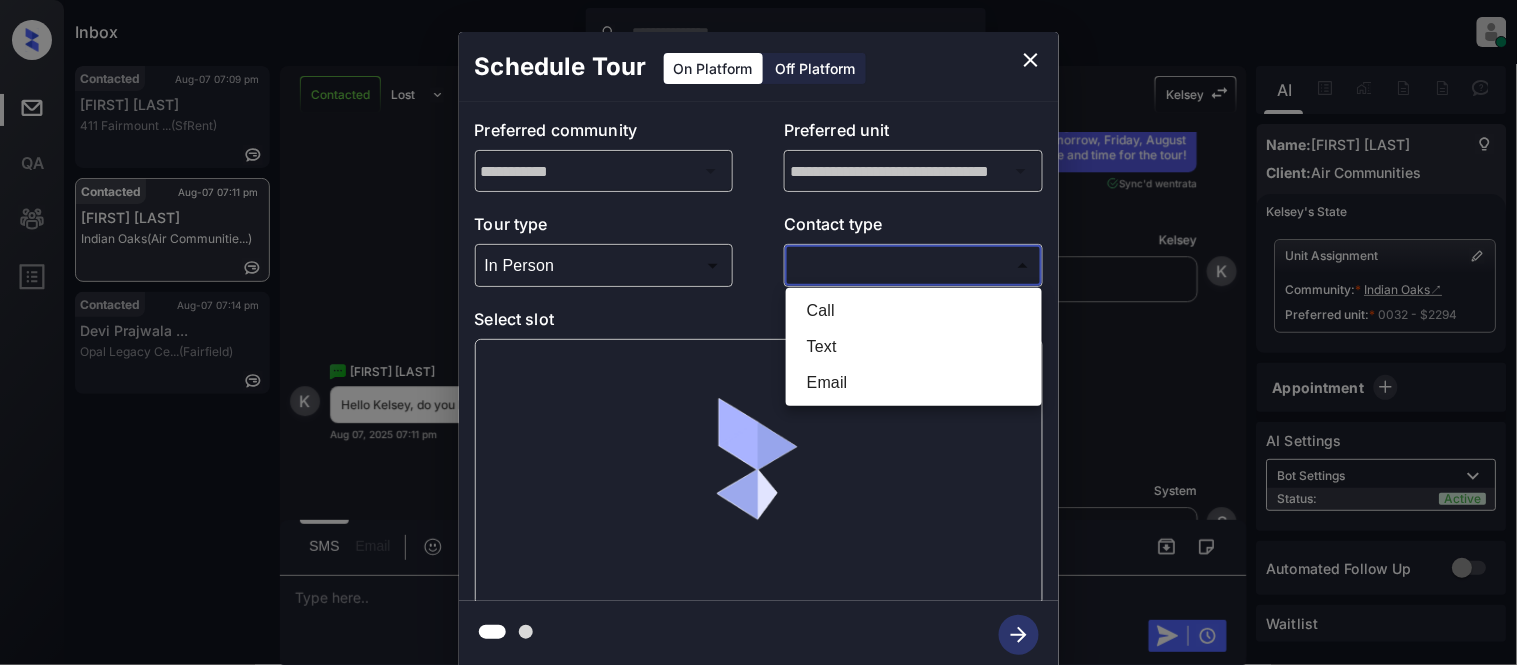 click at bounding box center [758, 332] 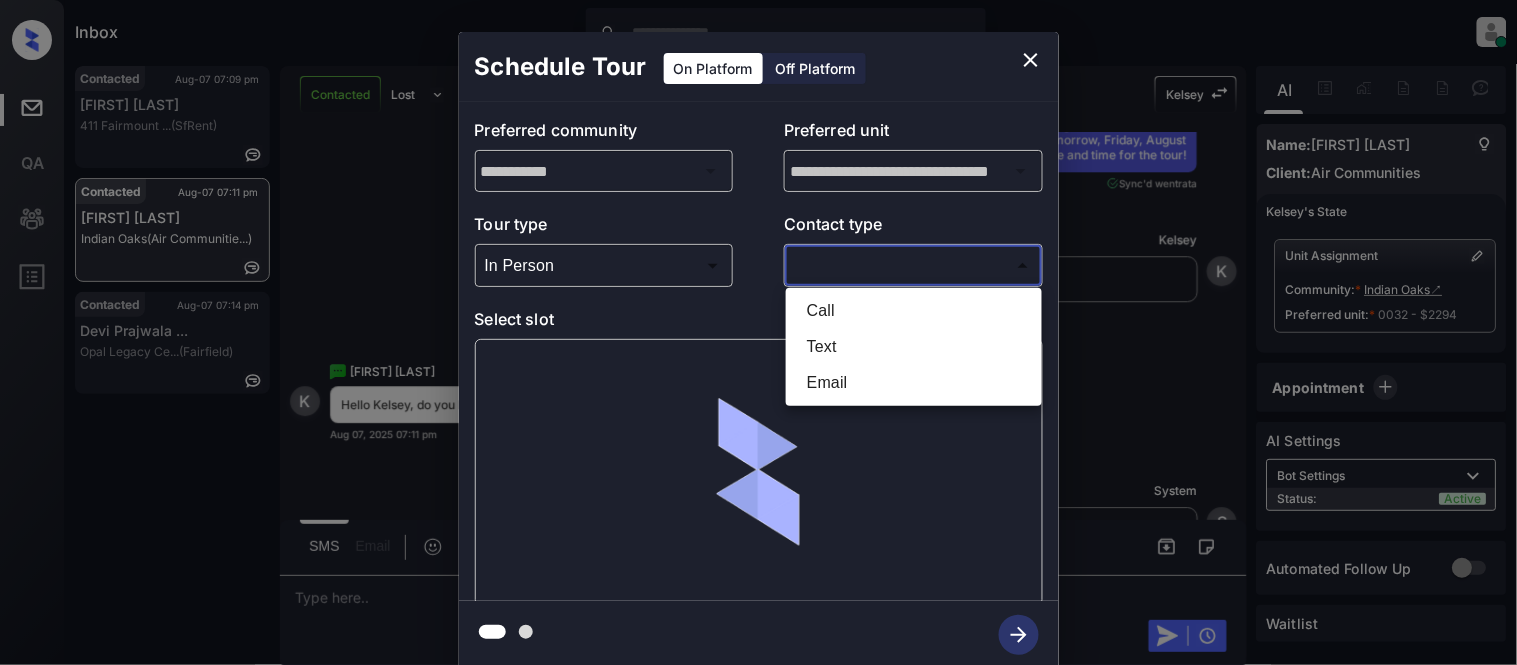 click at bounding box center (758, 332) 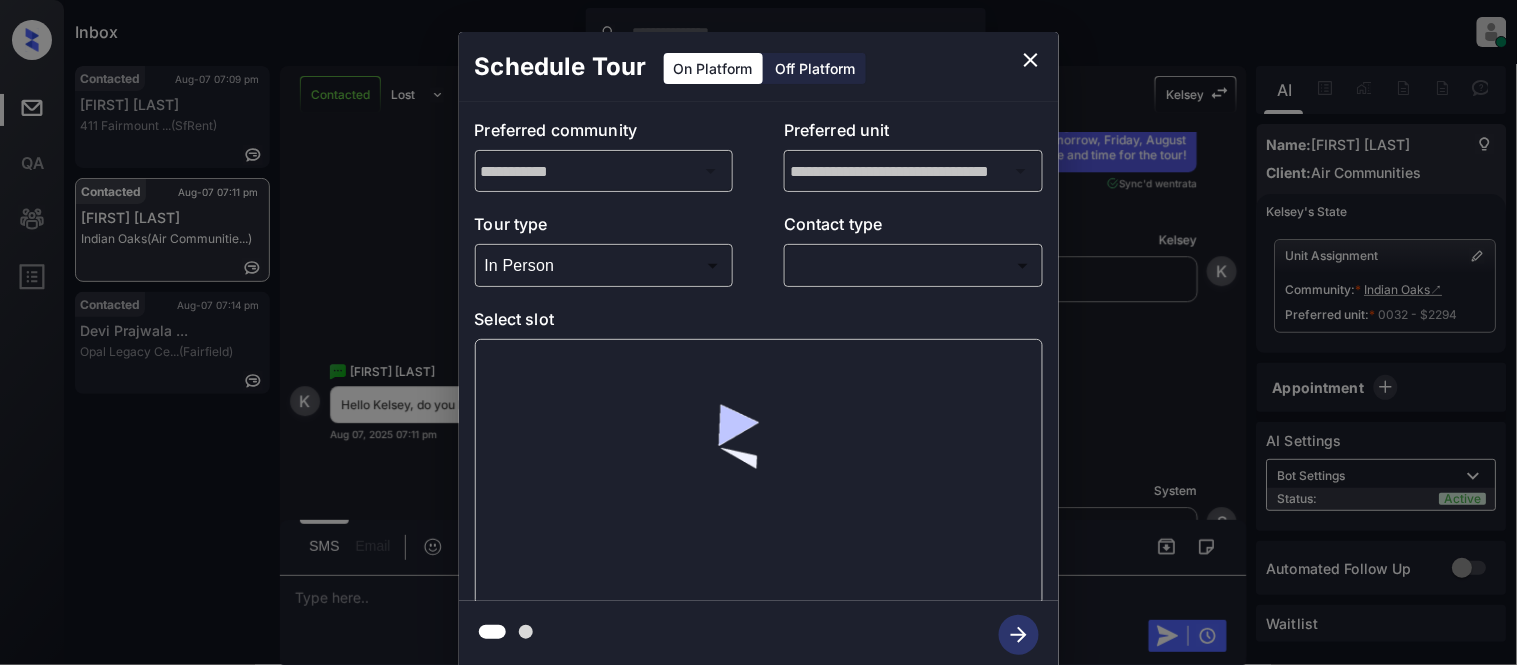 click on "Inbox Kristina Cataag Online Set yourself   offline Set yourself   on break Profile Switch to  light  mode Sign out Contacted Aug-07 07:09 pm   Ines Mauro 411 Fairmount ...  (SfRent) Contacted Aug-07 07:11 pm   Kevin Pantoja Indian Oaks  (Air Communitie...) Contacted Aug-07 07:14 pm   Devi Prajwala ... Opal Legacy Ce...  (Fairfield) Contacted Lost Lead Sentiment: Angry Upon sliding the acknowledgement:  Lead will move to lost stage. * ​ SMS and call option will be set to opt out. AFM will be turned off for the lead. Kelsey New Message Kelsey Notes Note: <a href="https://conversation.getzuma.com/68955bdd9a9ea8f1f34404c8">https://conversation.getzuma.com/68955bdd9a9ea8f1f34404c8</a> - Paste this link into your browser to view Kelsey’s conversation with the prospect Aug 07, 2025 07:07 pm  Sync'd w  entrata K New Message Agent Lead created via emailParser in Inbound stage. Aug 07, 2025 07:07 pm A New Message Kelsey Aug 07, 2025 07:07 pm K New Message Zuma Lead transferred to leasing agent: kelsey Z Agent A A" at bounding box center (758, 332) 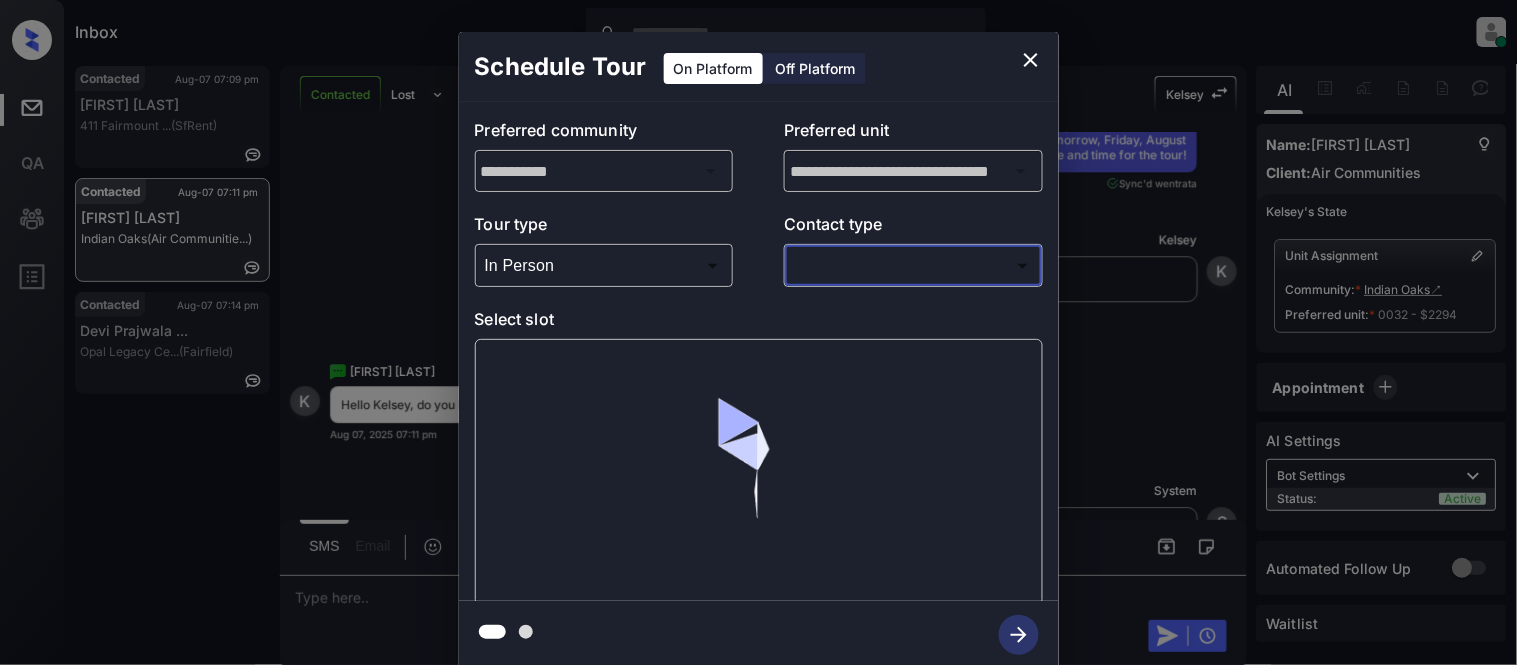 click on "Inbox Kristina Cataag Online Set yourself   offline Set yourself   on break Profile Switch to  light  mode Sign out Contacted Aug-07 07:09 pm   Ines Mauro 411 Fairmount ...  (SfRent) Contacted Aug-07 07:11 pm   Kevin Pantoja Indian Oaks  (Air Communitie...) Contacted Aug-07 07:14 pm   Devi Prajwala ... Opal Legacy Ce...  (Fairfield) Contacted Lost Lead Sentiment: Angry Upon sliding the acknowledgement:  Lead will move to lost stage. * ​ SMS and call option will be set to opt out. AFM will be turned off for the lead. Kelsey New Message Kelsey Notes Note: <a href="https://conversation.getzuma.com/68955bdd9a9ea8f1f34404c8">https://conversation.getzuma.com/68955bdd9a9ea8f1f34404c8</a> - Paste this link into your browser to view Kelsey’s conversation with the prospect Aug 07, 2025 07:07 pm  Sync'd w  entrata K New Message Agent Lead created via emailParser in Inbound stage. Aug 07, 2025 07:07 pm A New Message Kelsey Aug 07, 2025 07:07 pm K New Message Zuma Lead transferred to leasing agent: kelsey Z Agent A A" at bounding box center [758, 332] 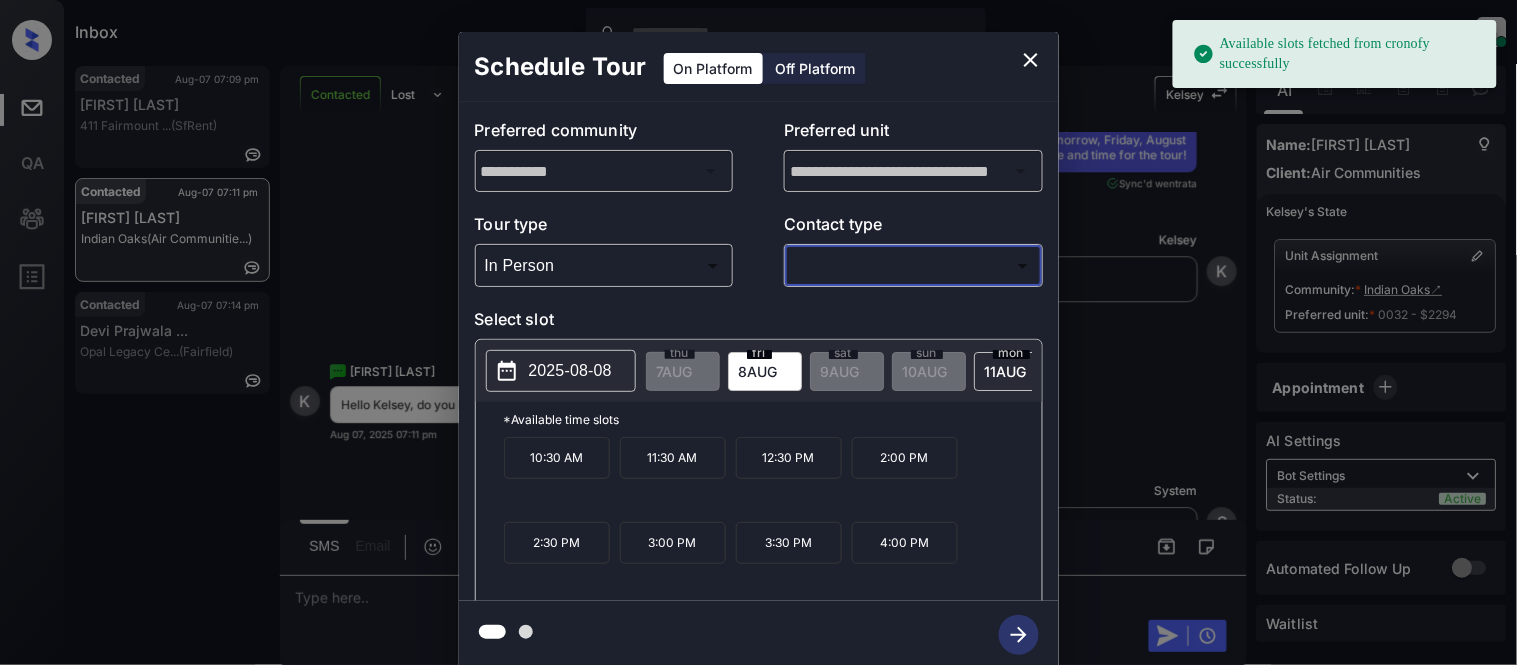 click on "Available slots fetched from cronofy successfully Inbox Kristina Cataag Online Set yourself   offline Set yourself   on break Profile Switch to  light  mode Sign out Contacted Aug-07 07:09 pm   Ines Mauro 411 Fairmount ...  (SfRent) Contacted Aug-07 07:11 pm   Kevin Pantoja Indian Oaks  (Air Communitie...) Contacted Aug-07 07:14 pm   Devi Prajwala ... Opal Legacy Ce...  (Fairfield) Contacted Lost Lead Sentiment: Angry Upon sliding the acknowledgement:  Lead will move to lost stage. * ​ SMS and call option will be set to opt out. AFM will be turned off for the lead. Kelsey New Message Kelsey Notes Note: <a href="https://conversation.getzuma.com/68955bdd9a9ea8f1f34404c8">https://conversation.getzuma.com/68955bdd9a9ea8f1f34404c8</a> - Paste this link into your browser to view Kelsey’s conversation with the prospect Aug 07, 2025 07:07 pm  Sync'd w  entrata K New Message Agent Lead created via emailParser in Inbound stage. Aug 07, 2025 07:07 pm A New Message Kelsey Aug 07, 2025 07:07 pm K New Message Zuma Z A" at bounding box center (758, 332) 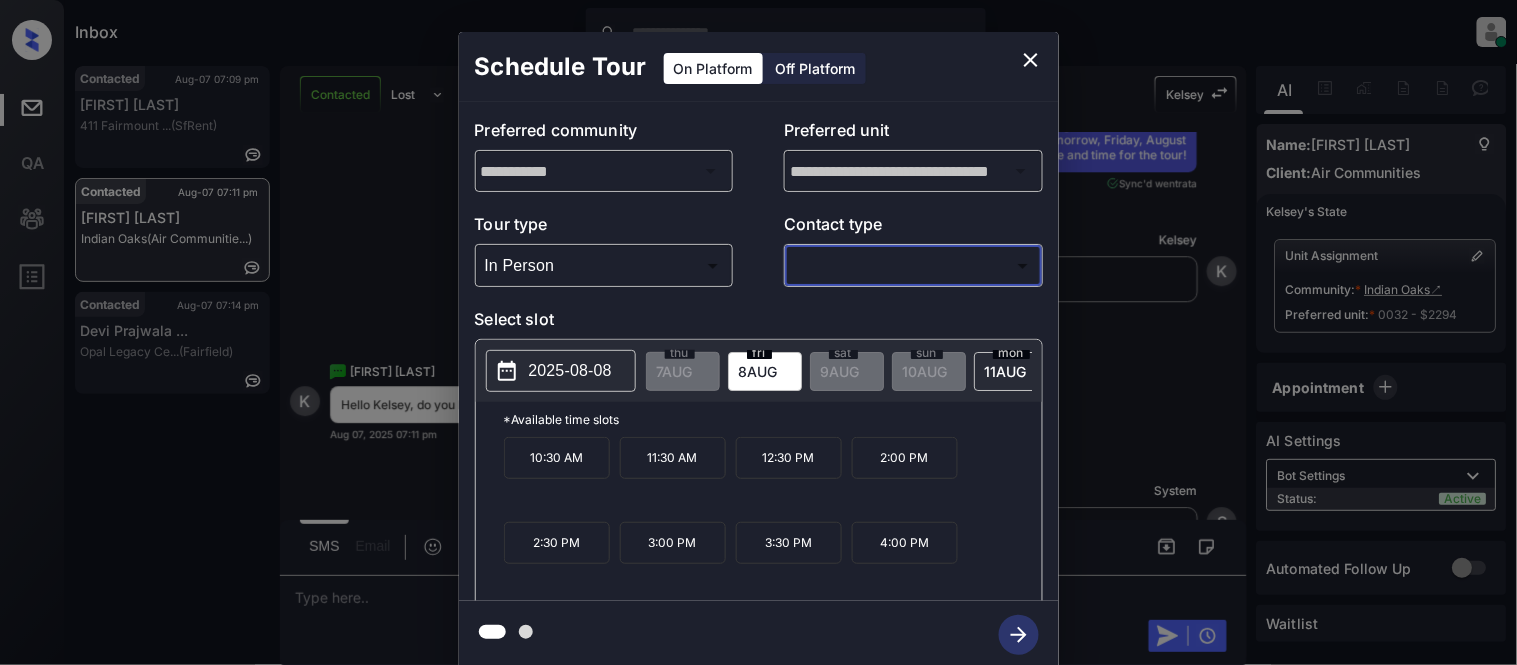 click on "Contact type" at bounding box center (913, 228) 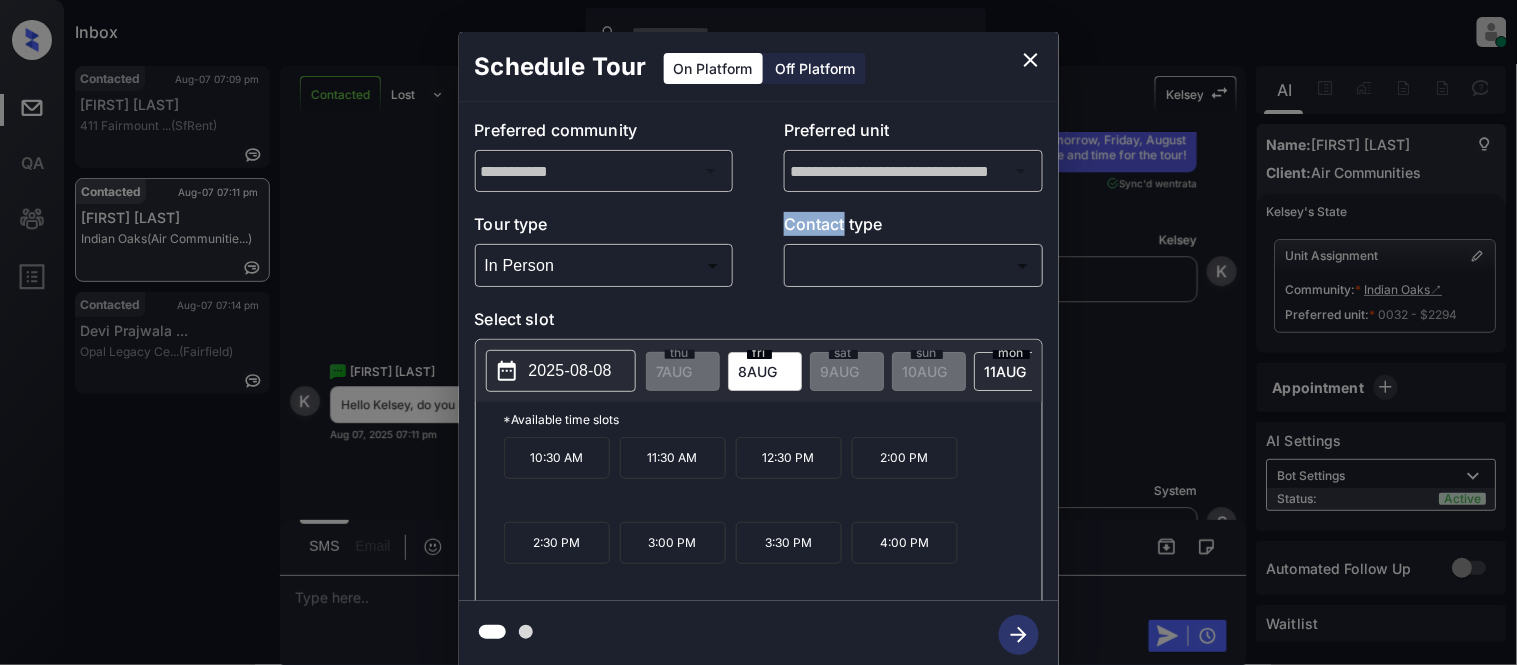 click on "Inbox Kristina Cataag Online Set yourself   offline Set yourself   on break Profile Switch to  light  mode Sign out Contacted Aug-07 07:09 pm   Ines Mauro 411 Fairmount ...  (SfRent) Contacted Aug-07 07:11 pm   Kevin Pantoja Indian Oaks  (Air Communitie...) Contacted Aug-07 07:14 pm   Devi Prajwala ... Opal Legacy Ce...  (Fairfield) Contacted Lost Lead Sentiment: Angry Upon sliding the acknowledgement:  Lead will move to lost stage. * ​ SMS and call option will be set to opt out. AFM will be turned off for the lead. Kelsey New Message Kelsey Notes Note: <a href="https://conversation.getzuma.com/68955bdd9a9ea8f1f34404c8">https://conversation.getzuma.com/68955bdd9a9ea8f1f34404c8</a> - Paste this link into your browser to view Kelsey’s conversation with the prospect Aug 07, 2025 07:07 pm  Sync'd w  entrata K New Message Agent Lead created via emailParser in Inbound stage. Aug 07, 2025 07:07 pm A New Message Kelsey Aug 07, 2025 07:07 pm K New Message Zuma Lead transferred to leasing agent: kelsey Z Agent A A" at bounding box center (758, 332) 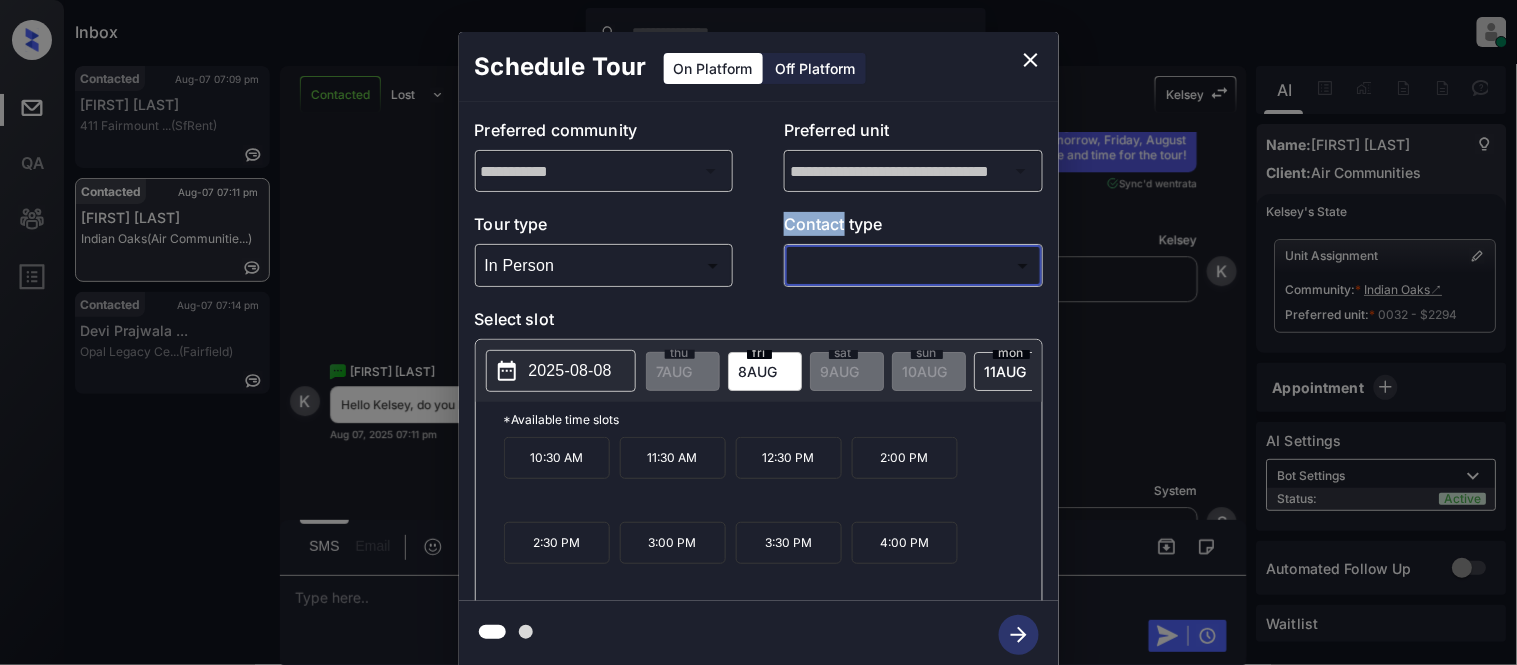 click on "Inbox Kristina Cataag Online Set yourself   offline Set yourself   on break Profile Switch to  light  mode Sign out Contacted Aug-07 07:09 pm   Ines Mauro 411 Fairmount ...  (SfRent) Contacted Aug-07 07:11 pm   Kevin Pantoja Indian Oaks  (Air Communitie...) Contacted Aug-07 07:14 pm   Devi Prajwala ... Opal Legacy Ce...  (Fairfield) Contacted Lost Lead Sentiment: Angry Upon sliding the acknowledgement:  Lead will move to lost stage. * ​ SMS and call option will be set to opt out. AFM will be turned off for the lead. Kelsey New Message Kelsey Notes Note: <a href="https://conversation.getzuma.com/68955bdd9a9ea8f1f34404c8">https://conversation.getzuma.com/68955bdd9a9ea8f1f34404c8</a> - Paste this link into your browser to view Kelsey’s conversation with the prospect Aug 07, 2025 07:07 pm  Sync'd w  entrata K New Message Agent Lead created via emailParser in Inbound stage. Aug 07, 2025 07:07 pm A New Message Kelsey Aug 07, 2025 07:07 pm K New Message Zuma Lead transferred to leasing agent: kelsey Z Agent A A" at bounding box center [758, 332] 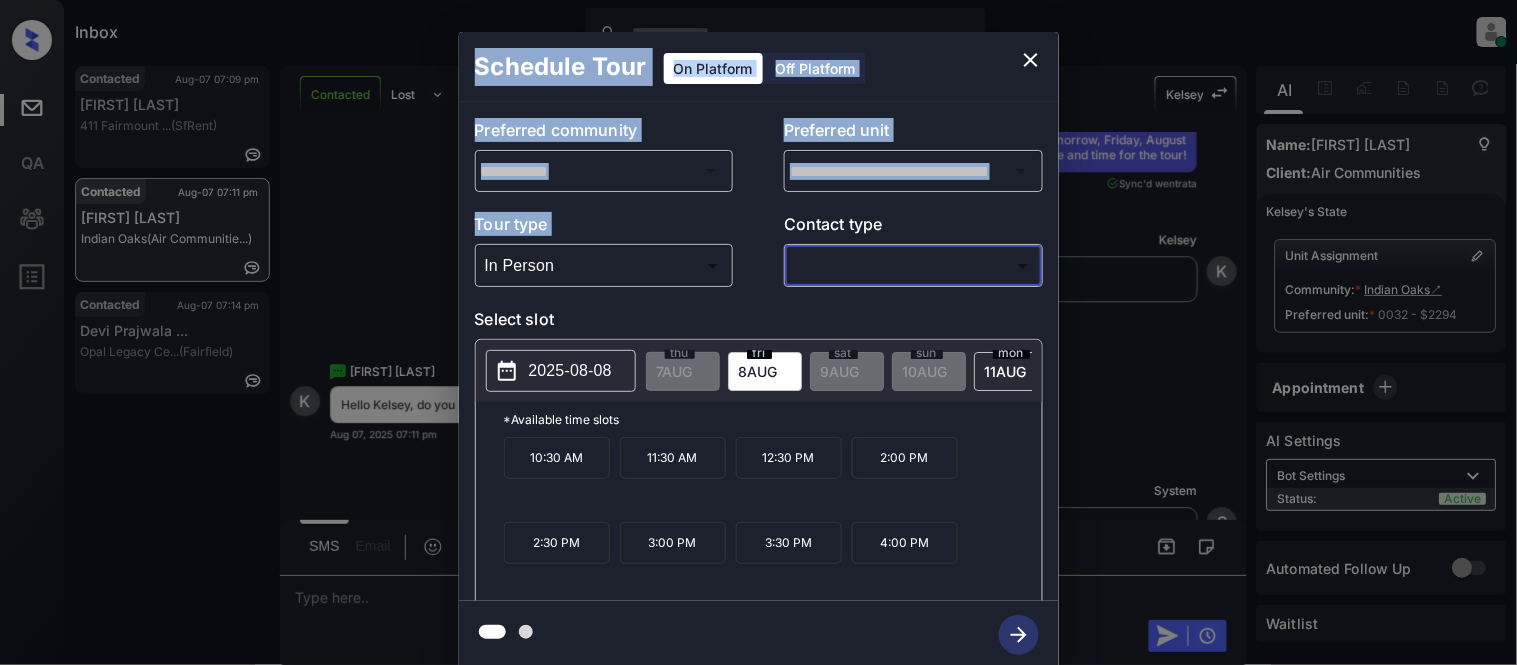 click on "Inbox Kristina Cataag Online Set yourself   offline Set yourself   on break Profile Switch to  light  mode Sign out Contacted Aug-07 07:09 pm   Ines Mauro 411 Fairmount ...  (SfRent) Contacted Aug-07 07:11 pm   Kevin Pantoja Indian Oaks  (Air Communitie...) Contacted Aug-07 07:14 pm   Devi Prajwala ... Opal Legacy Ce...  (Fairfield) Contacted Lost Lead Sentiment: Angry Upon sliding the acknowledgement:  Lead will move to lost stage. * ​ SMS and call option will be set to opt out. AFM will be turned off for the lead. Kelsey New Message Kelsey Notes Note: <a href="https://conversation.getzuma.com/68955bdd9a9ea8f1f34404c8">https://conversation.getzuma.com/68955bdd9a9ea8f1f34404c8</a> - Paste this link into your browser to view Kelsey’s conversation with the prospect Aug 07, 2025 07:07 pm  Sync'd w  entrata K New Message Agent Lead created via emailParser in Inbound stage. Aug 07, 2025 07:07 pm A New Message Kelsey Aug 07, 2025 07:07 pm K New Message Zuma Lead transferred to leasing agent: kelsey Z Agent A A" at bounding box center (758, 332) 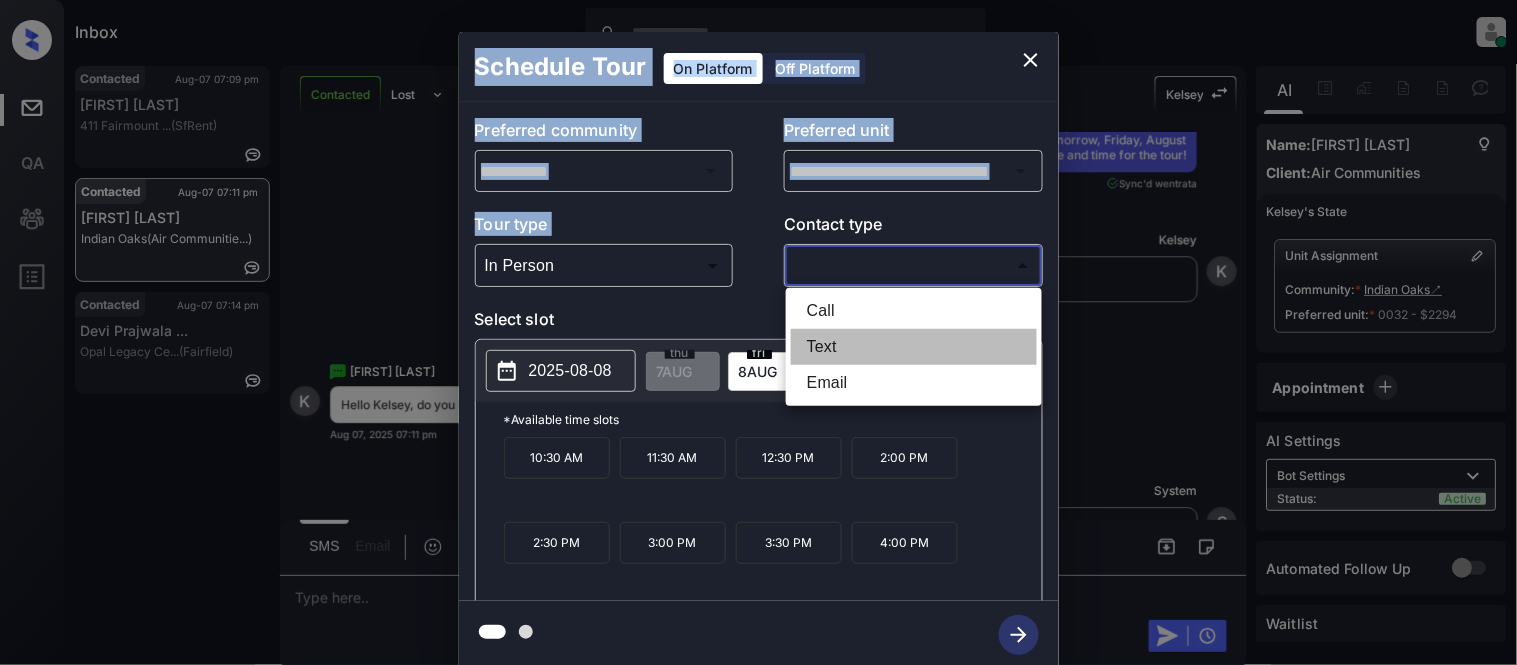 click on "Text" at bounding box center [914, 347] 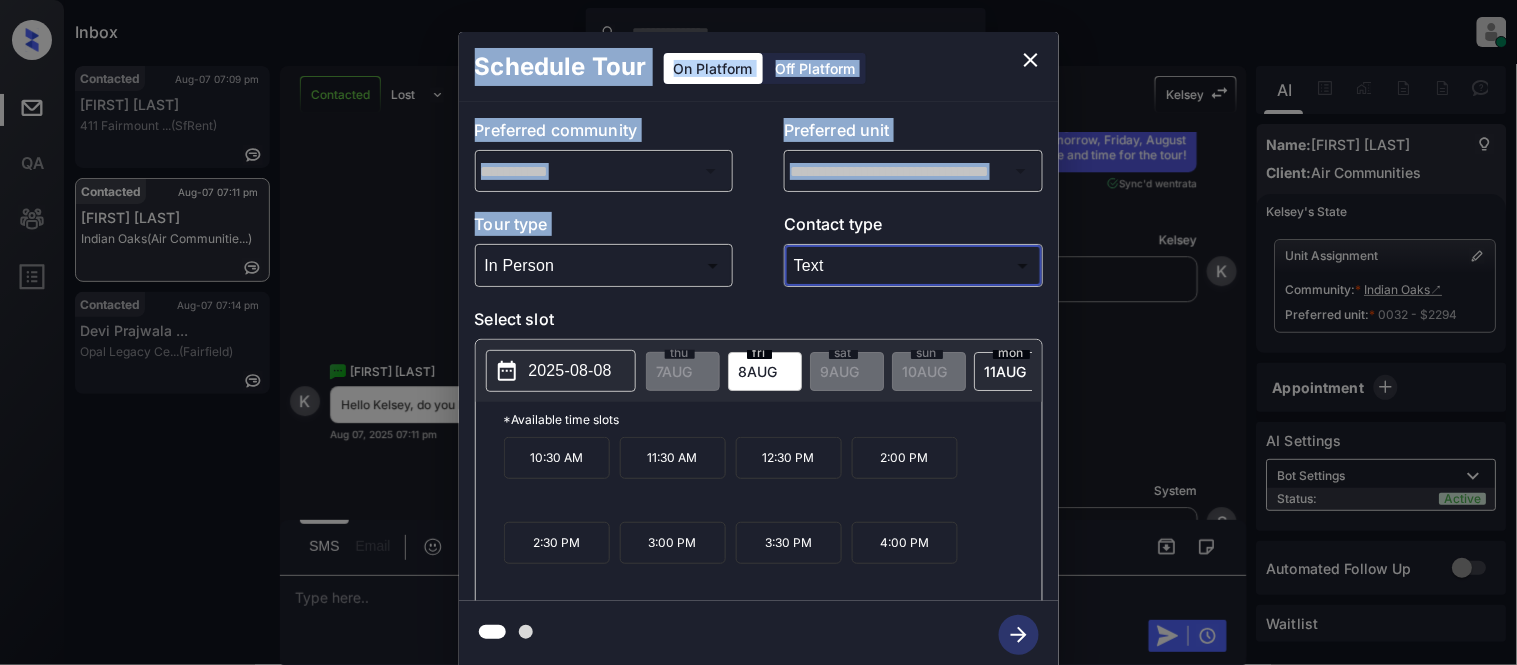click on "2025-08-08" at bounding box center (561, 371) 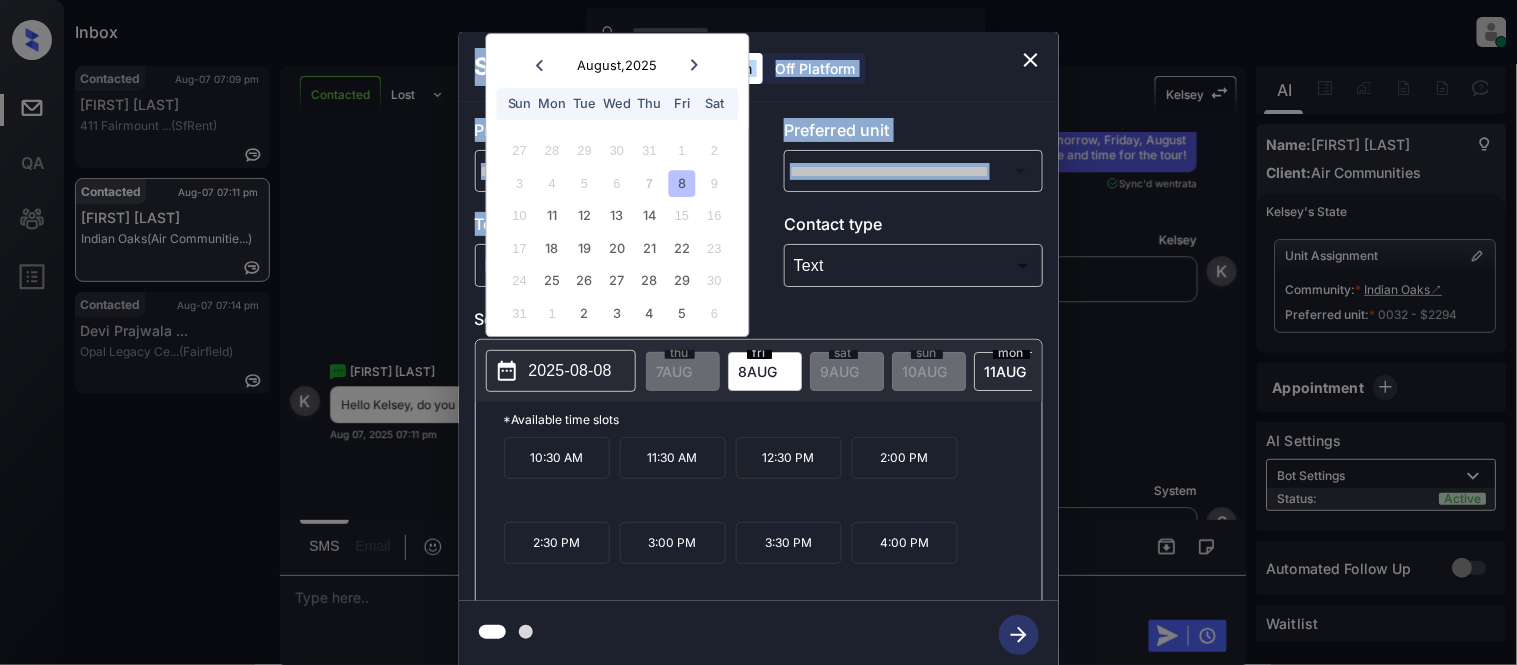 click on "10 11 12 13 14 15 16" at bounding box center [617, 216] 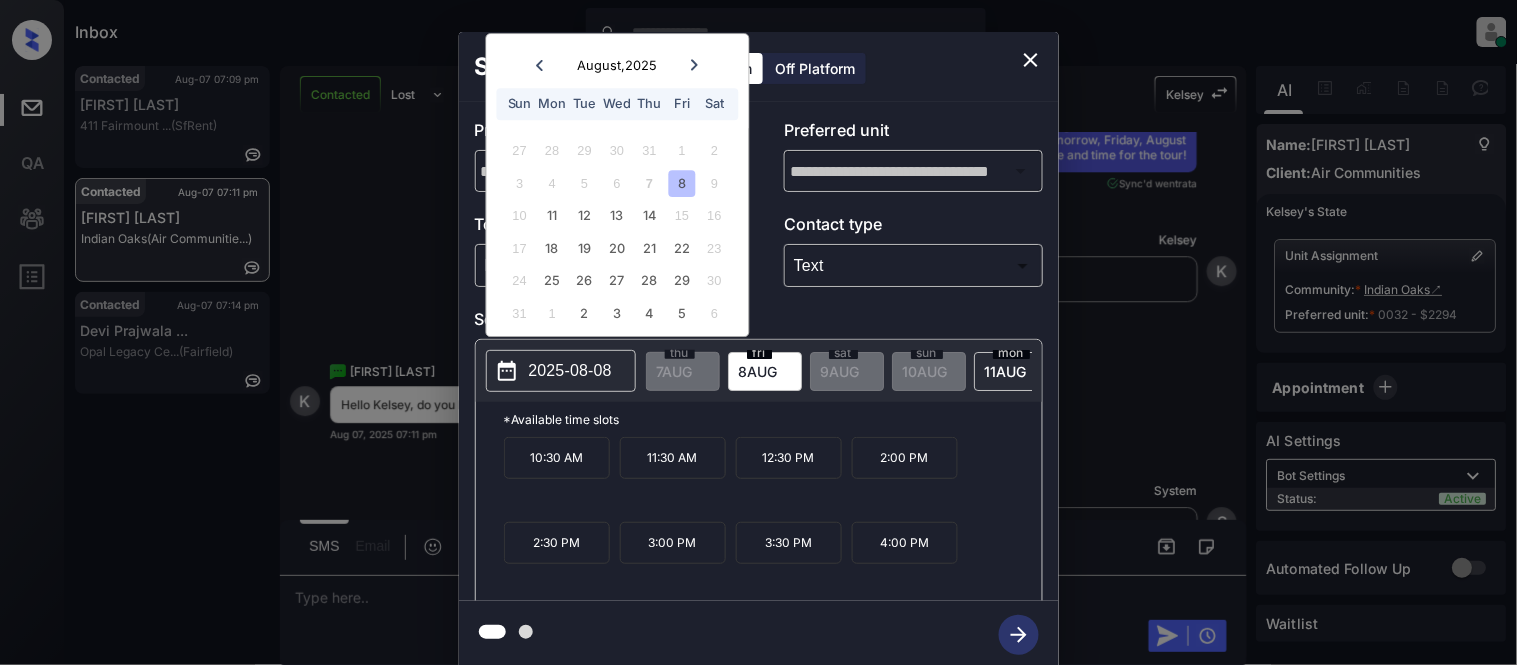 click on "2025-08-08" at bounding box center [570, 371] 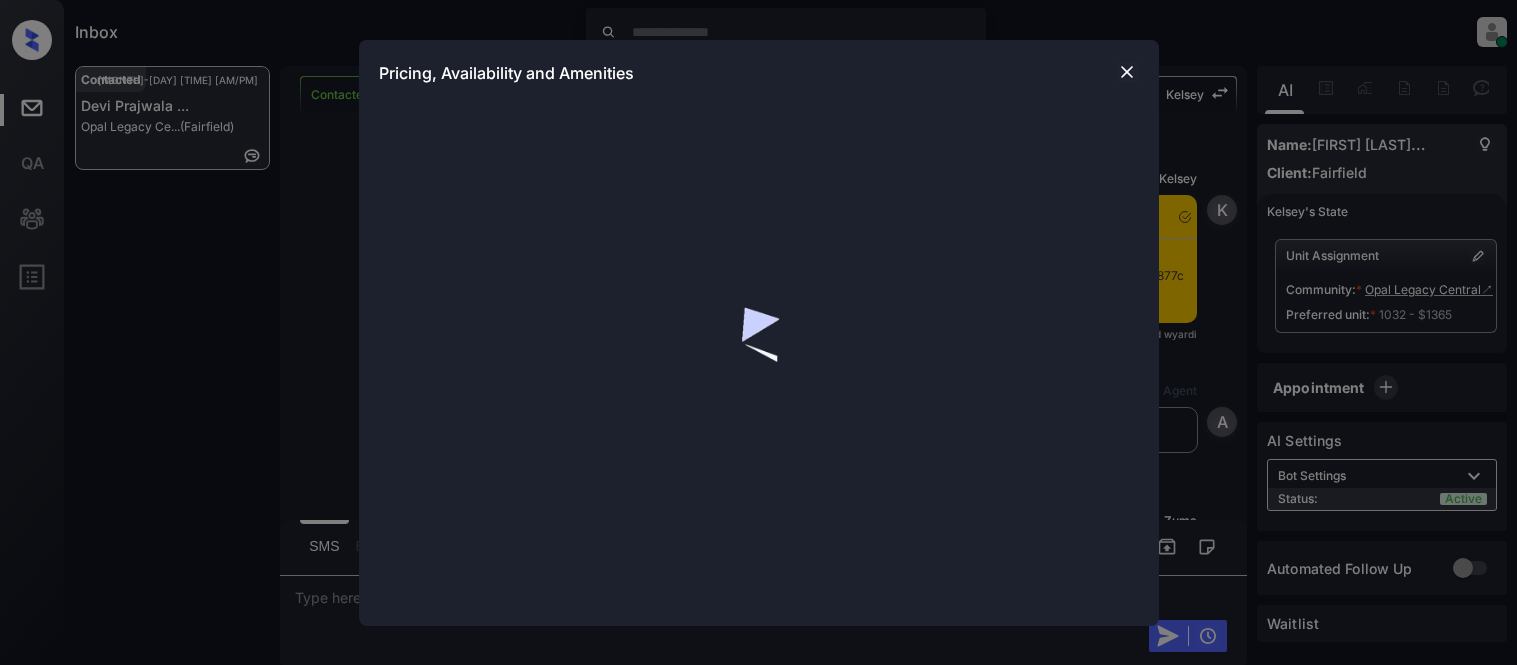 scroll, scrollTop: 0, scrollLeft: 0, axis: both 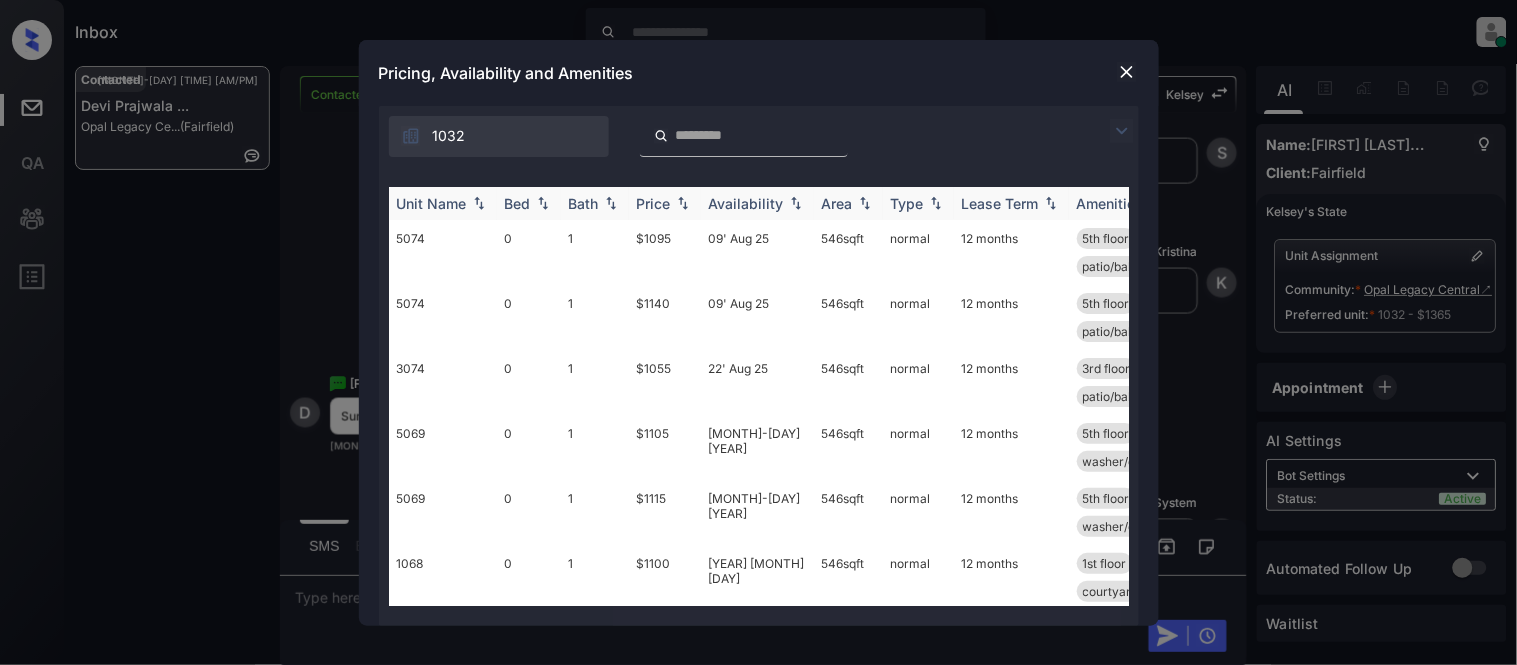click at bounding box center (683, 203) 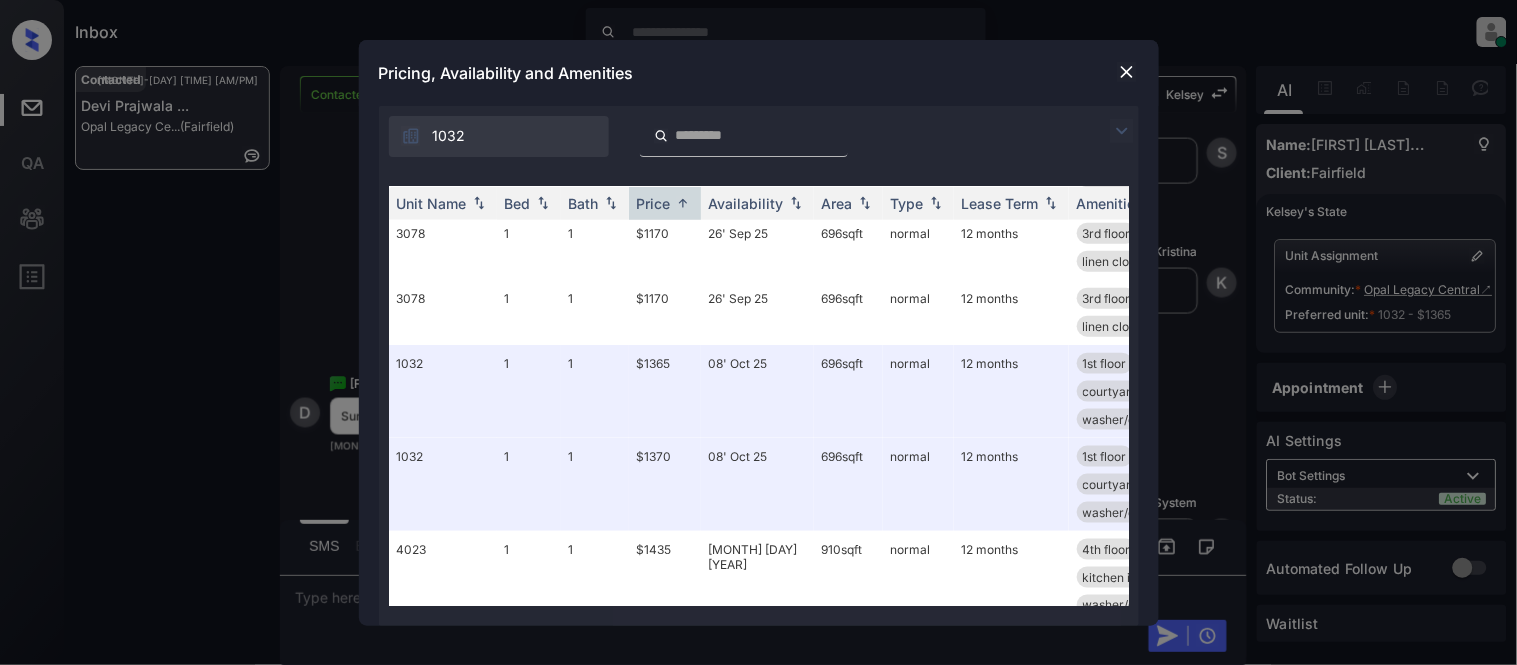 scroll, scrollTop: 555, scrollLeft: 0, axis: vertical 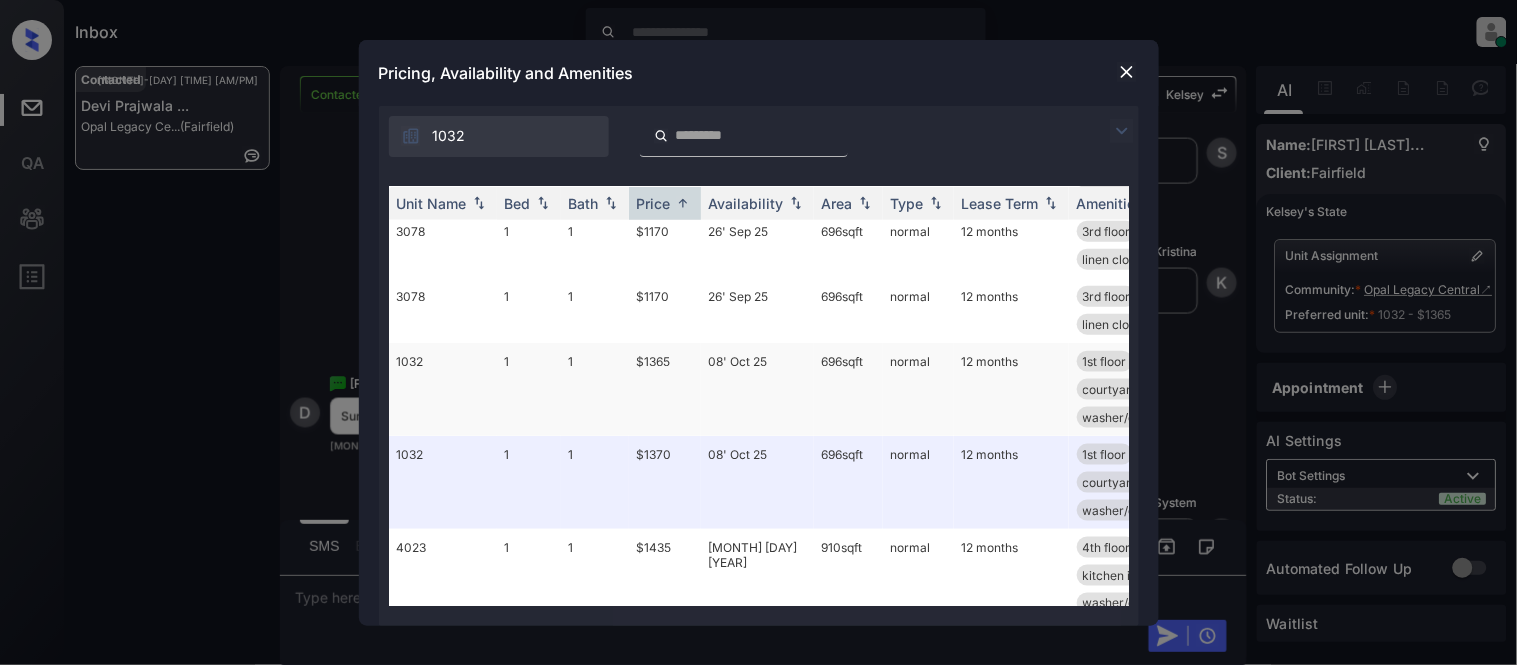click on "$1365" at bounding box center [665, 389] 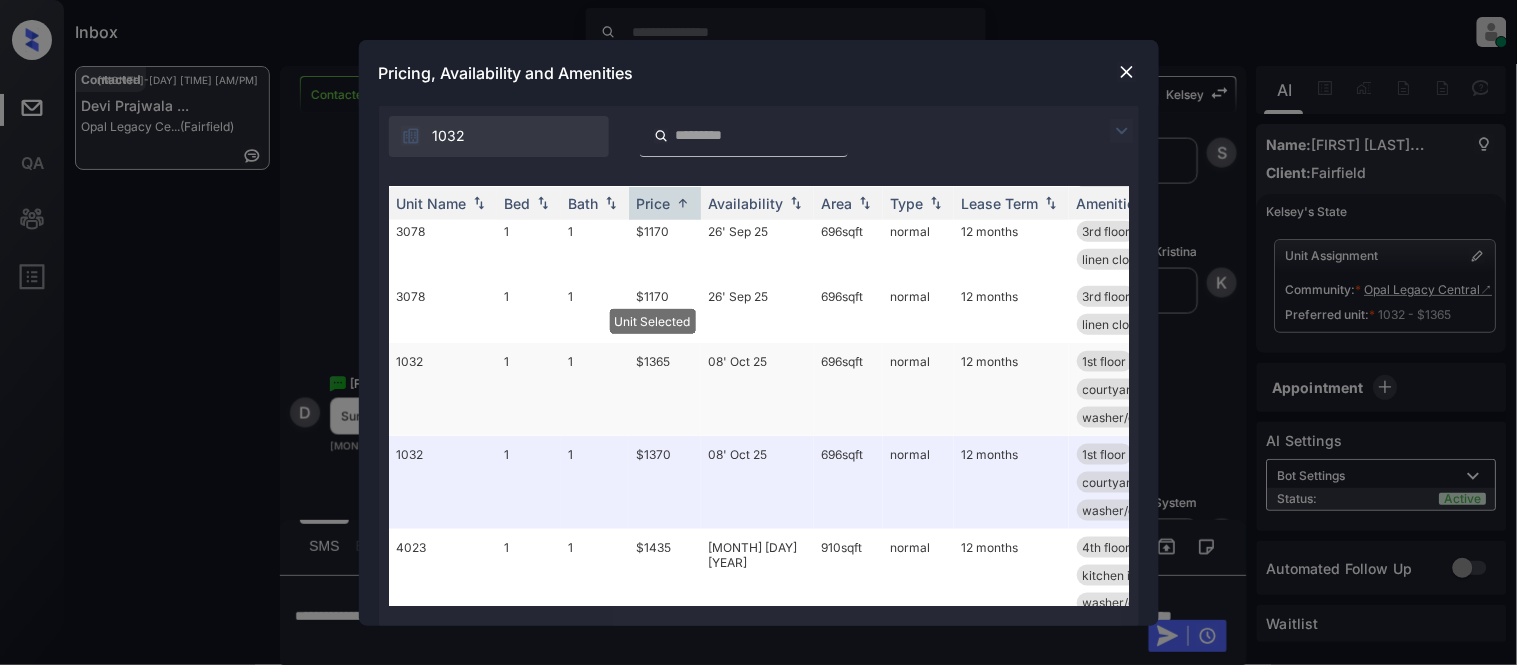 click on "$1365" at bounding box center [665, 389] 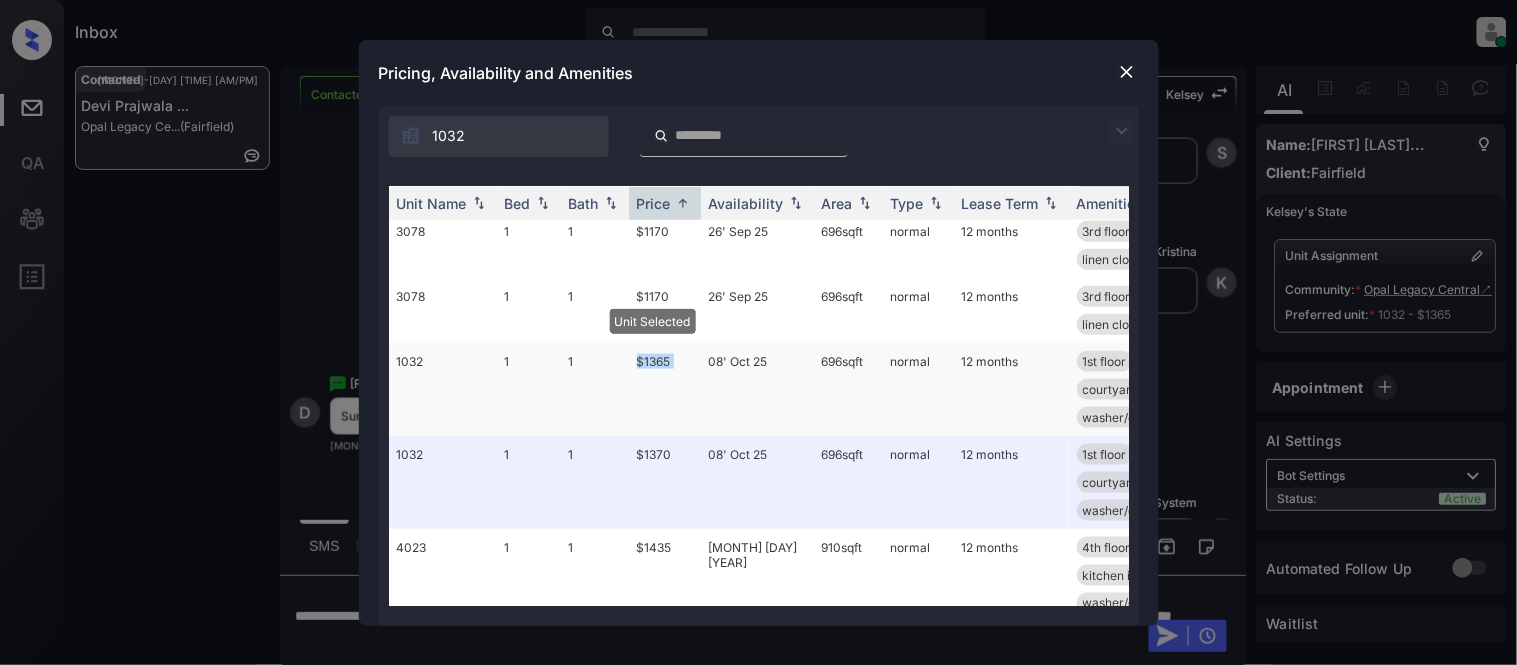 click on "$1365" at bounding box center (665, 389) 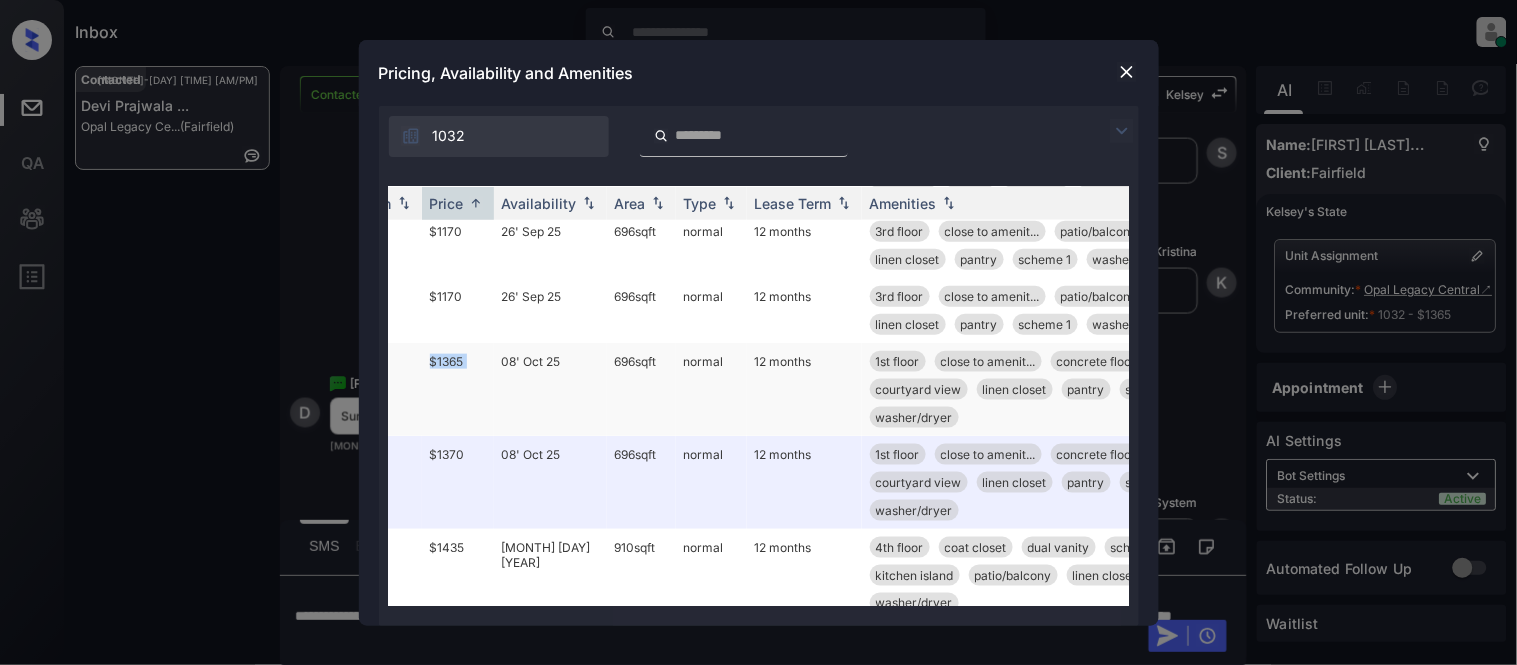 scroll, scrollTop: 555, scrollLeft: 321, axis: both 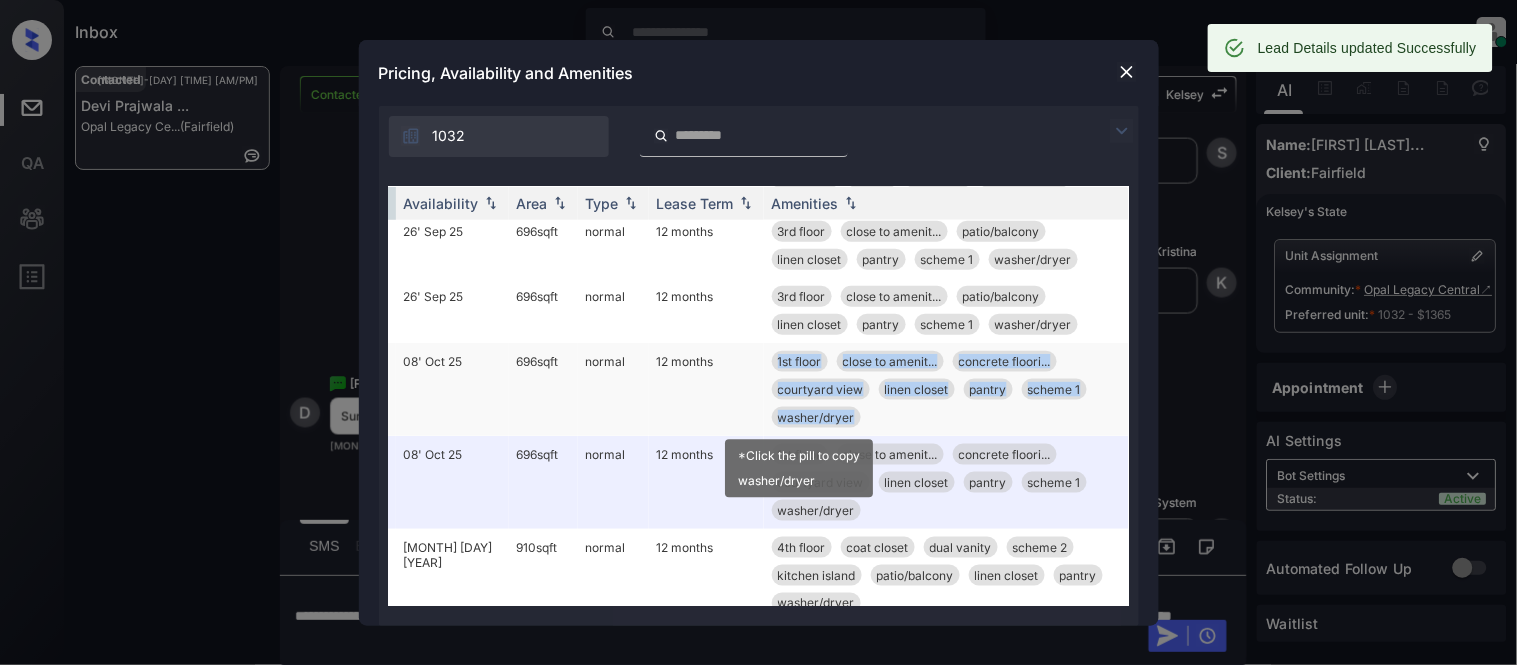 drag, startPoint x: 738, startPoint y: 353, endPoint x: 836, endPoint y: 423, distance: 120.432556 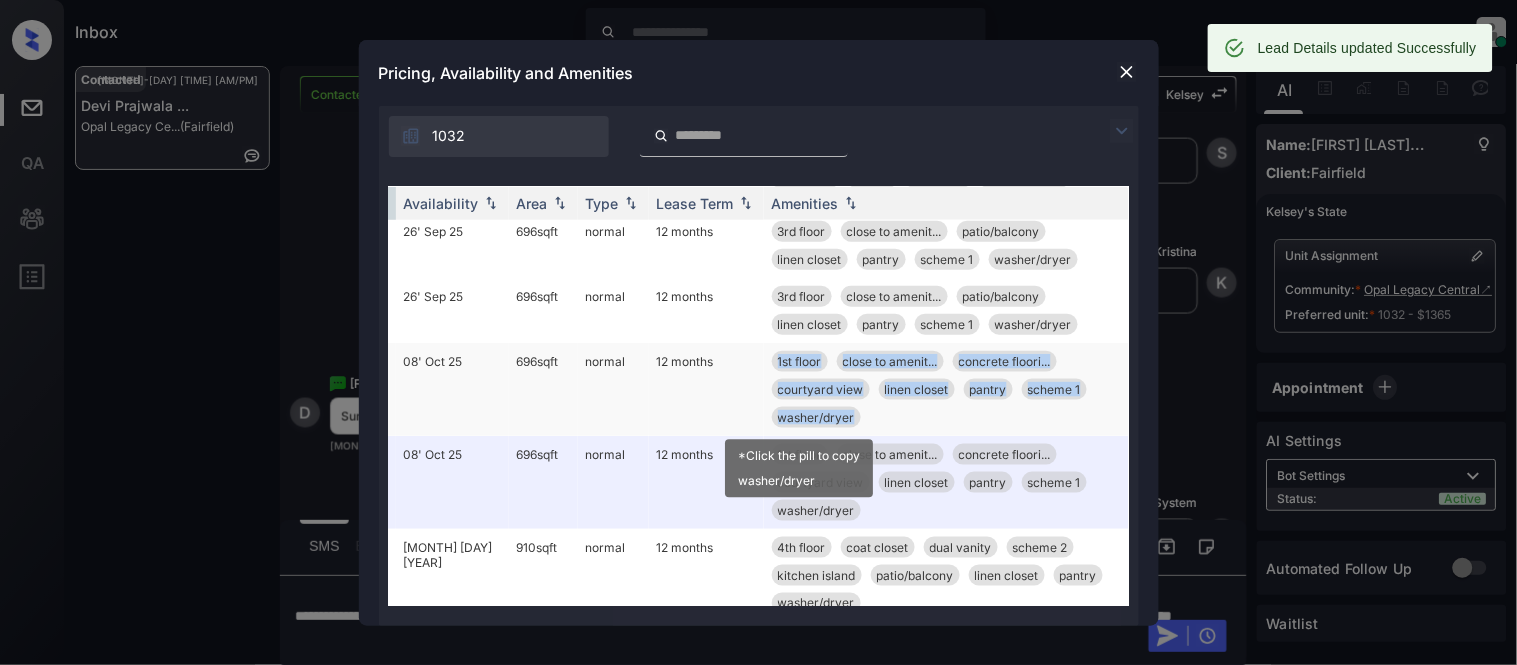 click on "1032 1 1 $1365 08' Oct 25 696  sqft normal 12   months 1st floor close to amenit... concrete floori... courtyard view linen closet pantry scheme 1 washer/dryer" at bounding box center [606, 389] 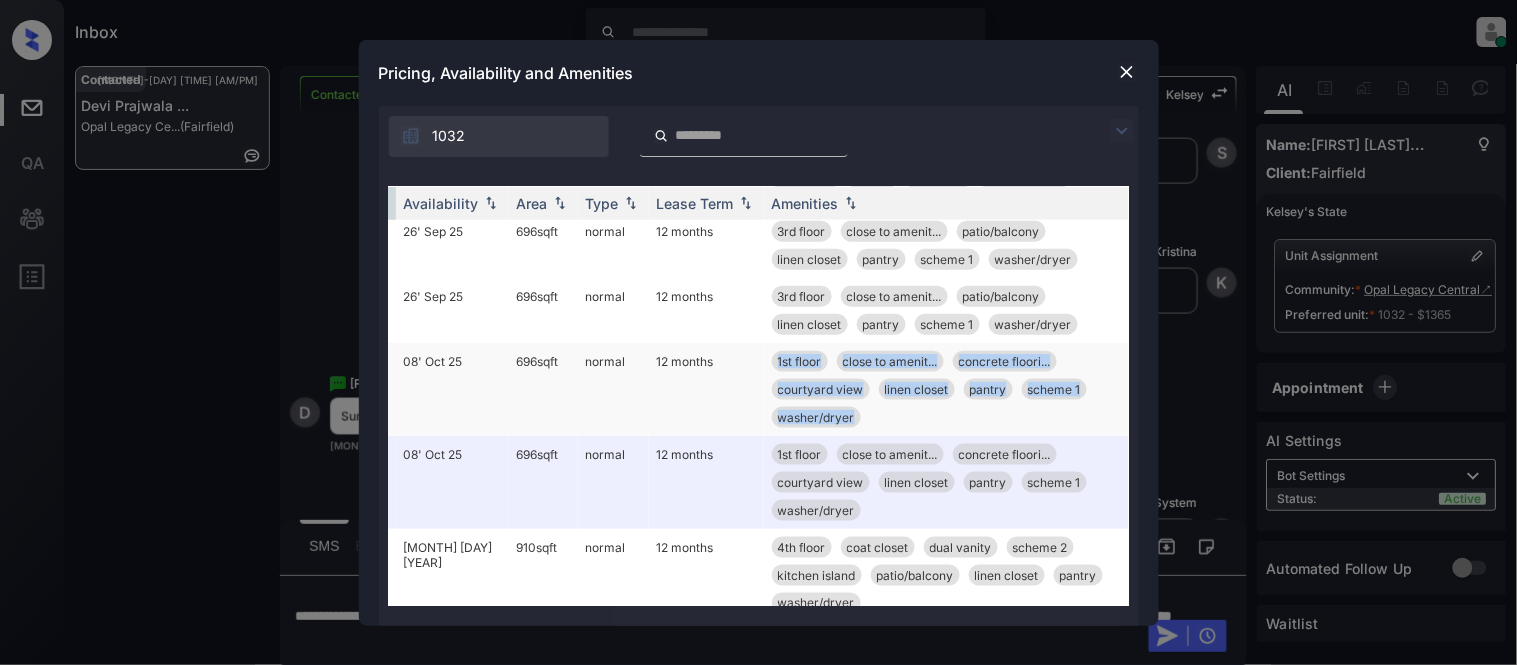 drag, startPoint x: 844, startPoint y: 414, endPoint x: 741, endPoint y: 361, distance: 115.83609 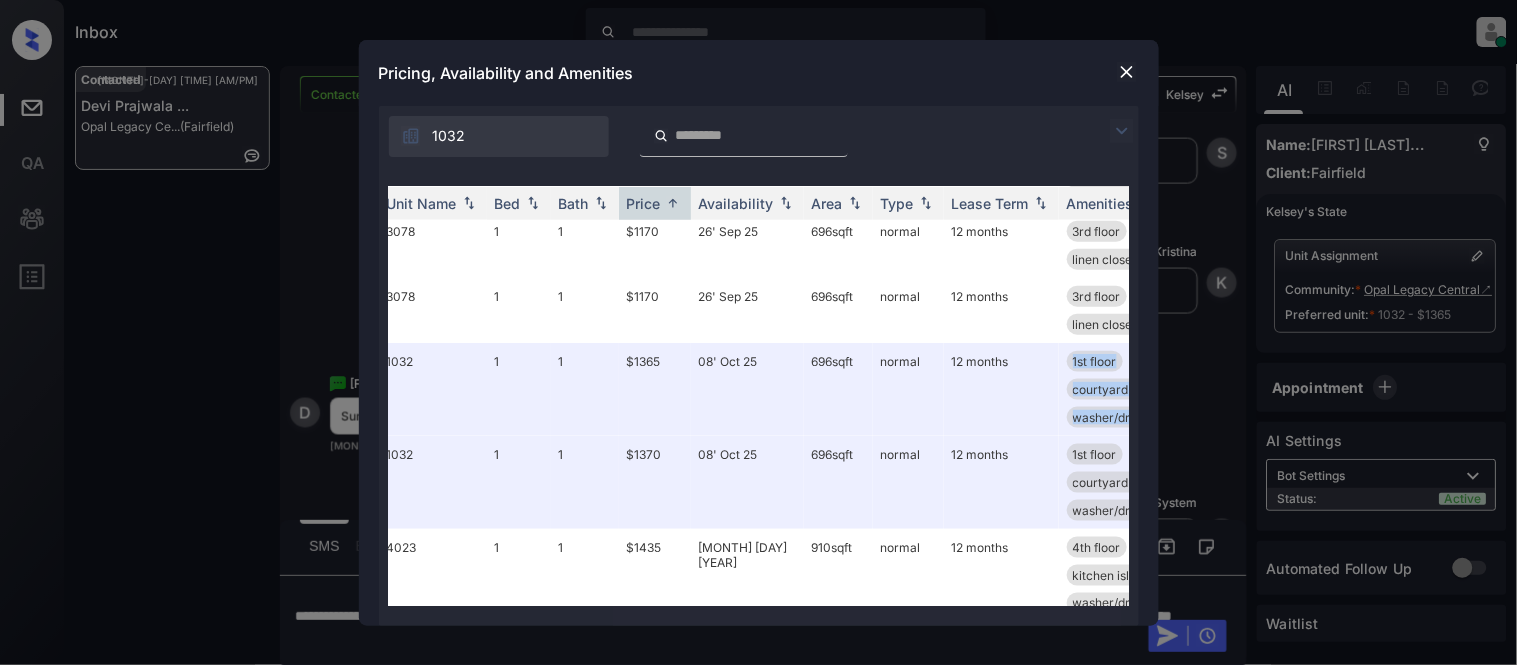 scroll, scrollTop: 555, scrollLeft: 8, axis: both 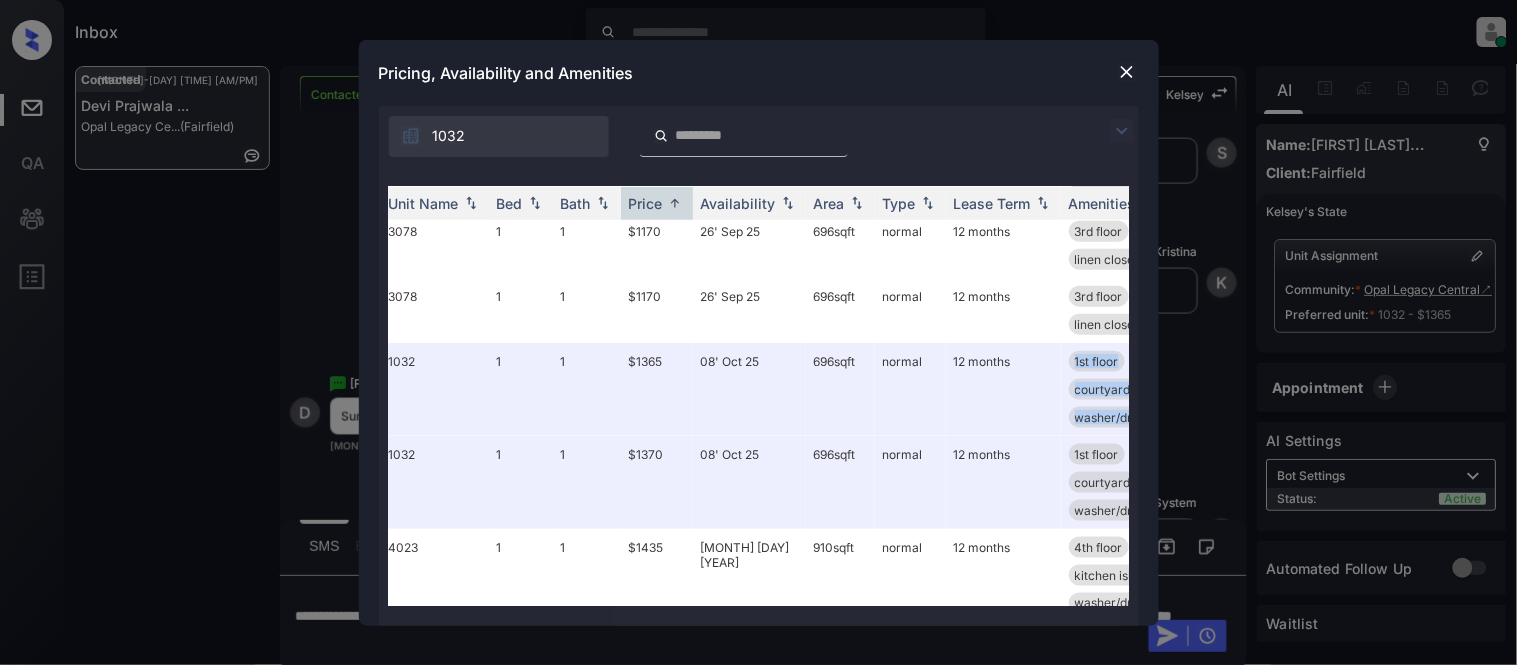 click at bounding box center (1127, 72) 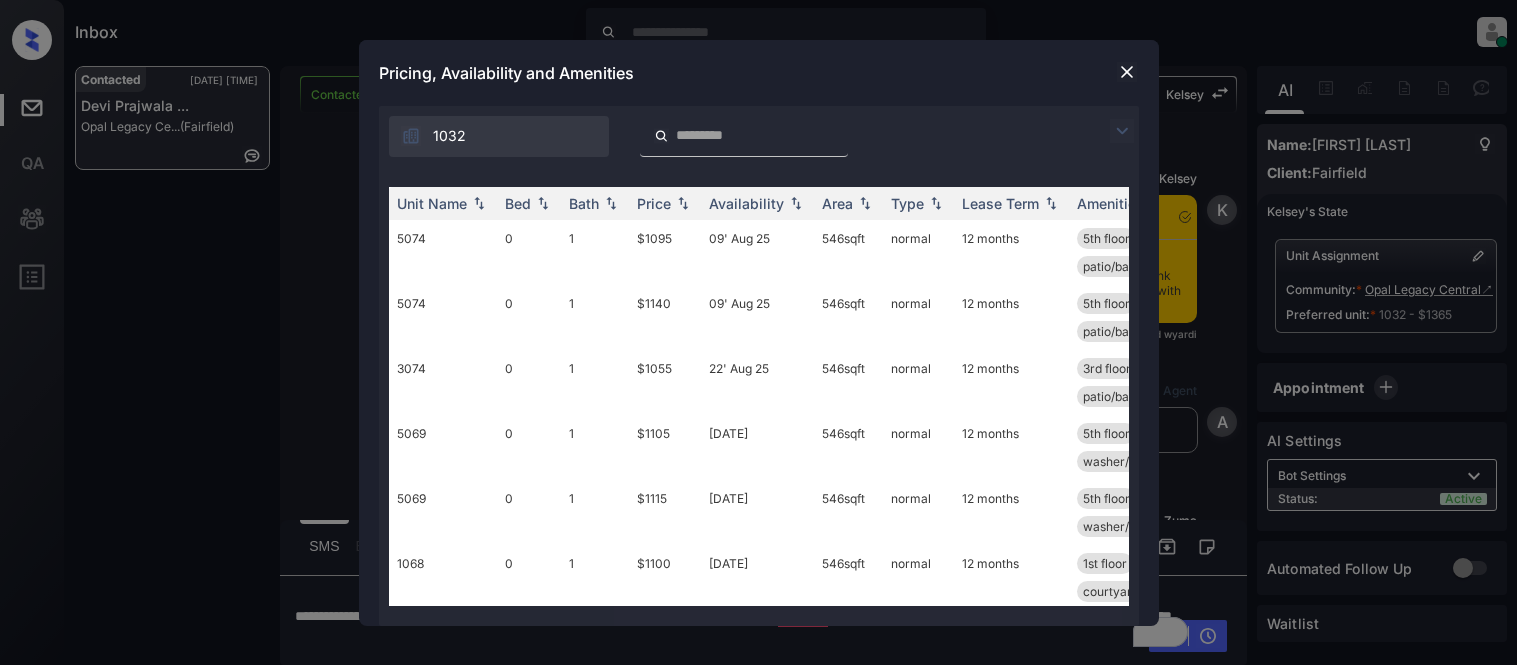 scroll, scrollTop: 0, scrollLeft: 0, axis: both 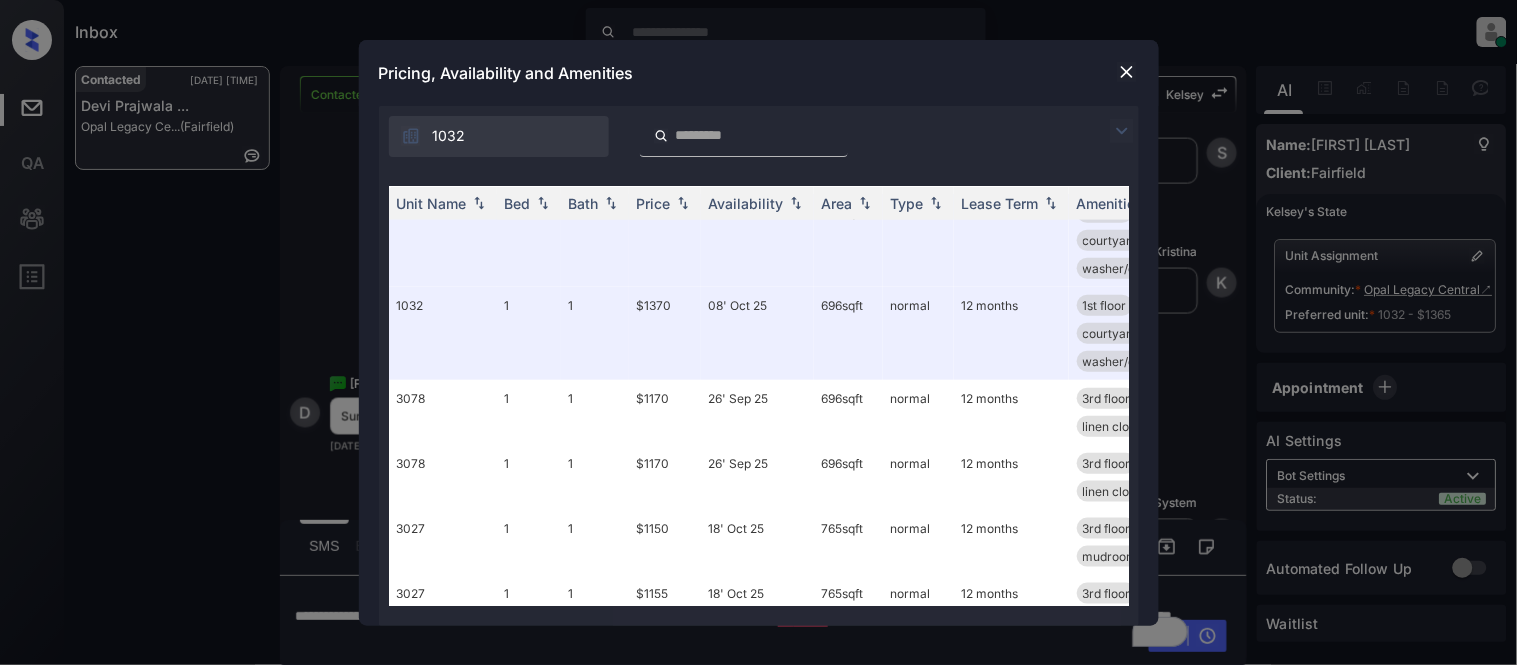 click at bounding box center (1127, 72) 